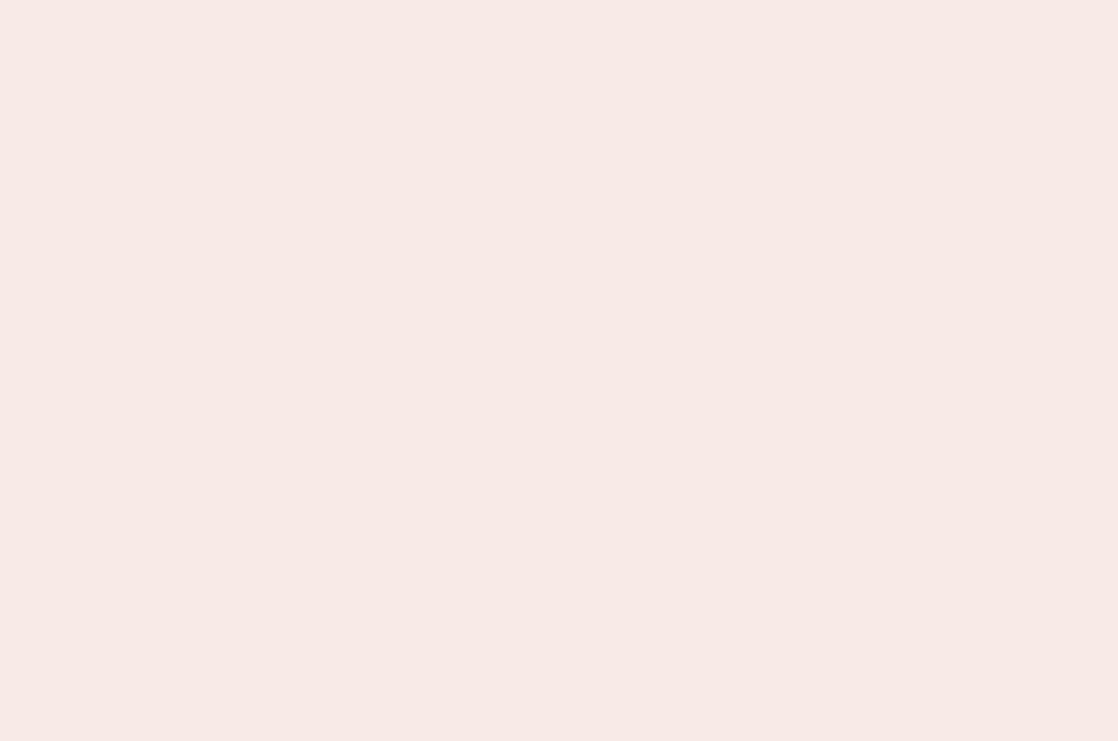 scroll, scrollTop: 0, scrollLeft: 0, axis: both 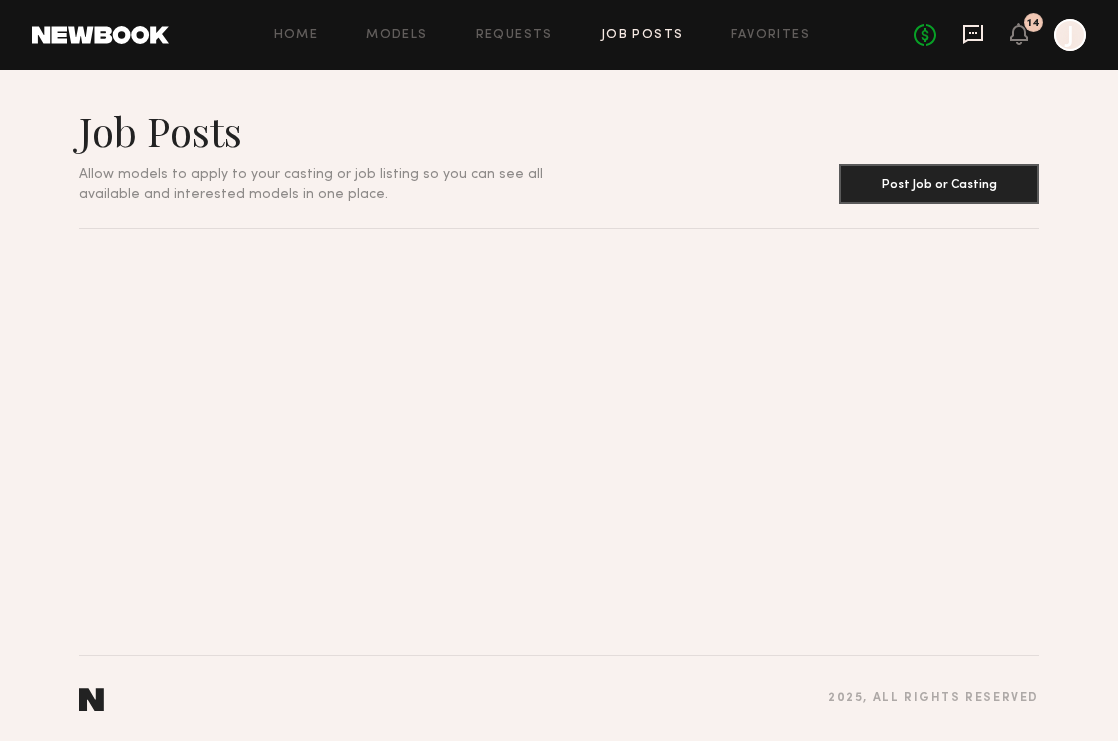 click 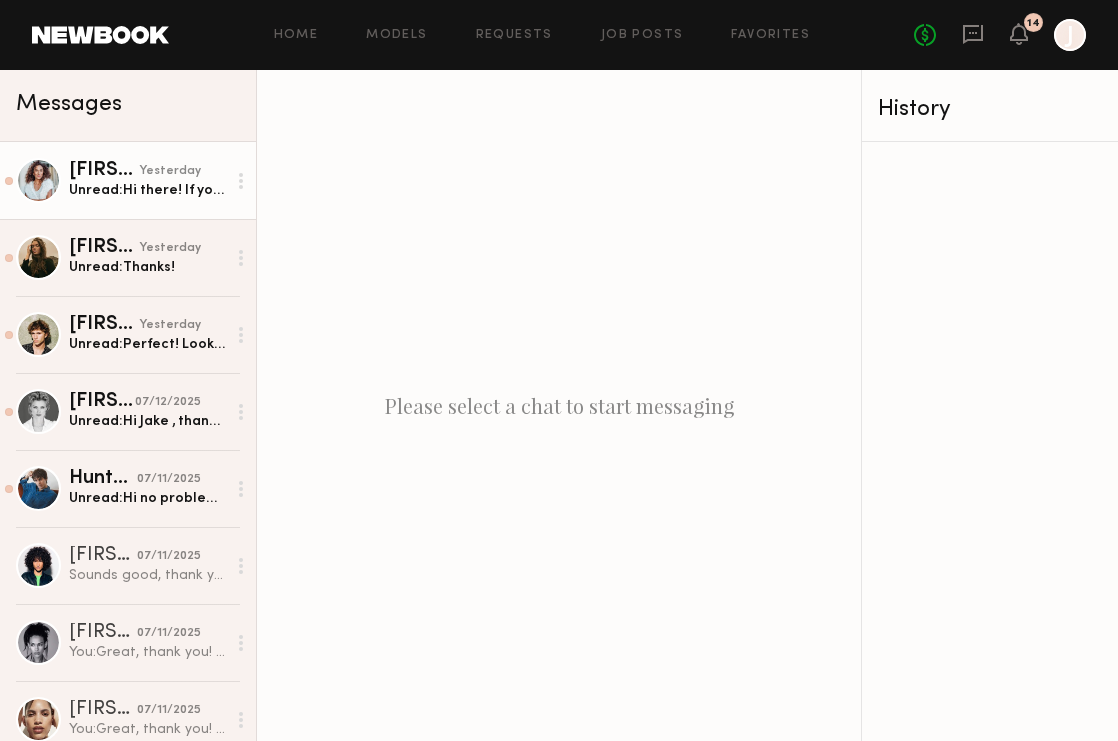 click on "Unread:  Hi there!  If you are still interested in me, I will be available for those dates.  Thank you." 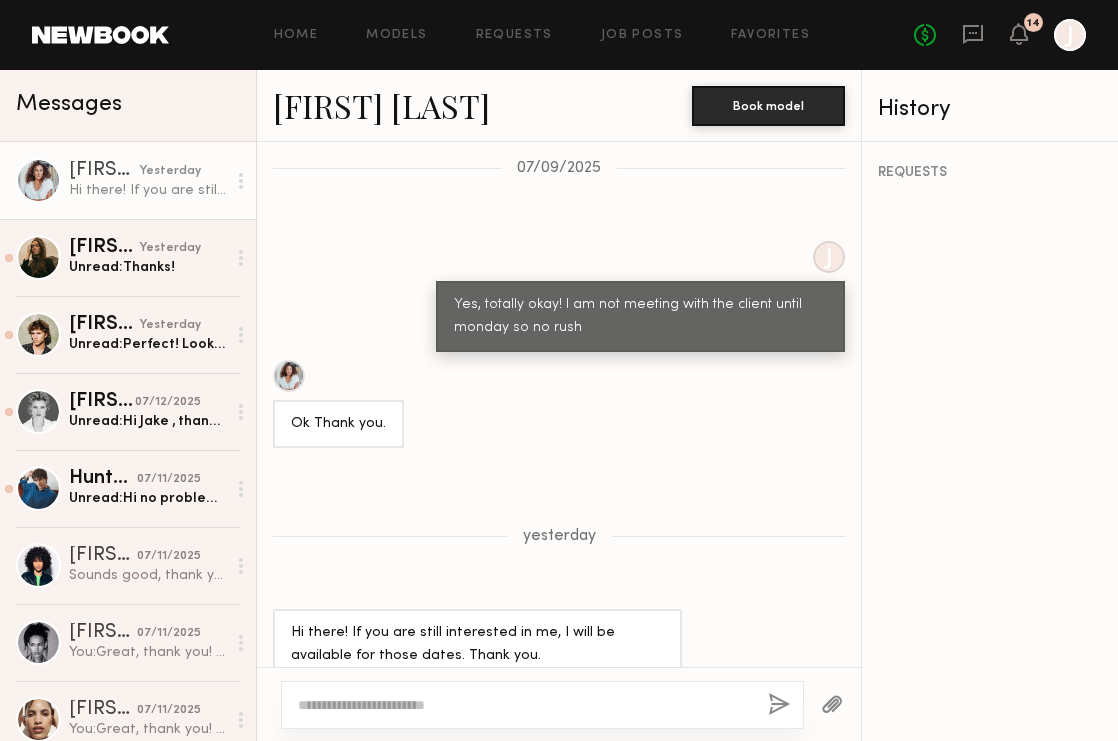 scroll, scrollTop: 2298, scrollLeft: 0, axis: vertical 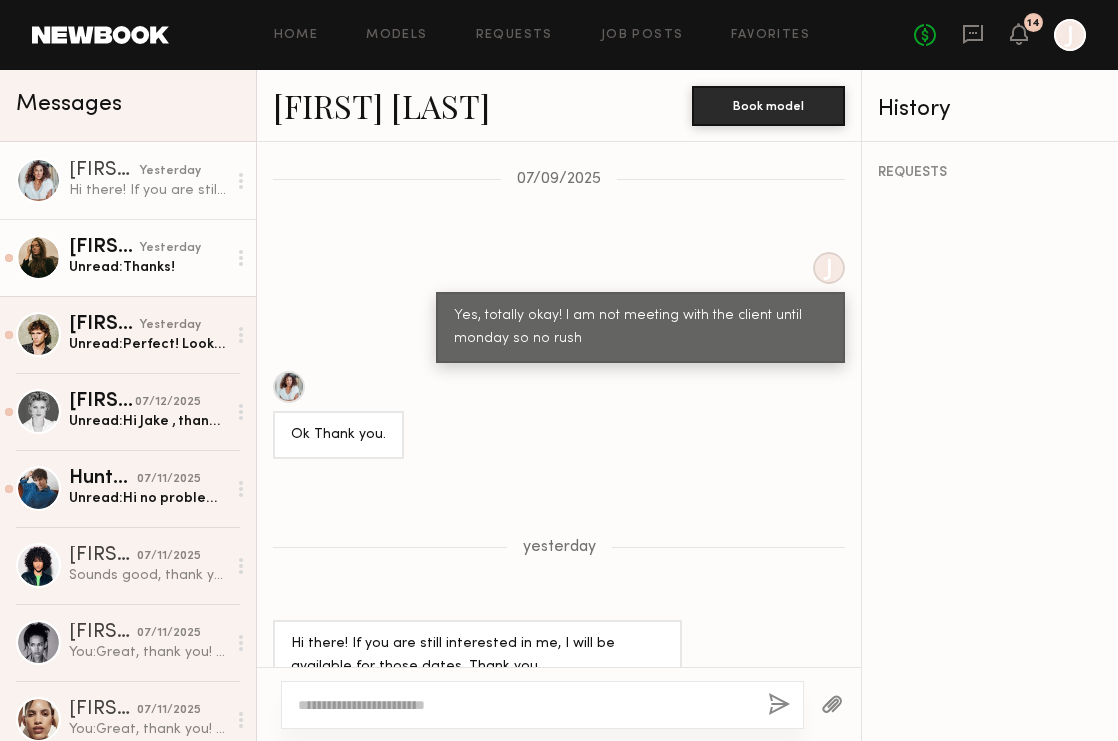 click on "Diana F. yesterday Unread:  Thanks!" 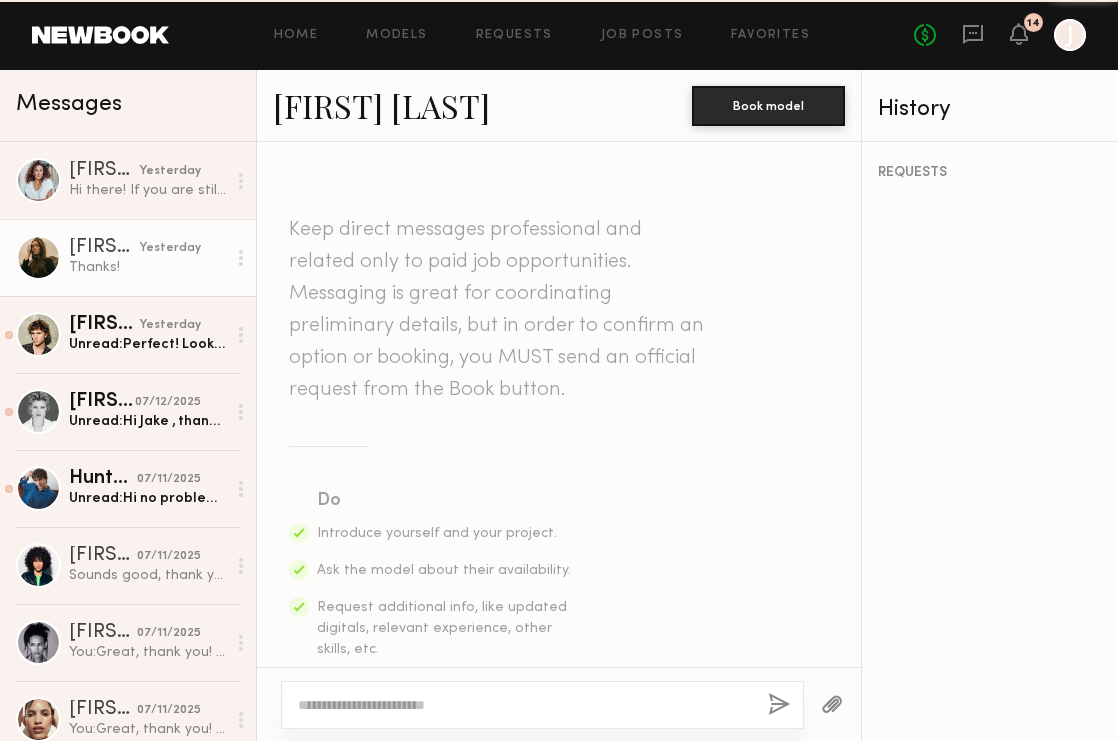 scroll, scrollTop: 3191, scrollLeft: 0, axis: vertical 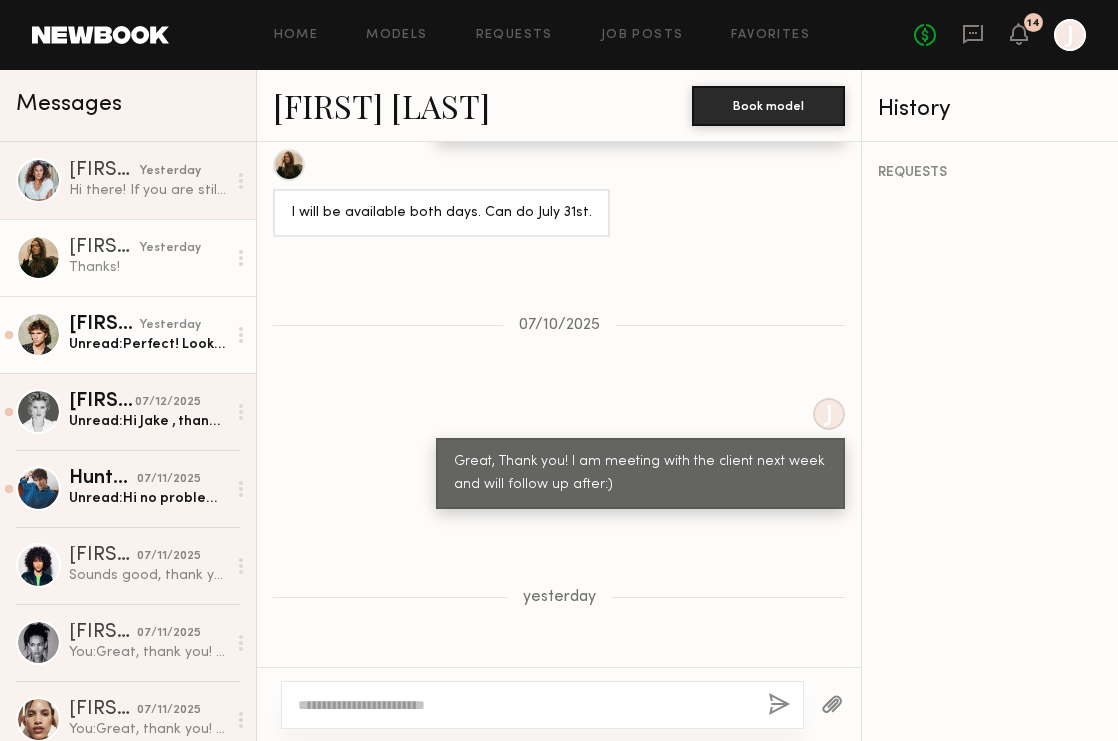 click on "Unread:  Perfect! Looking forward to hearing from you." 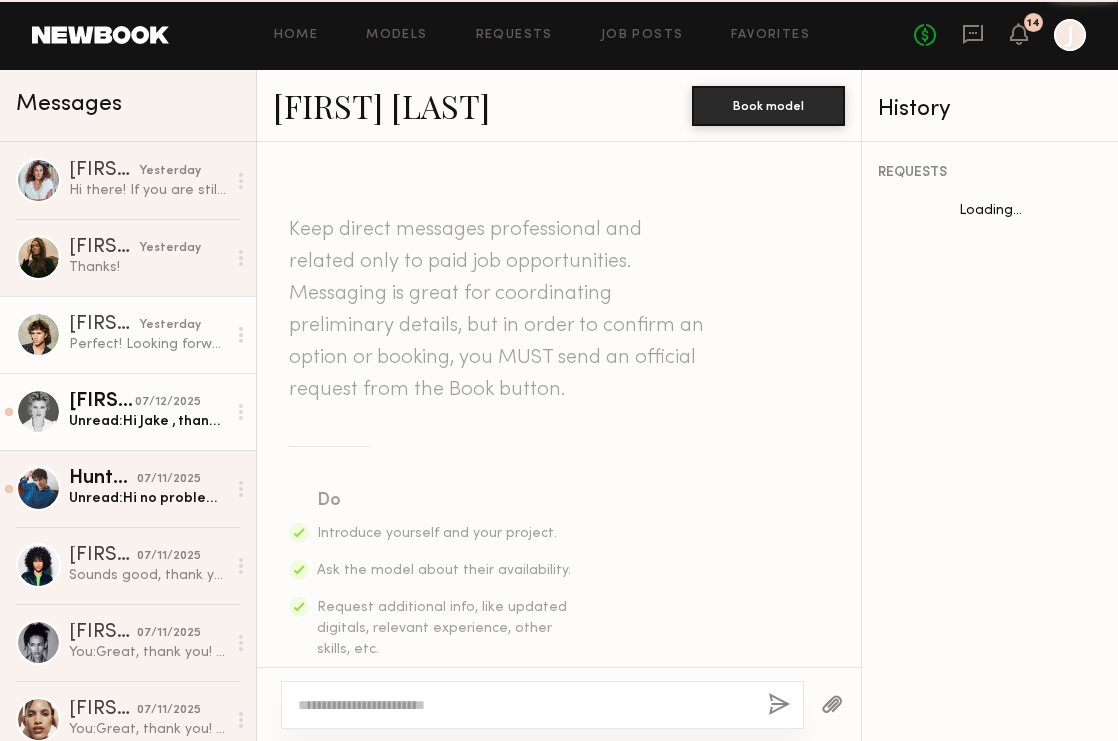scroll, scrollTop: 1763, scrollLeft: 0, axis: vertical 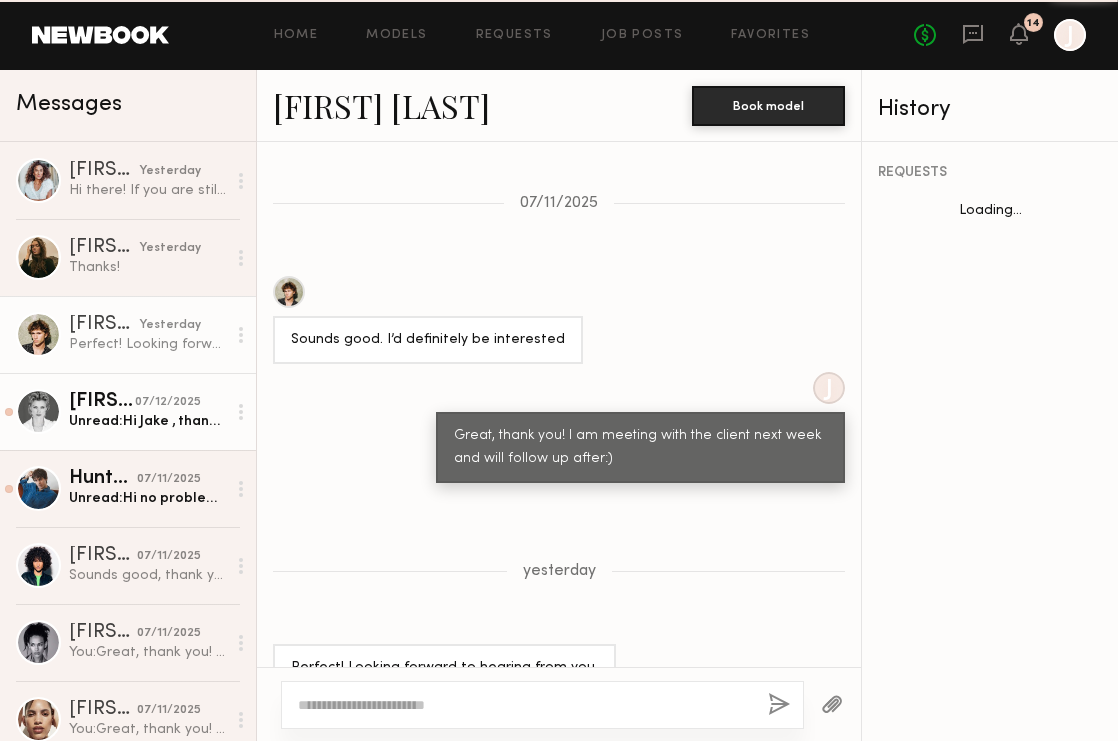 click on "Julia L. 07/12/2025 Unread:  Hi Jake , thanks for the offer . I am out of town until August" 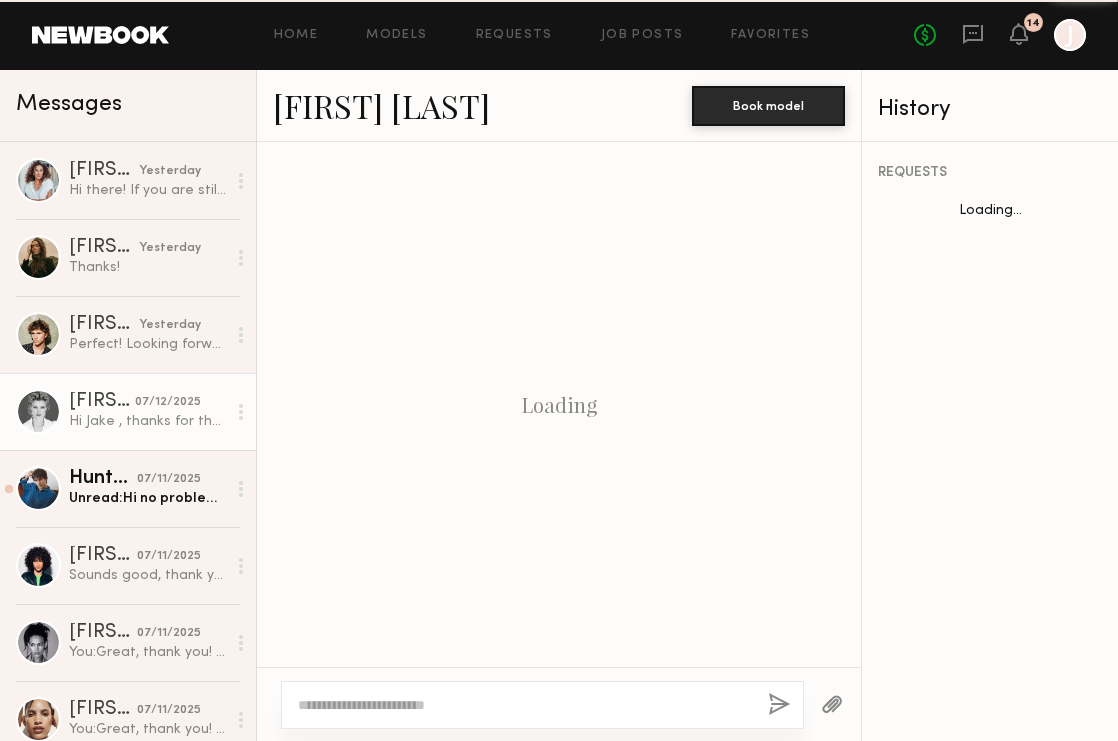 scroll, scrollTop: 1030, scrollLeft: 0, axis: vertical 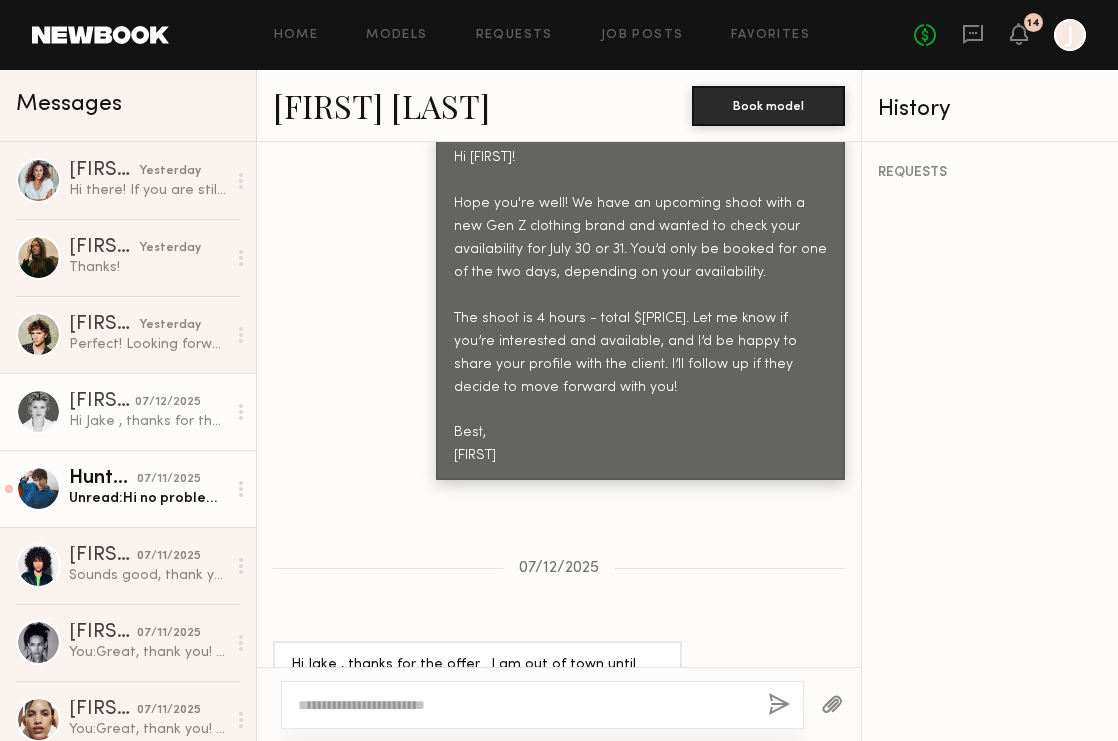click on "07/11/2025" 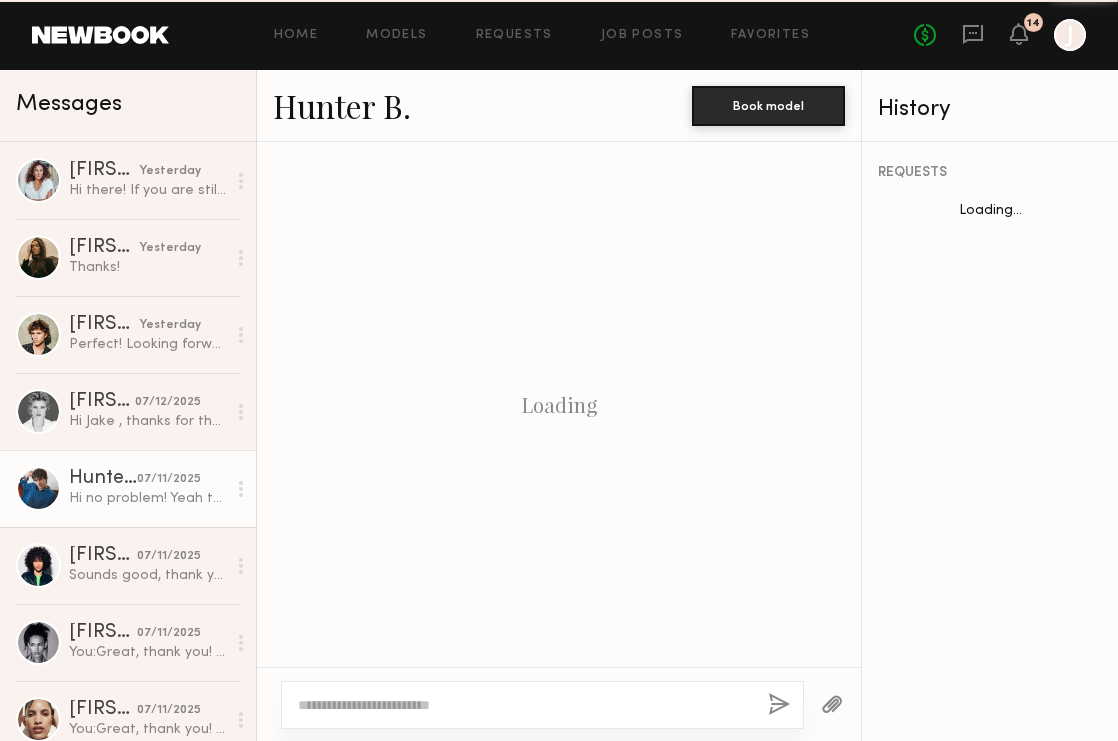scroll, scrollTop: 2158, scrollLeft: 0, axis: vertical 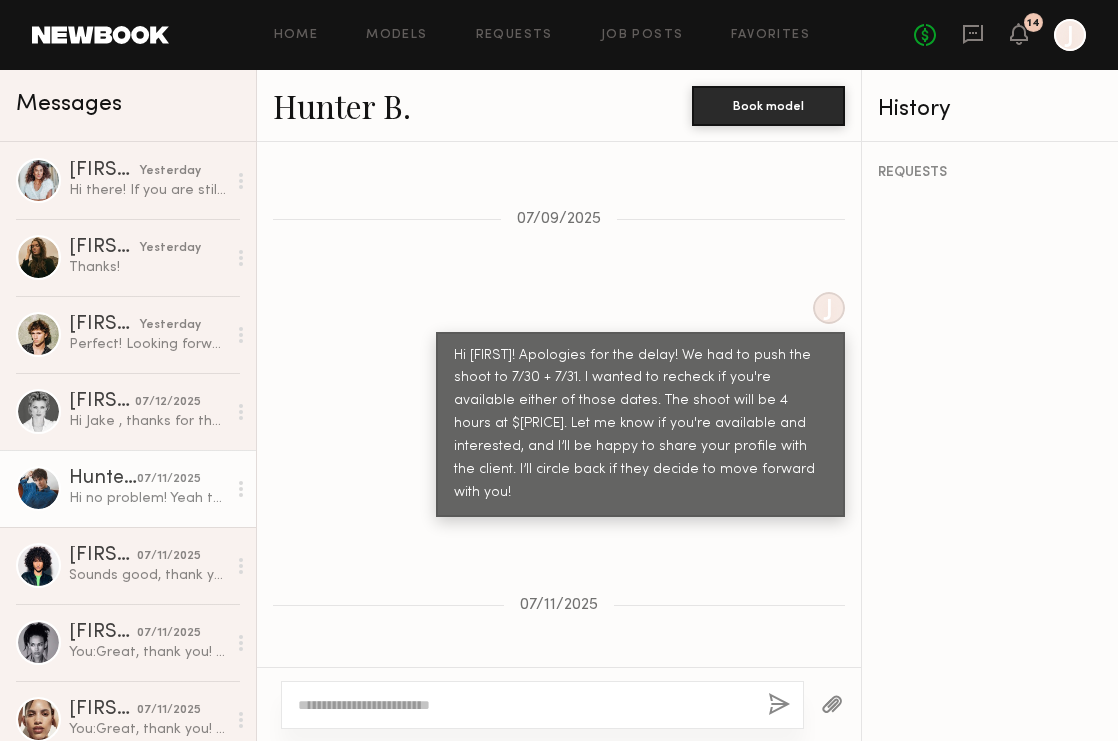 type on "*" 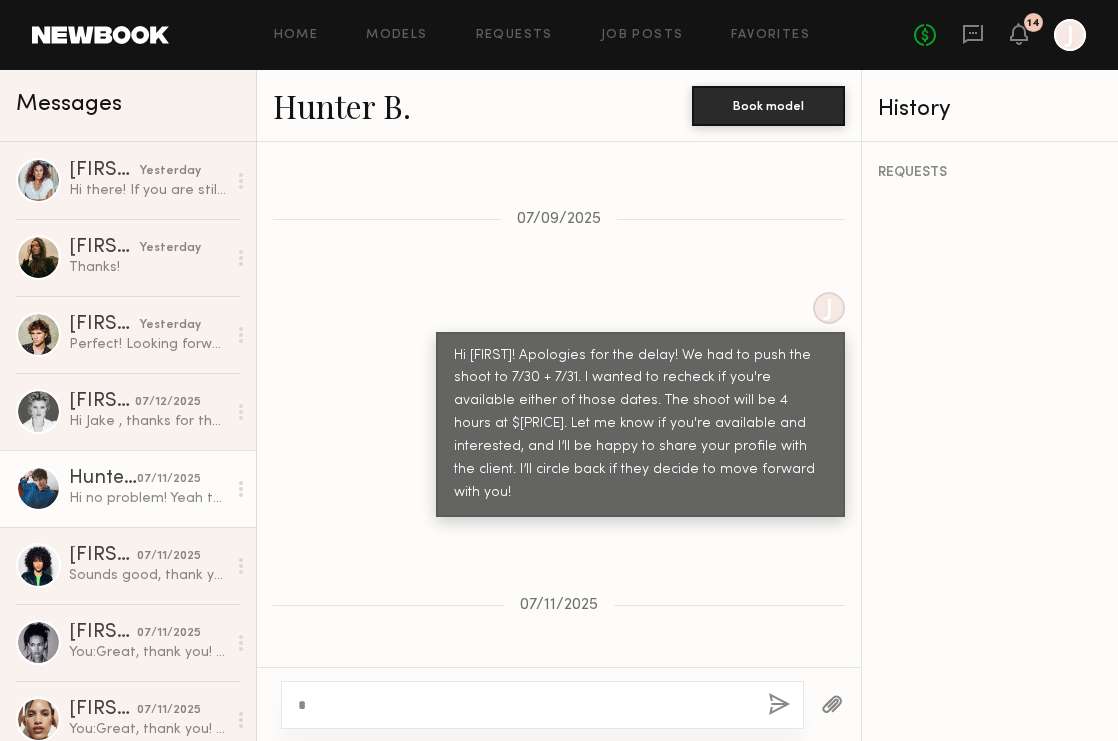 type 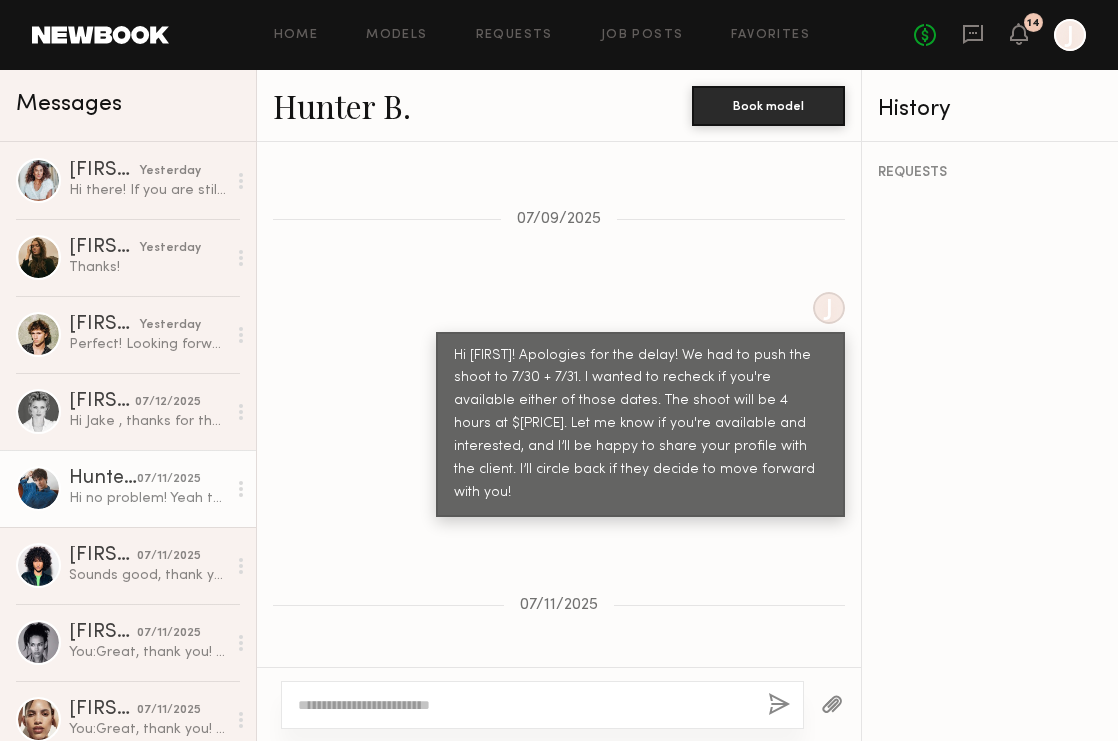 click on "Hunter B." 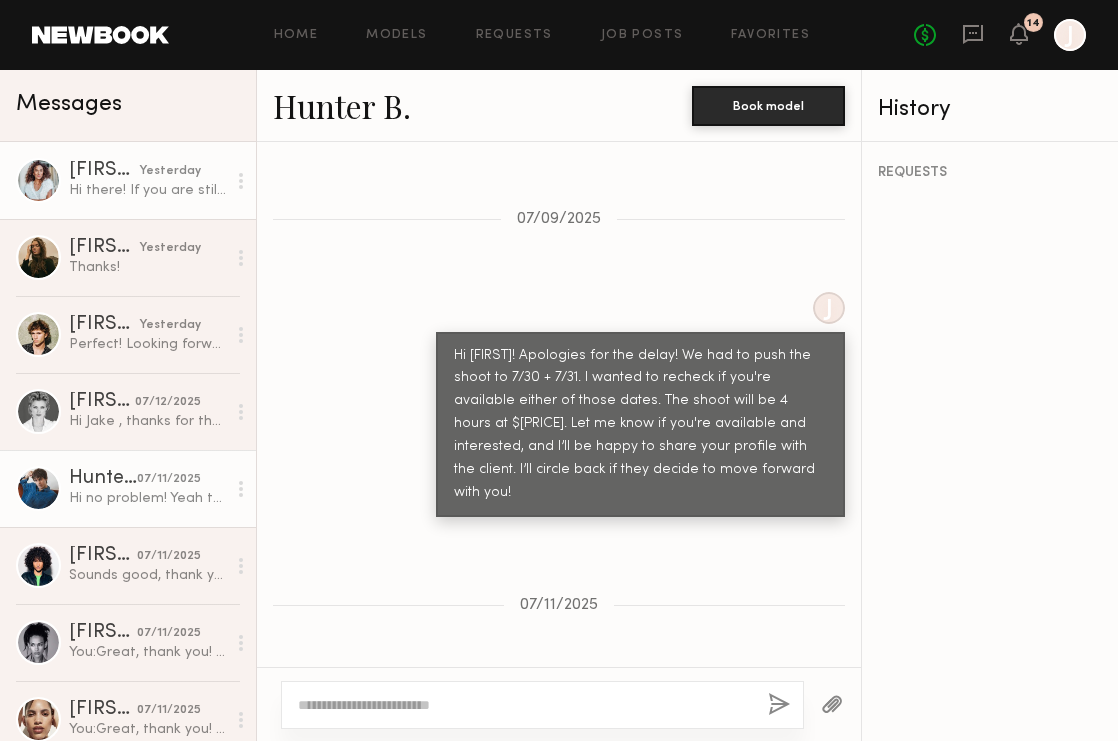 click on "Hi there!  If you are still interested in me, I will be available for those dates.  Thank you." 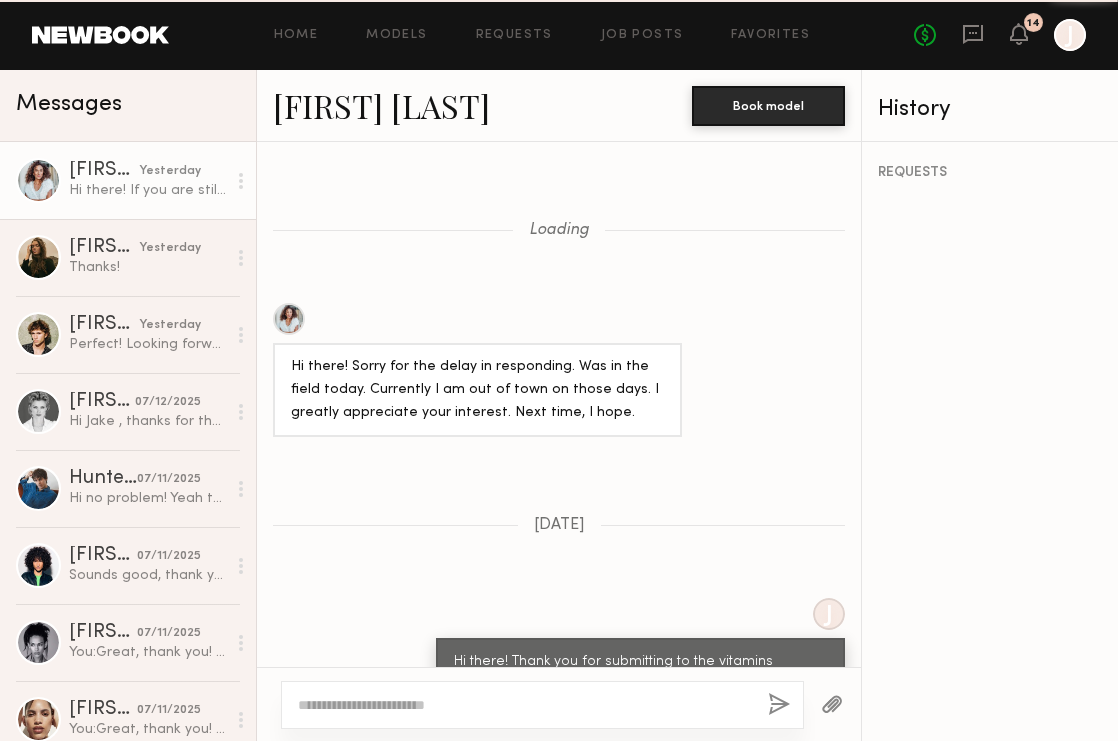 scroll, scrollTop: 2309, scrollLeft: 0, axis: vertical 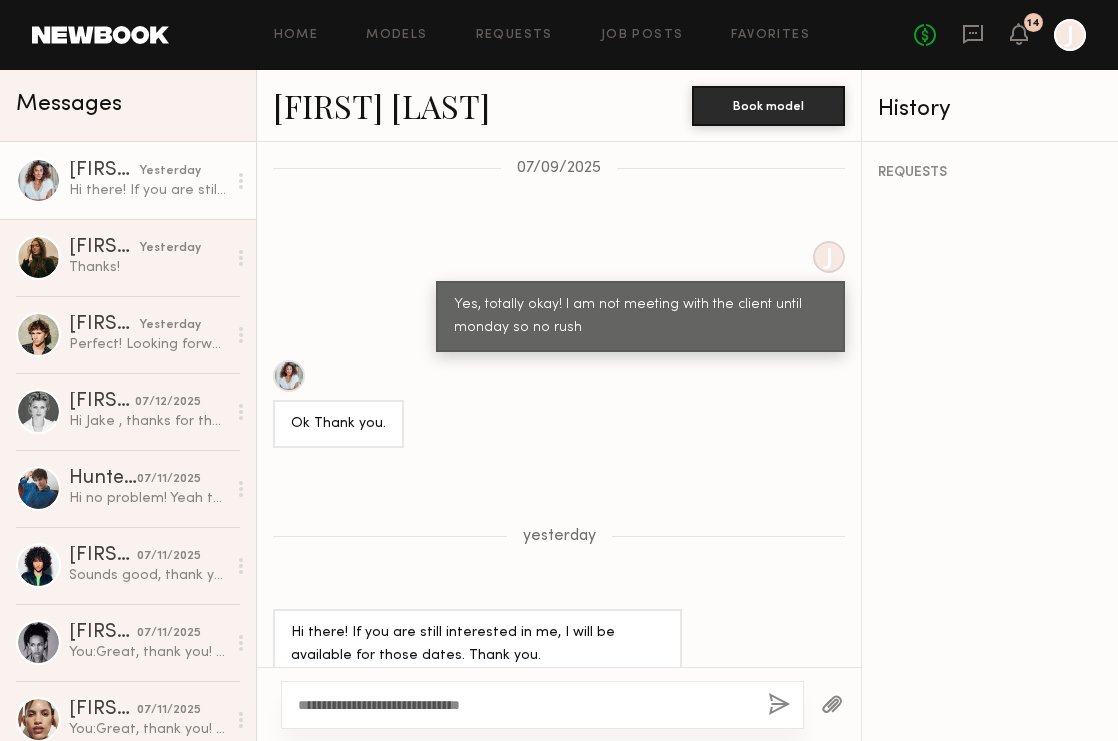 click on "**********" 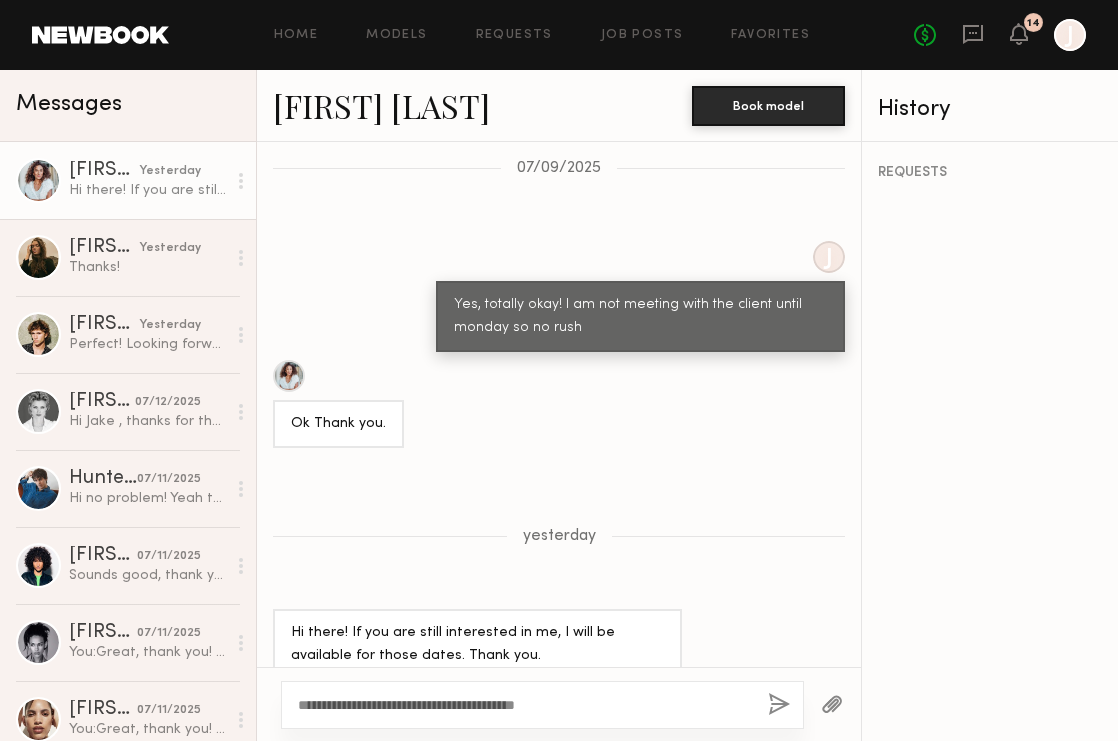 type on "**********" 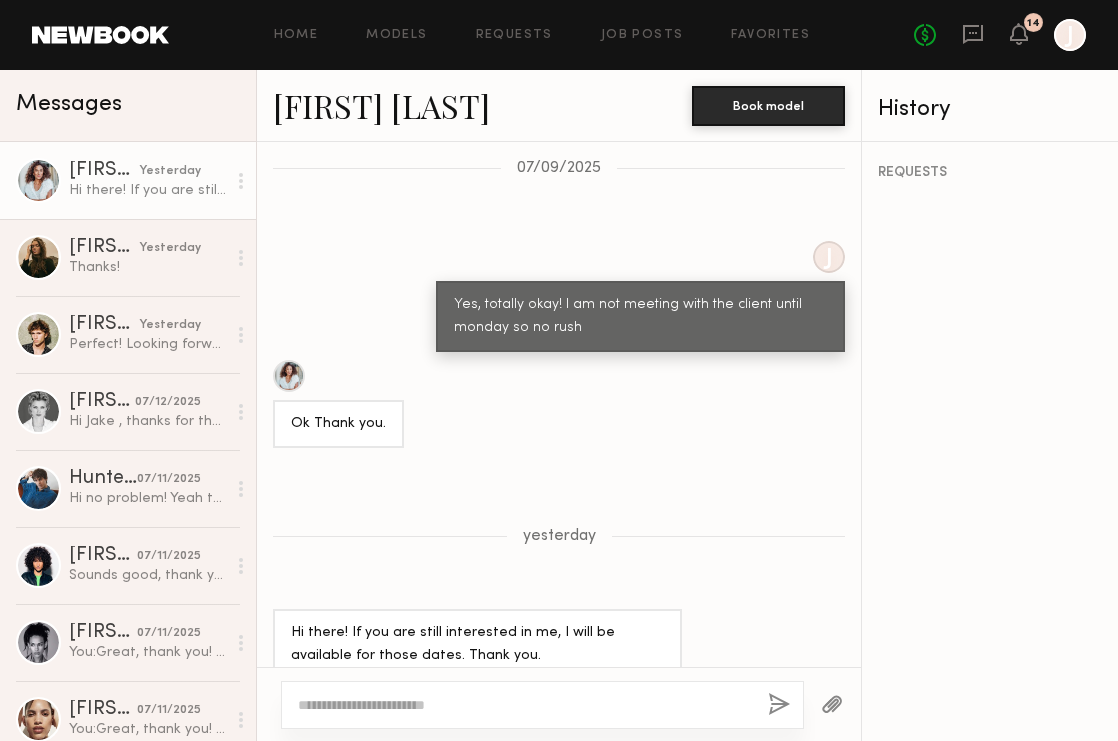 scroll, scrollTop: 2669, scrollLeft: 0, axis: vertical 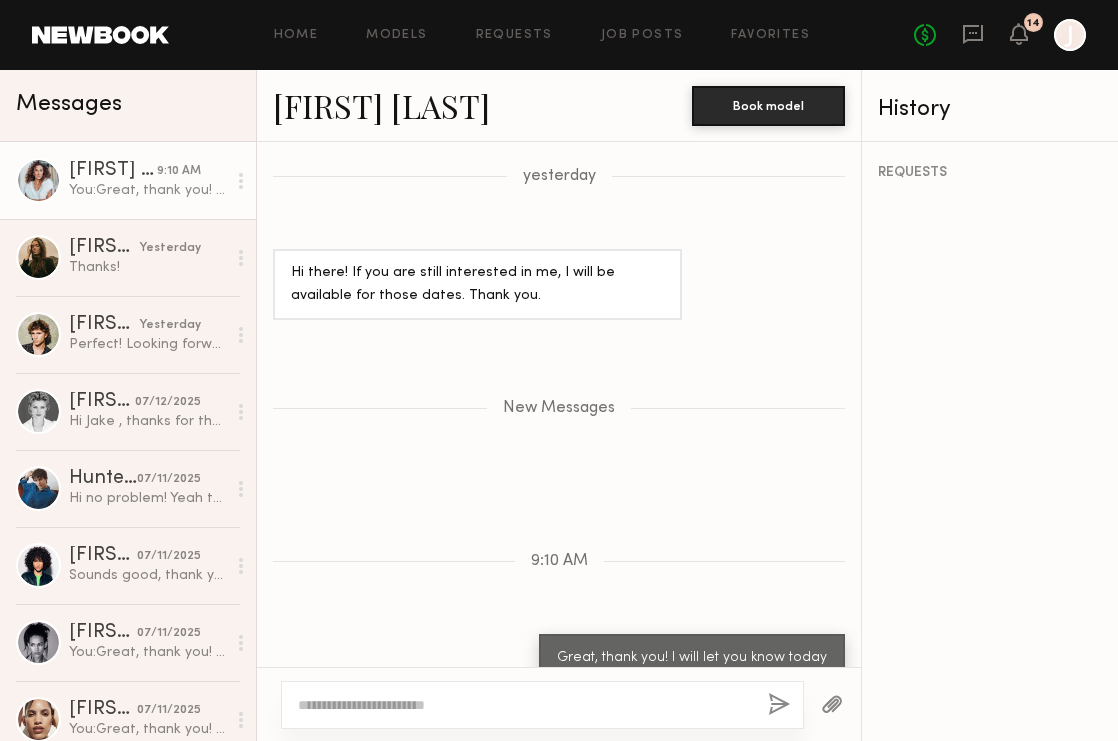 click on "[FIRST] [LAST]" 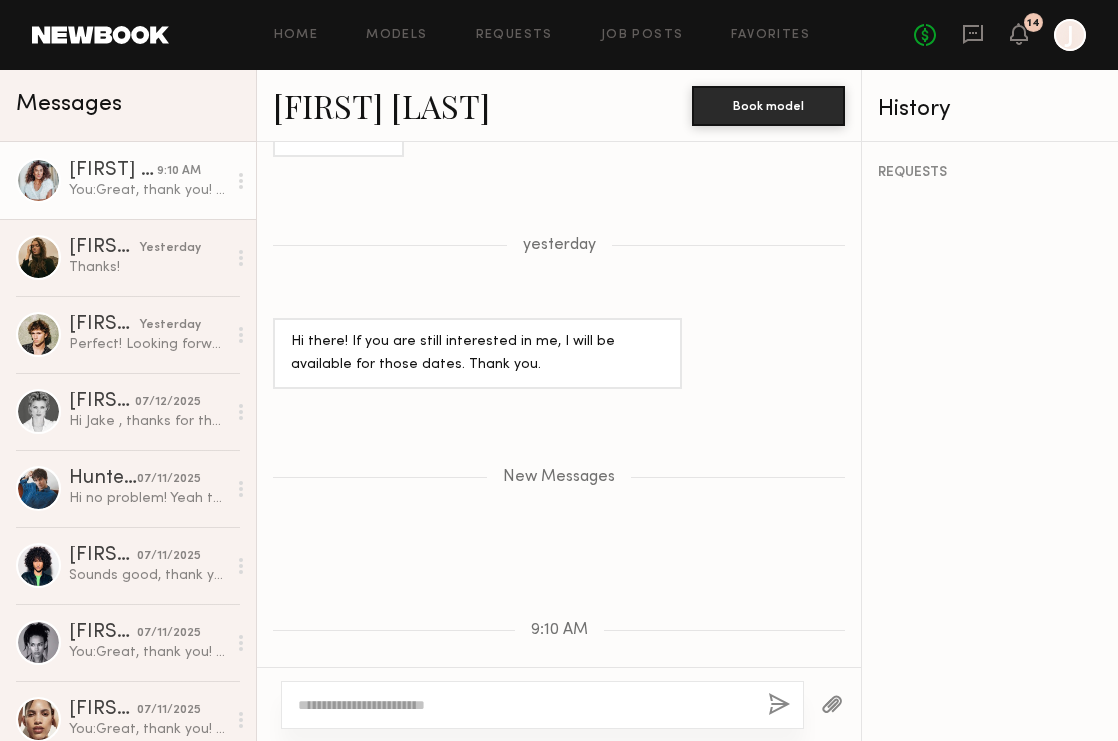 scroll, scrollTop: 2669, scrollLeft: 0, axis: vertical 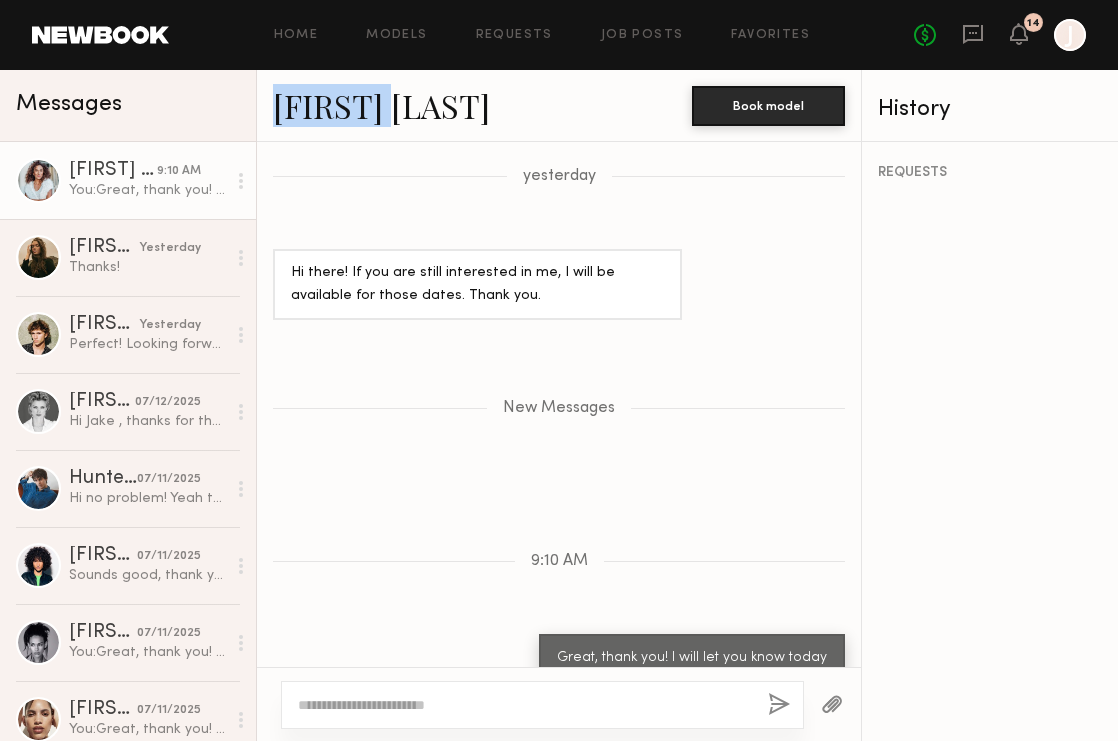drag, startPoint x: 270, startPoint y: 111, endPoint x: 398, endPoint y: 111, distance: 128 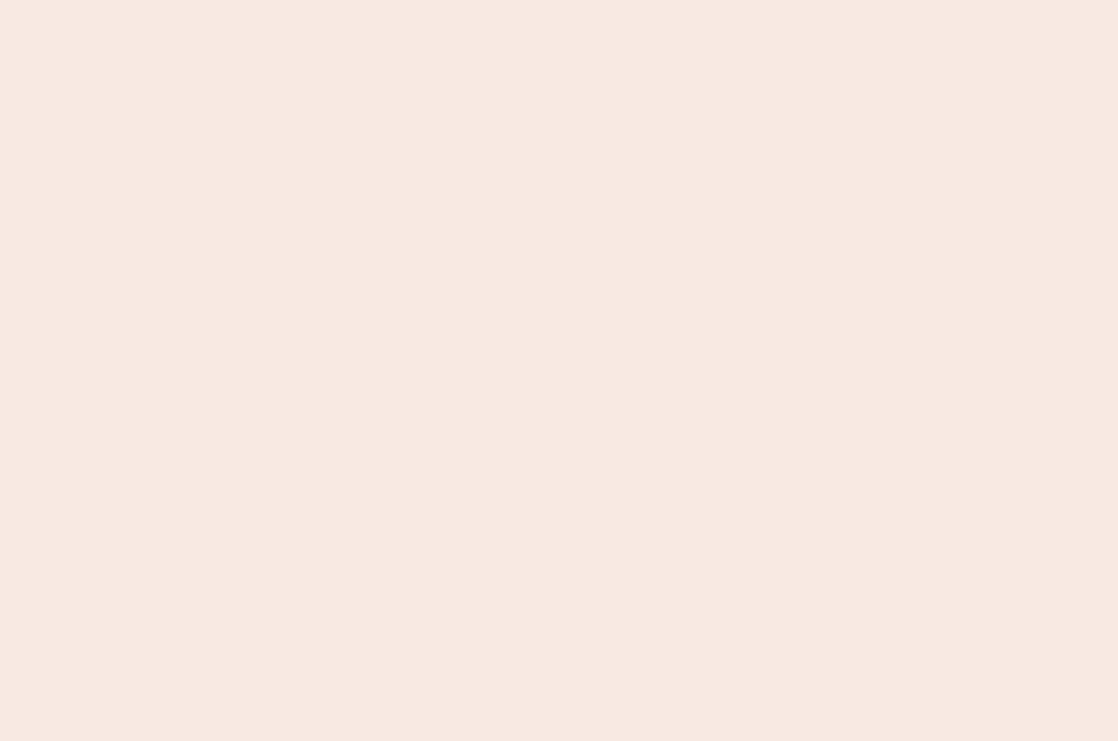 scroll, scrollTop: 0, scrollLeft: 0, axis: both 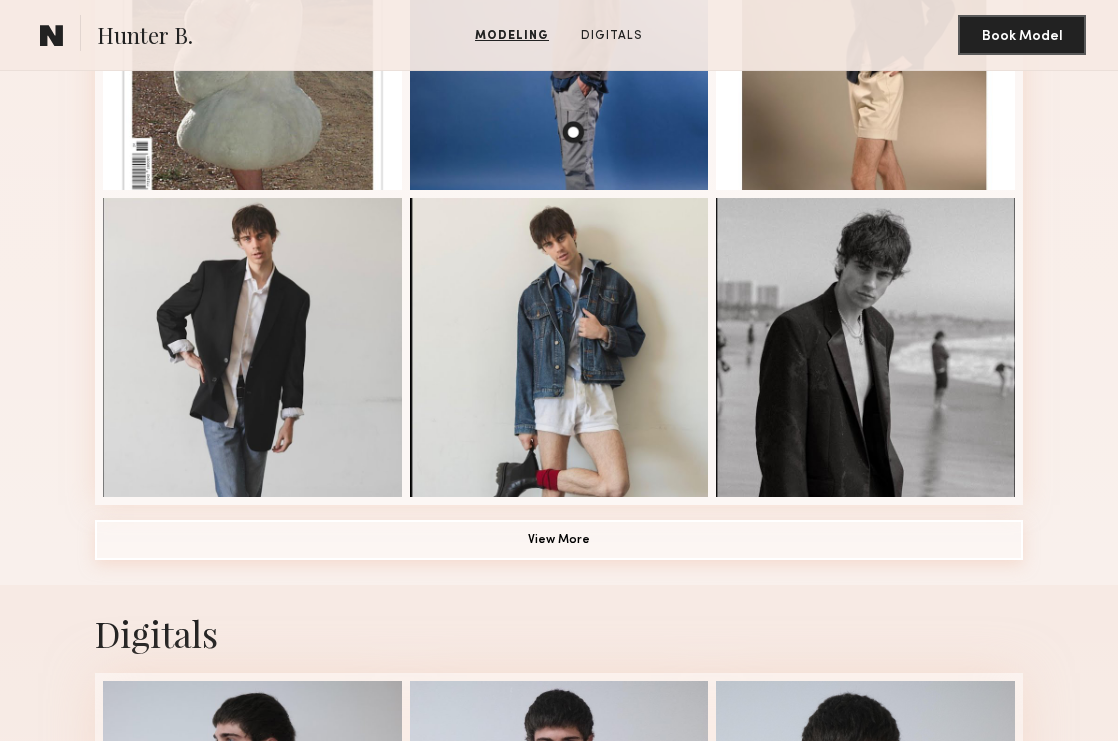 click on "View More" 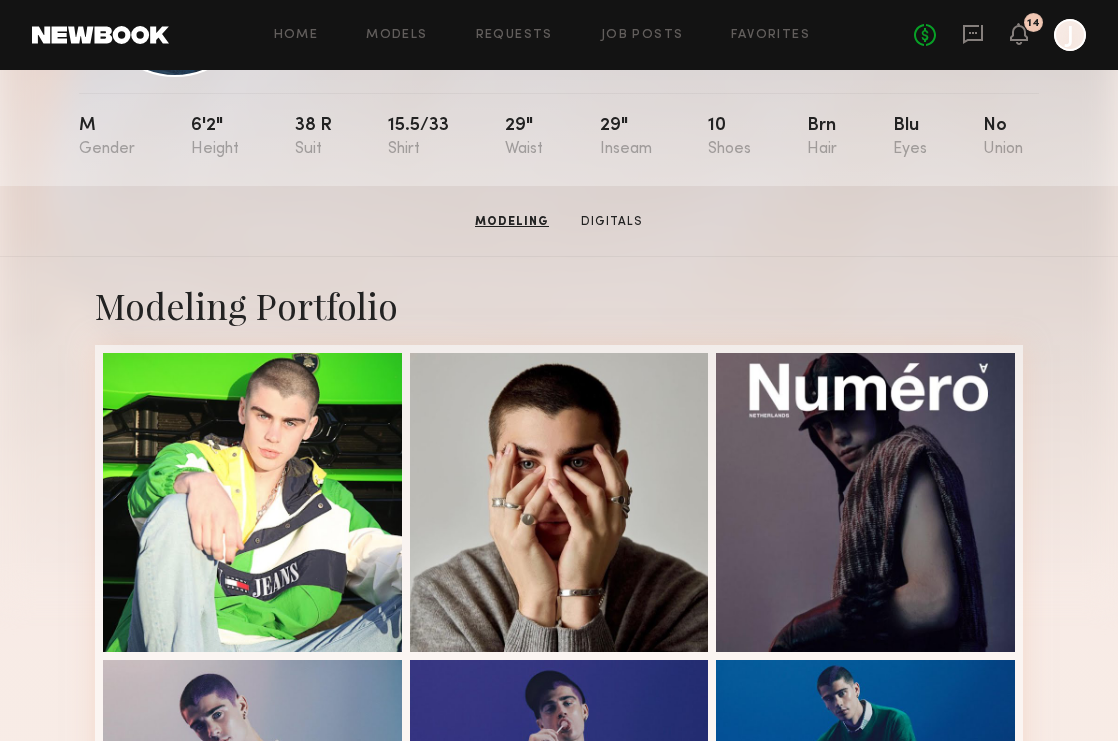 scroll, scrollTop: 0, scrollLeft: 0, axis: both 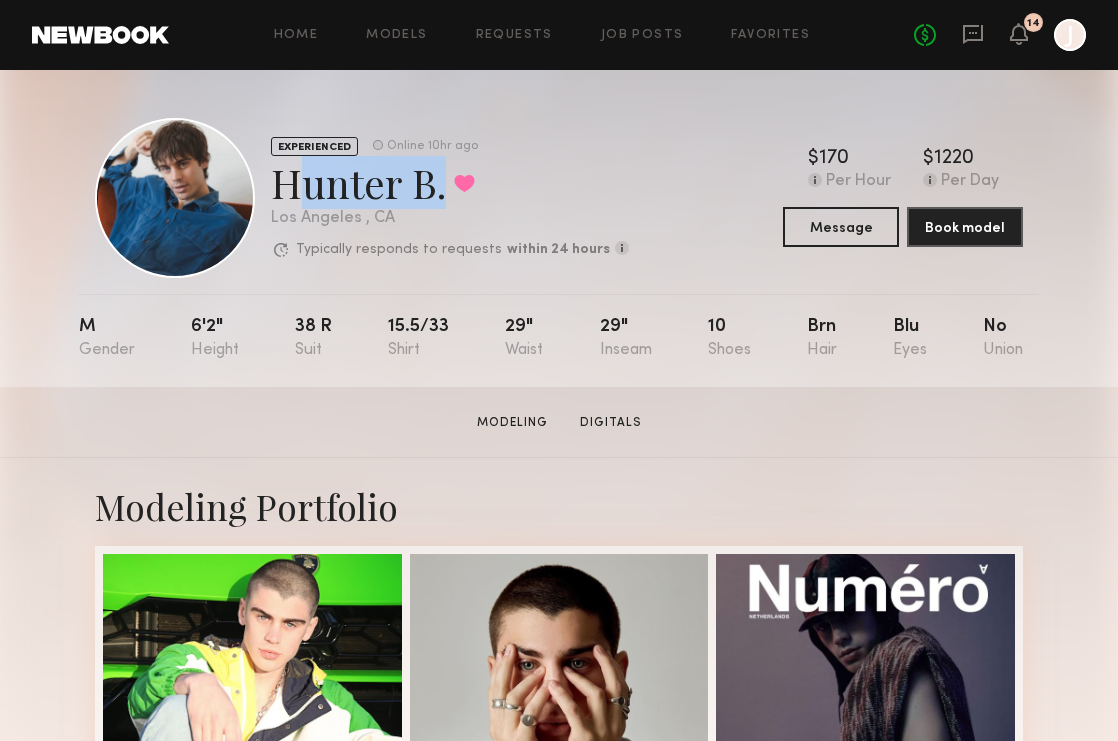 copy on "Hunter B" 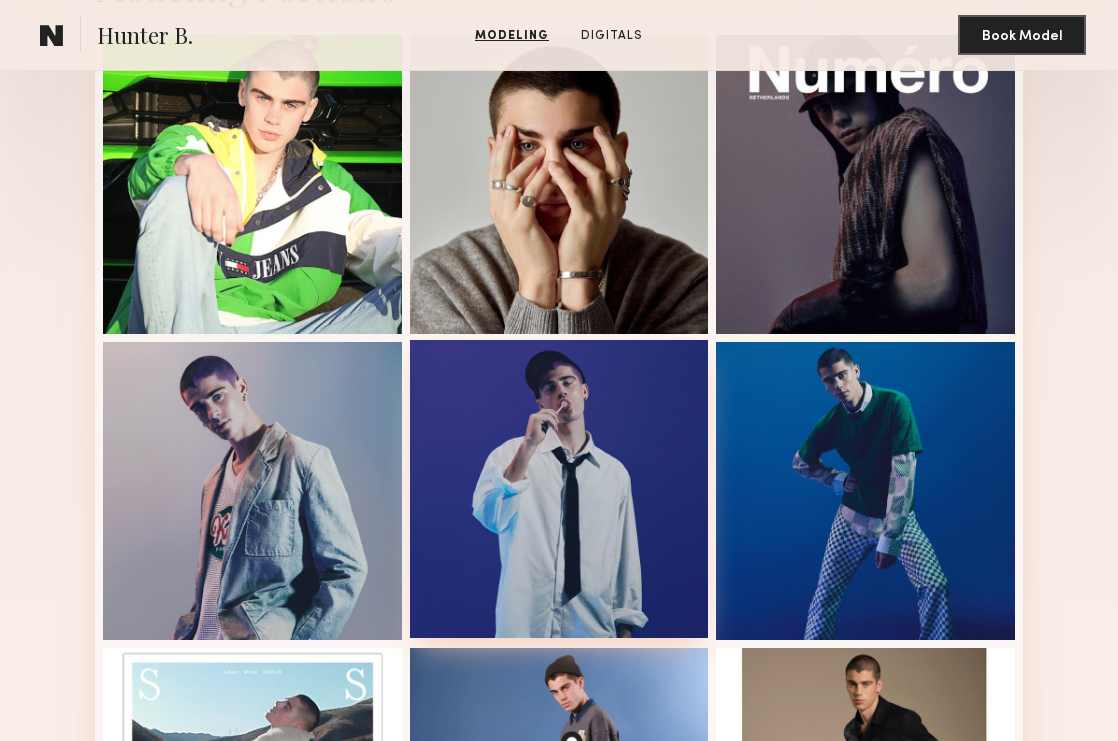 scroll, scrollTop: 457, scrollLeft: 0, axis: vertical 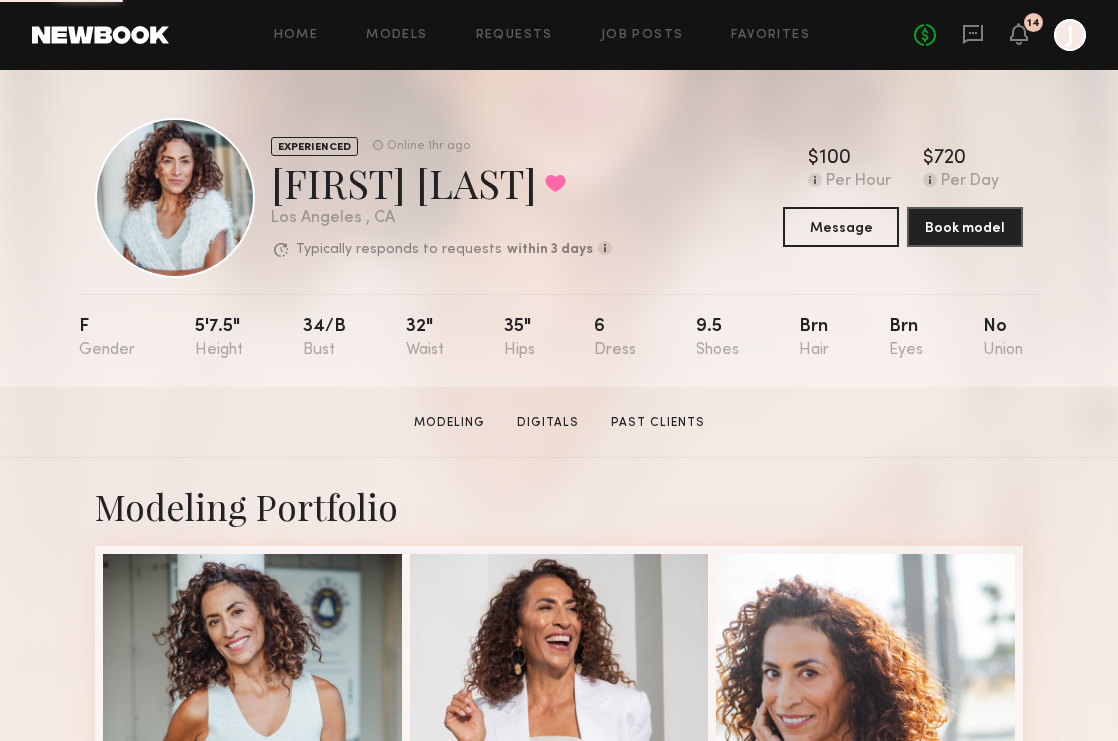 drag, startPoint x: 271, startPoint y: 186, endPoint x: 286, endPoint y: 190, distance: 15.524175 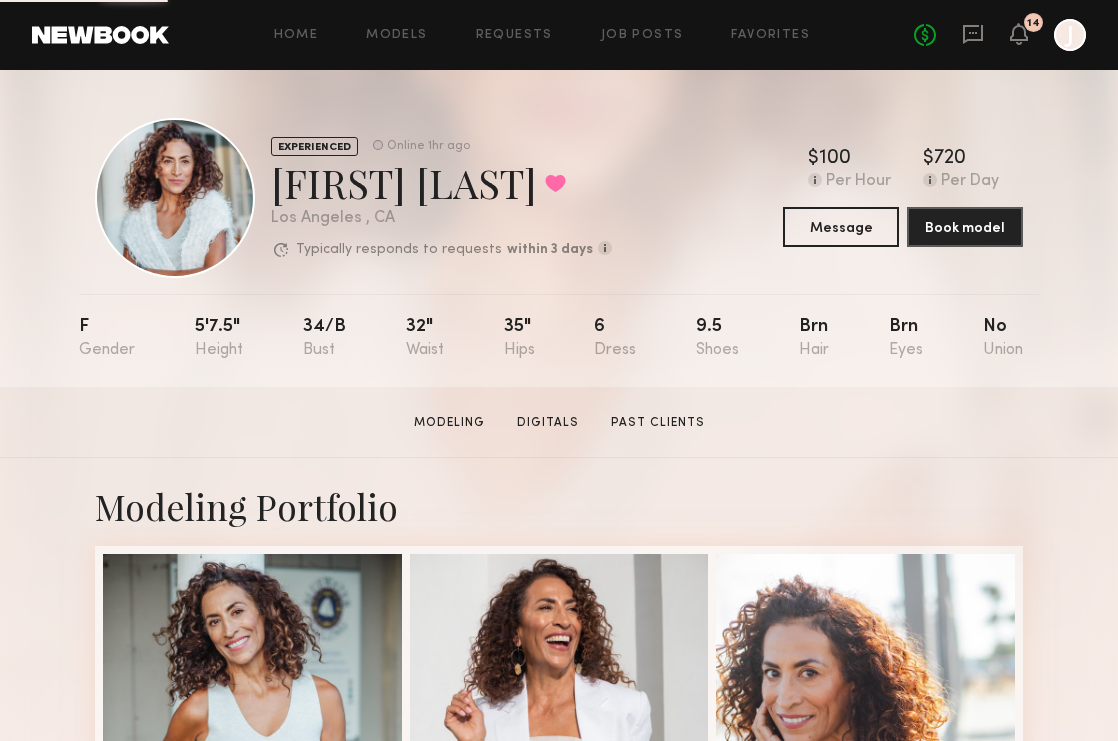 click on "[FIRST] [LAST] Favorited" 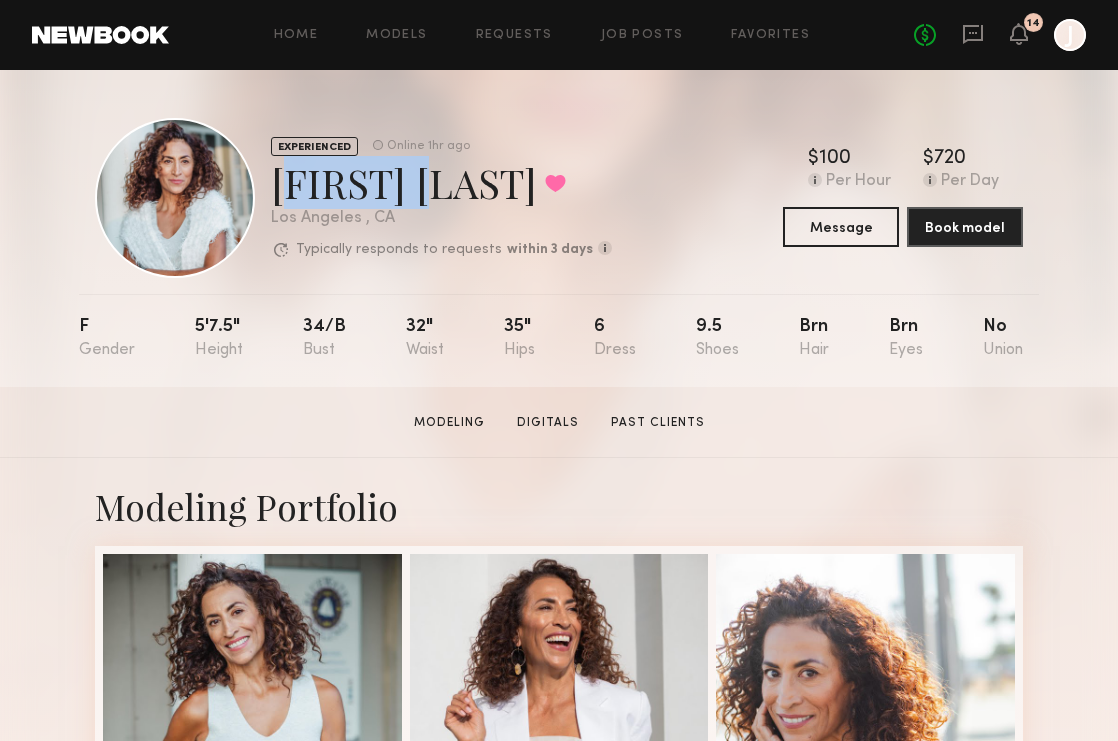 drag, startPoint x: 272, startPoint y: 186, endPoint x: 428, endPoint y: 190, distance: 156.05127 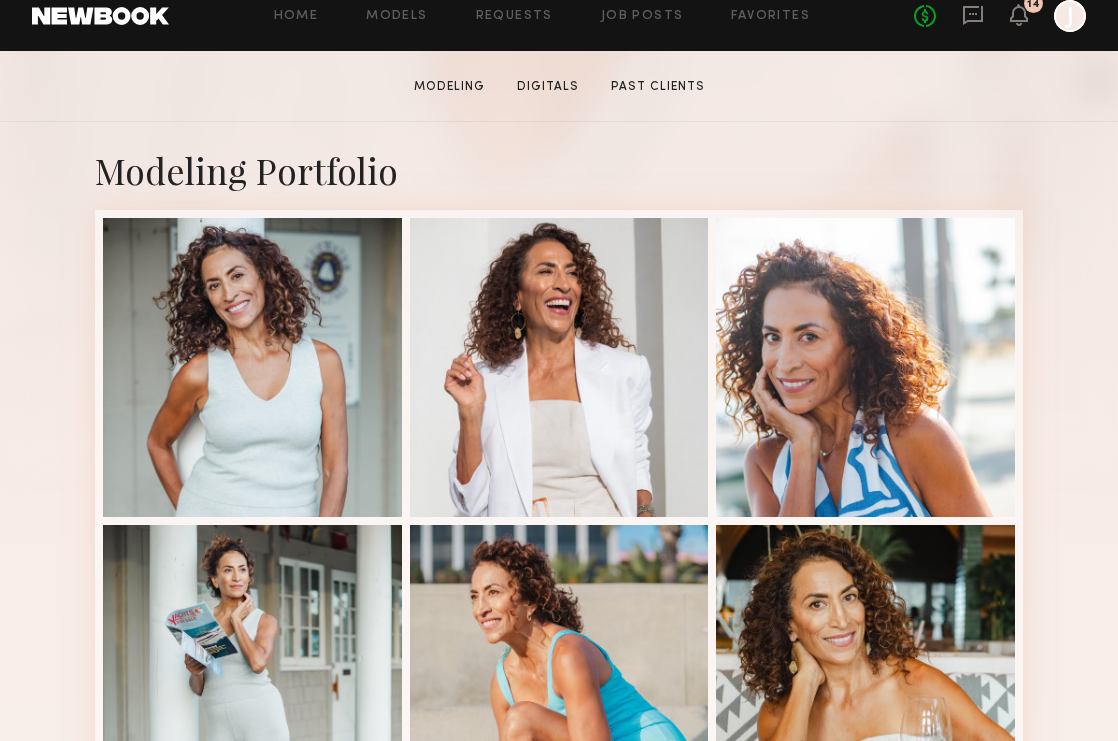 scroll, scrollTop: 0, scrollLeft: 0, axis: both 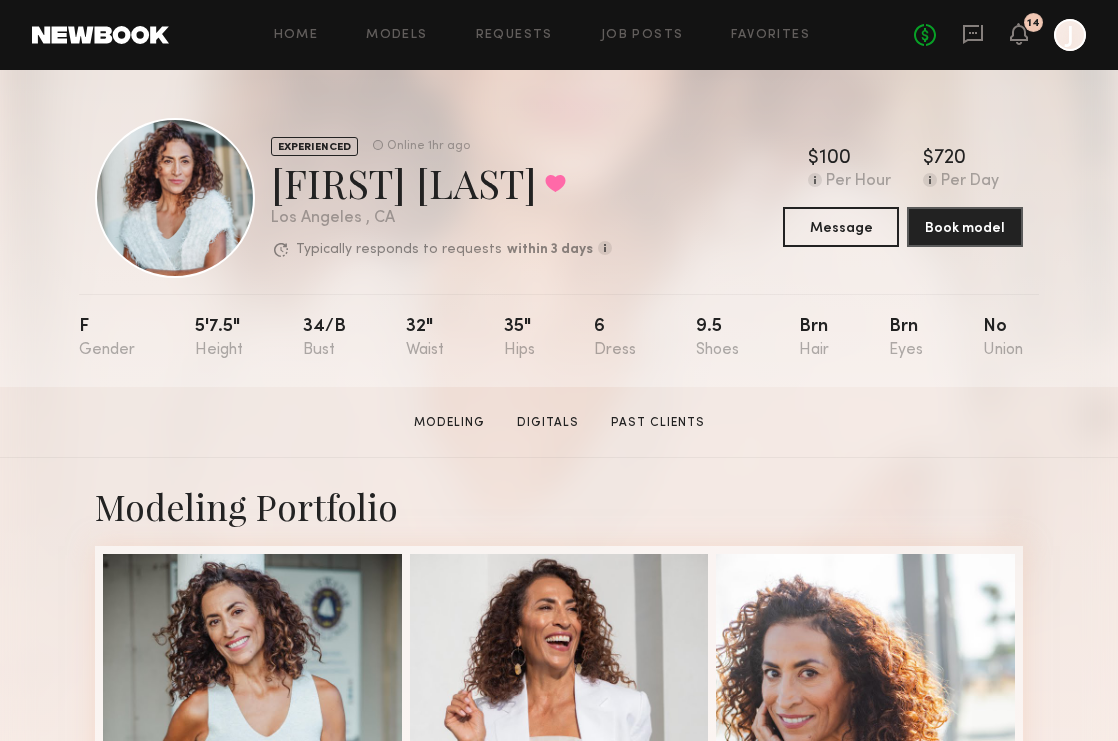 click on "EXPERIENCED Online 1hr ago" 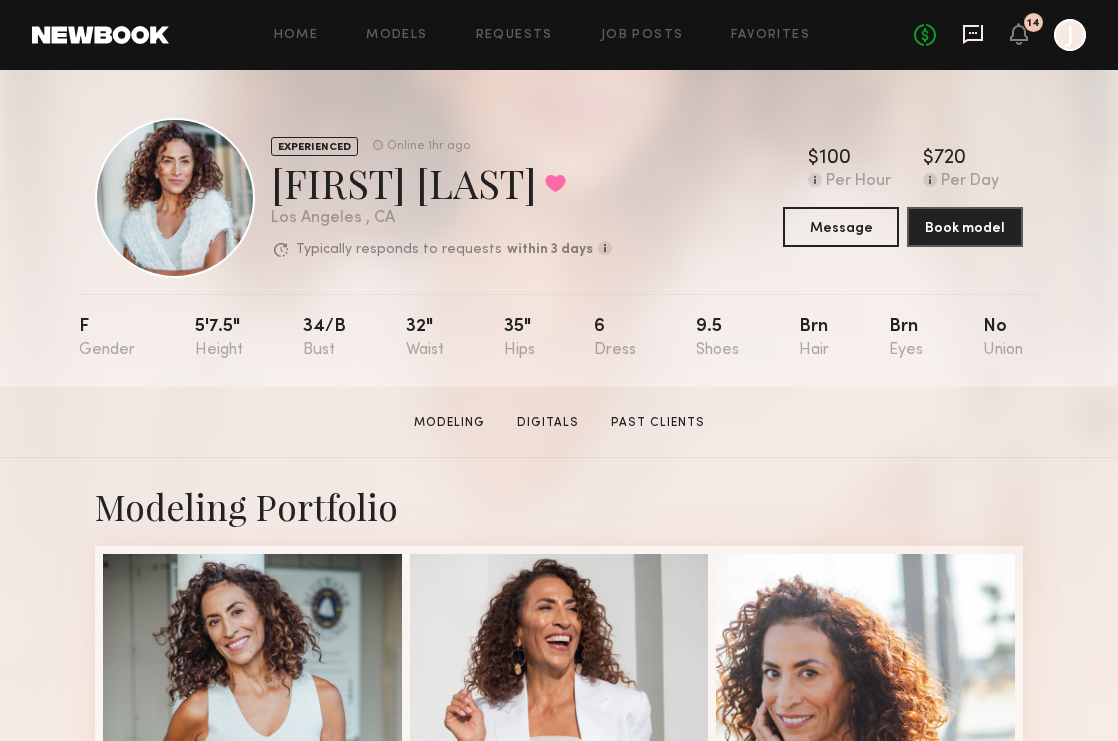 click 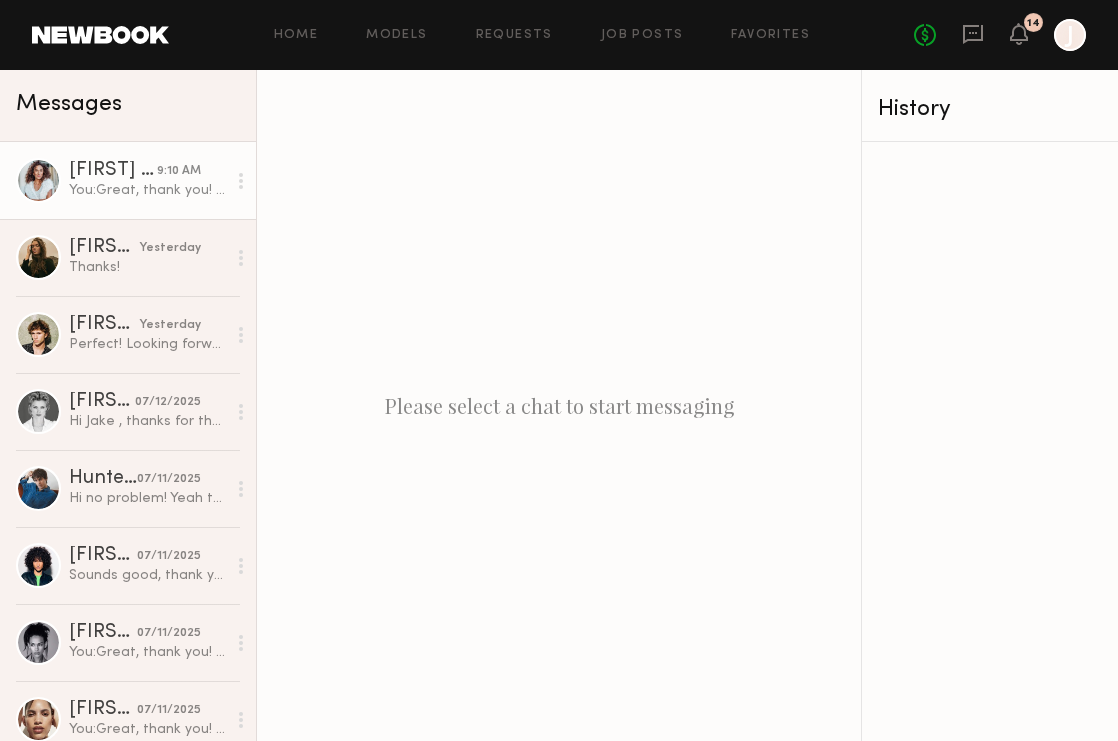 click on "You:  Great, thank you! I will let you know today" 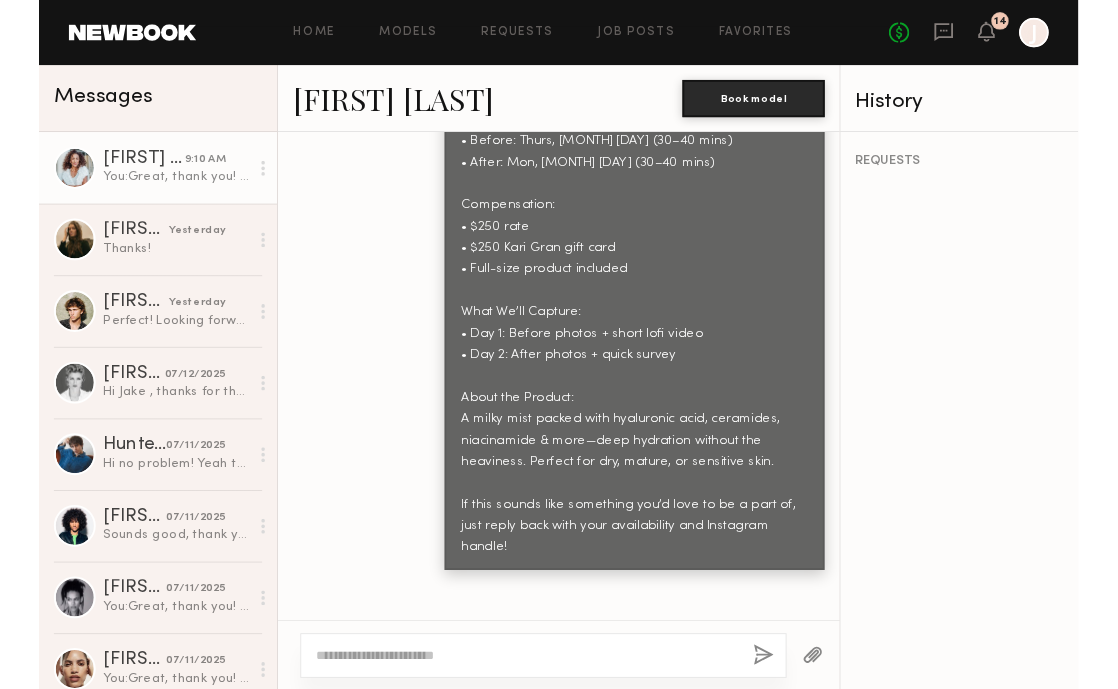 scroll, scrollTop: 965, scrollLeft: 0, axis: vertical 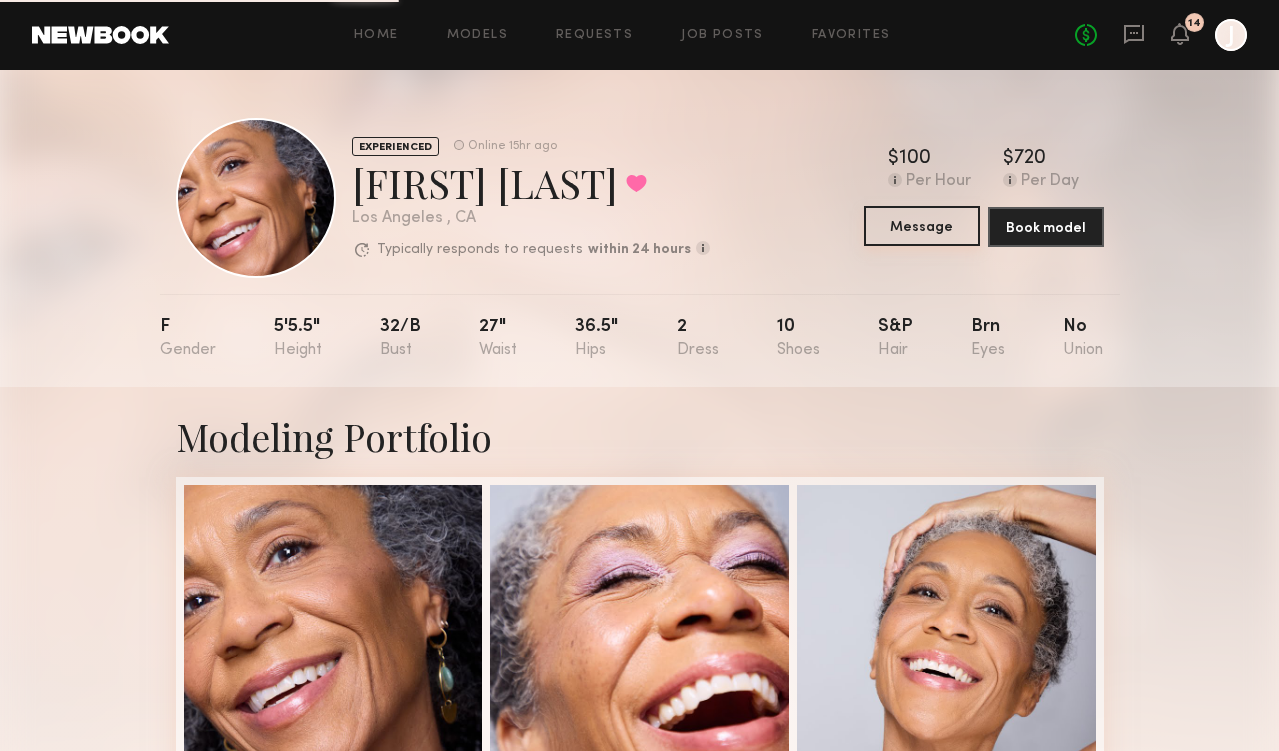 click on "Message" 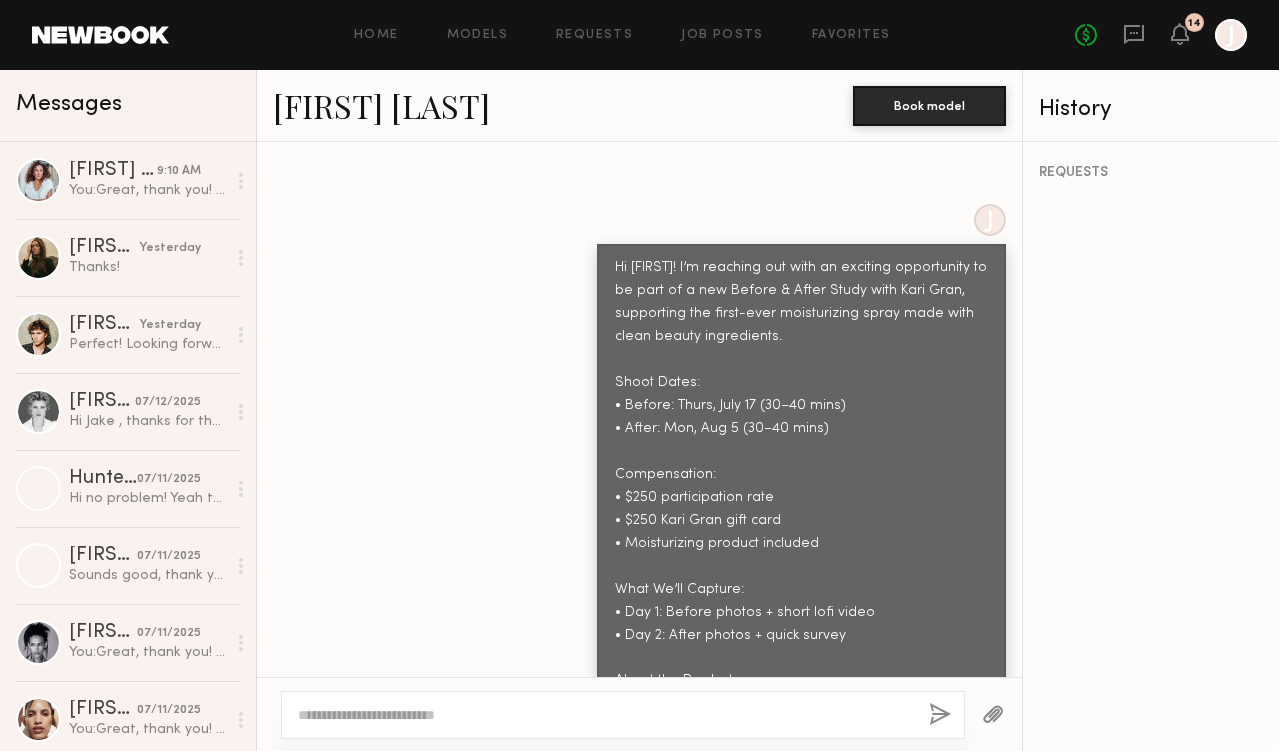 scroll, scrollTop: 2266, scrollLeft: 0, axis: vertical 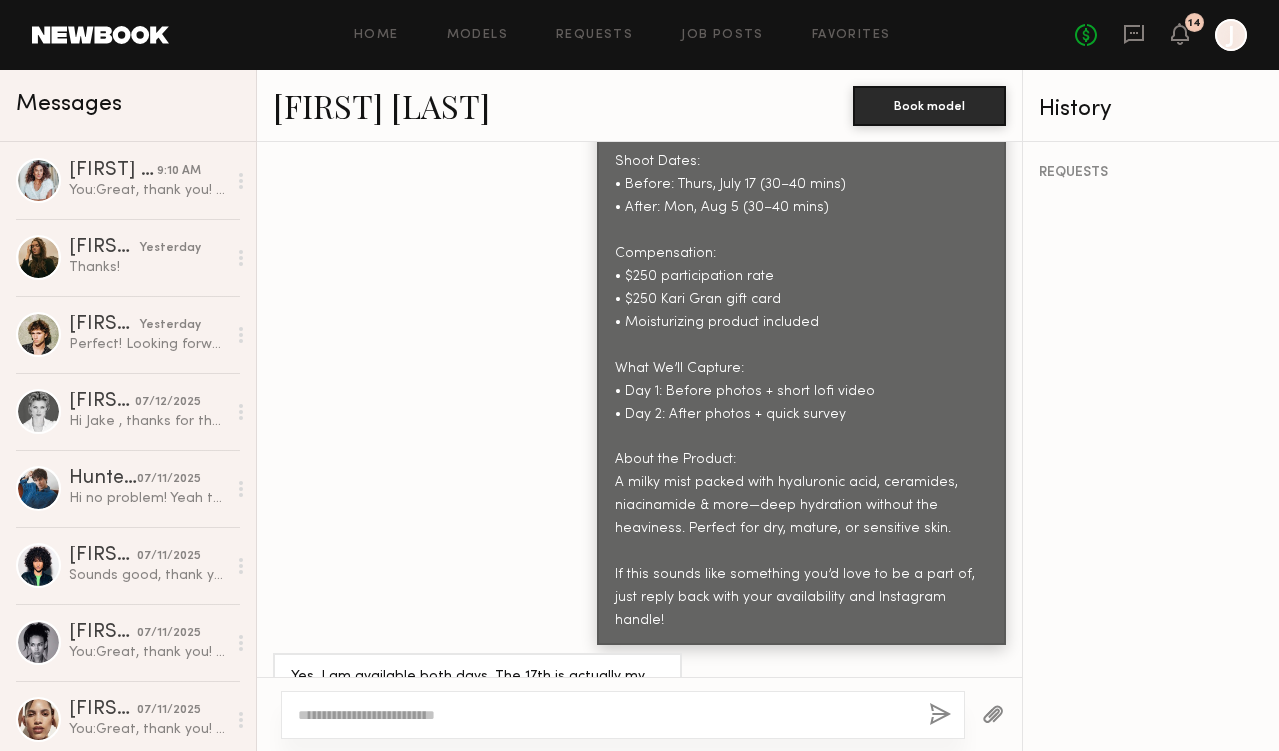 click 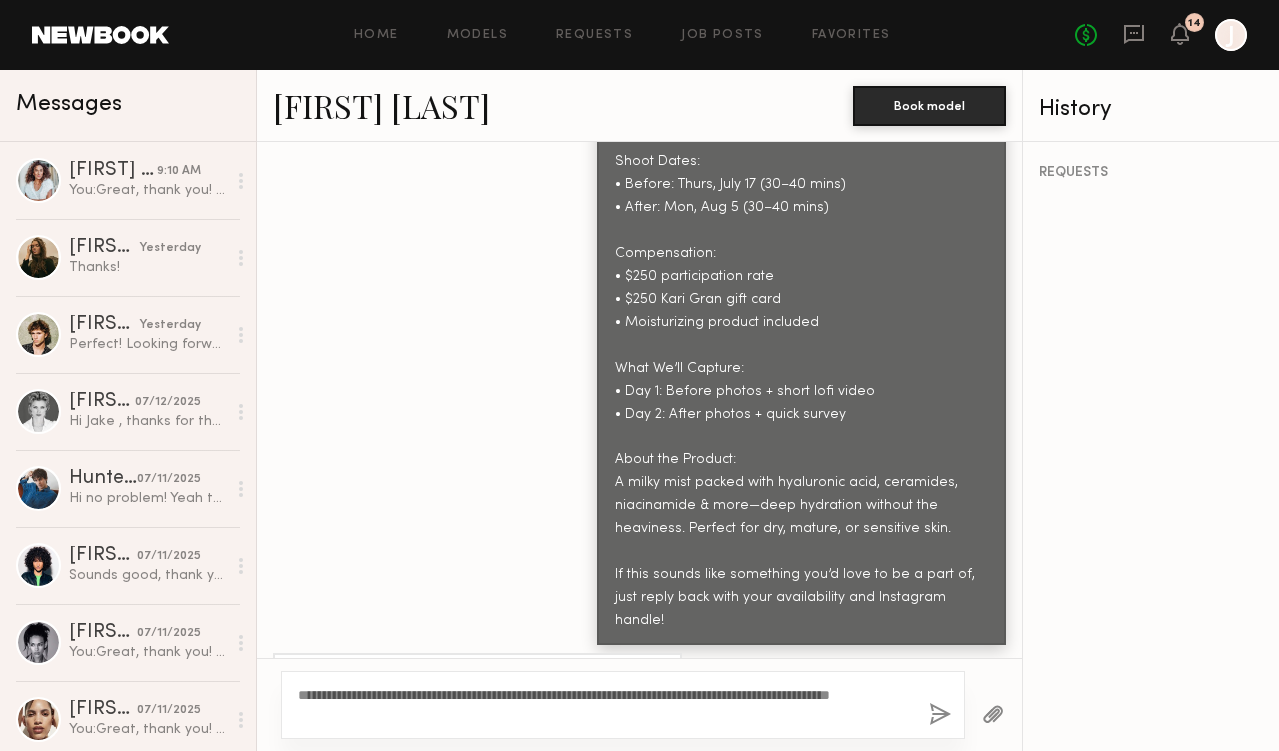 type on "**********" 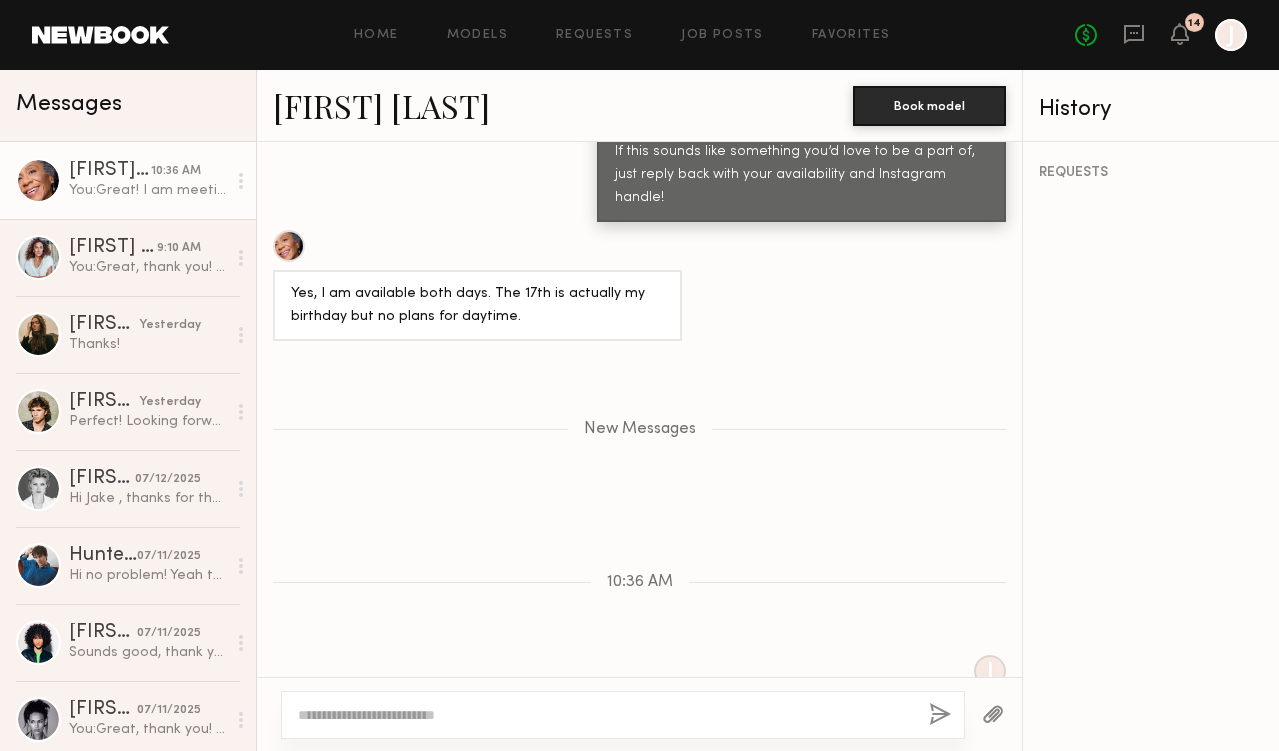 scroll, scrollTop: 2708, scrollLeft: 0, axis: vertical 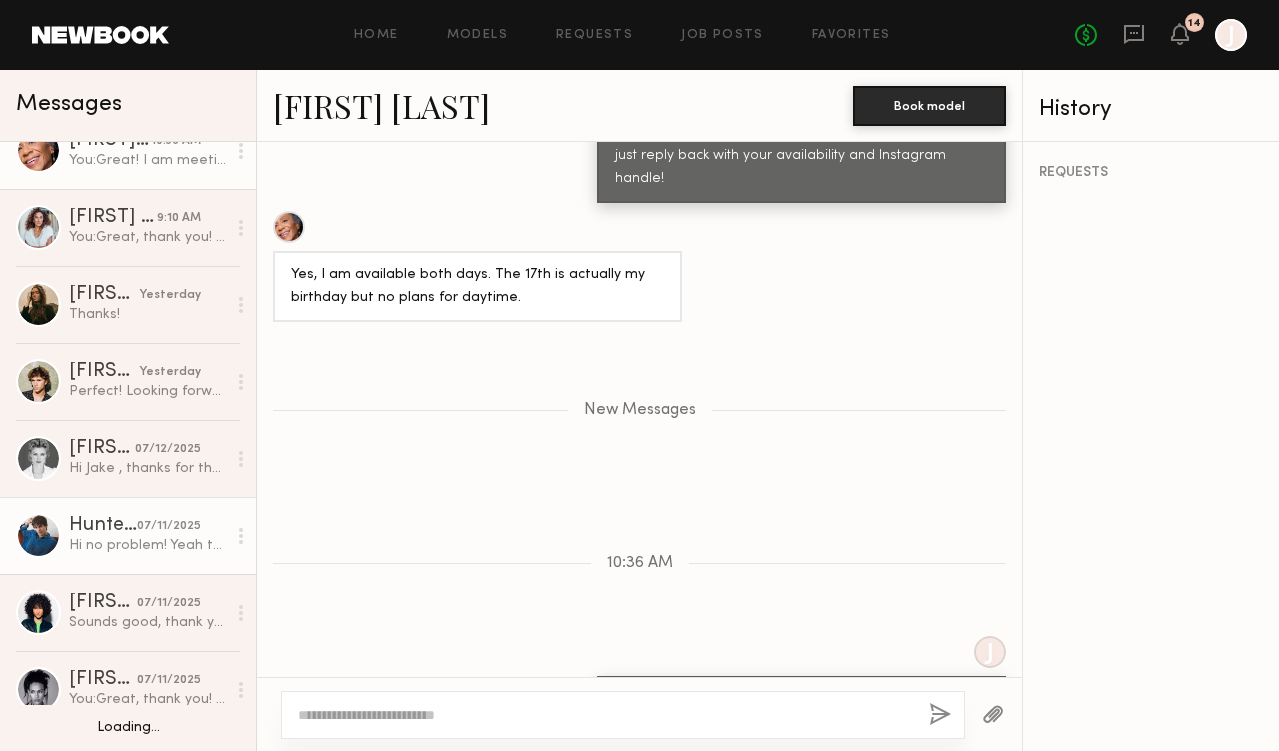 click on "Hi no problem! Yeah that should work!" 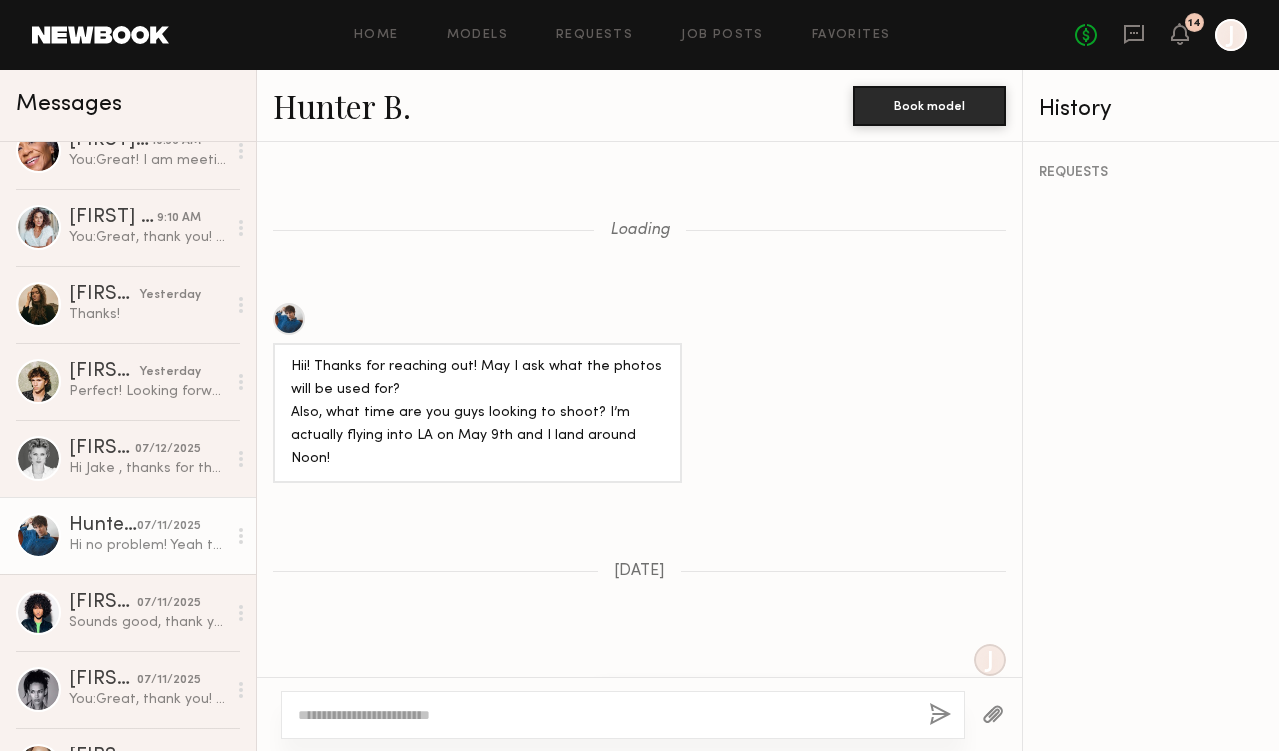 scroll, scrollTop: 2148, scrollLeft: 0, axis: vertical 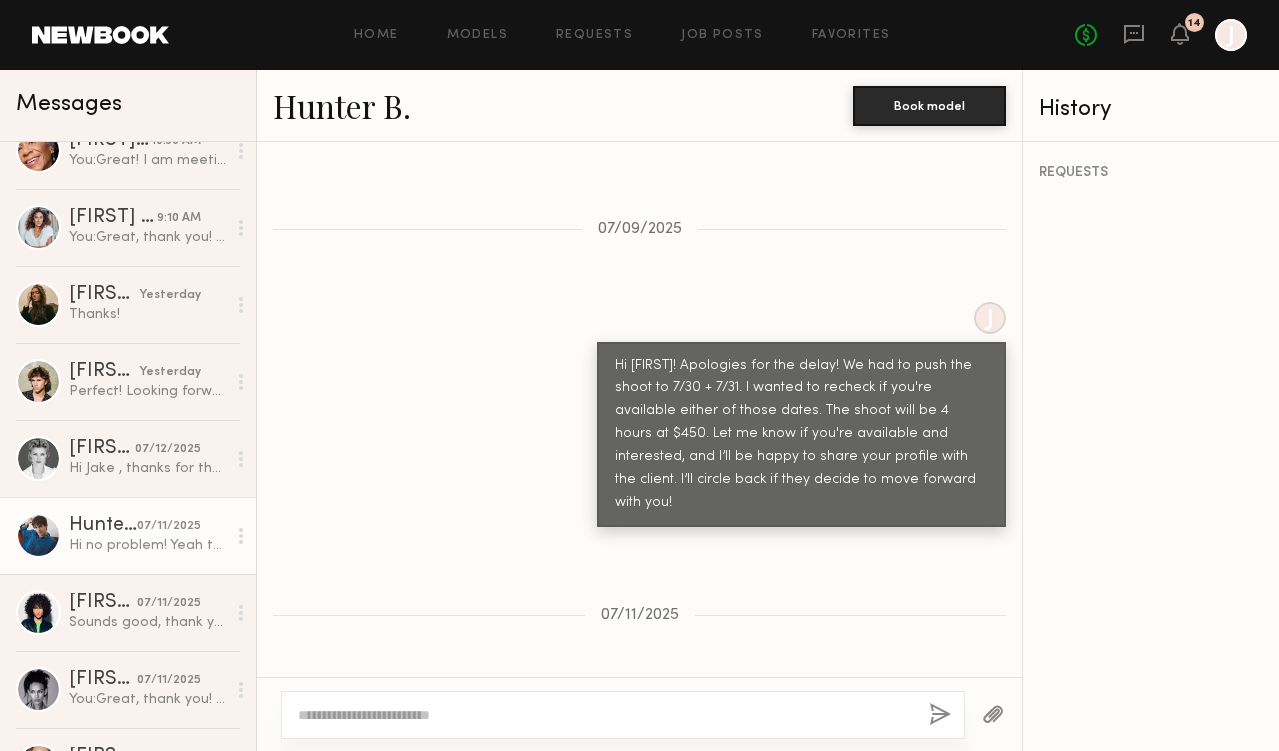 click 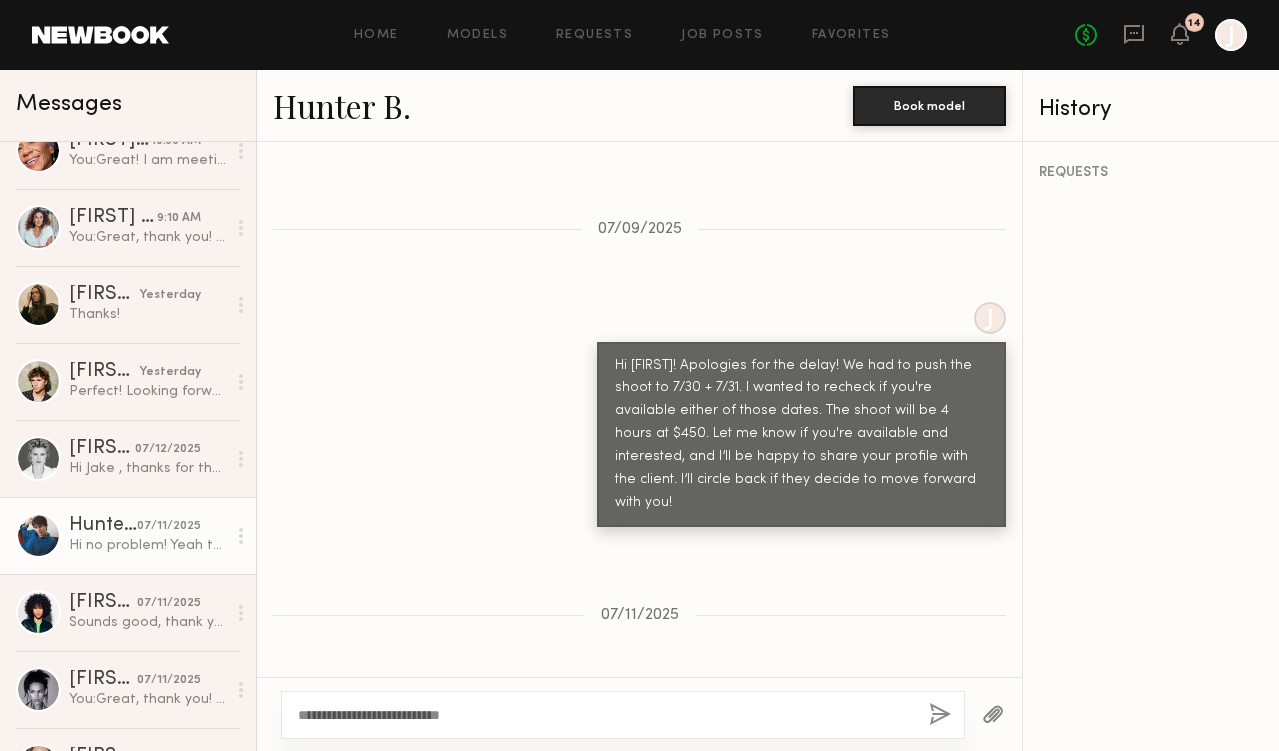 drag, startPoint x: 474, startPoint y: 717, endPoint x: 375, endPoint y: 714, distance: 99.04544 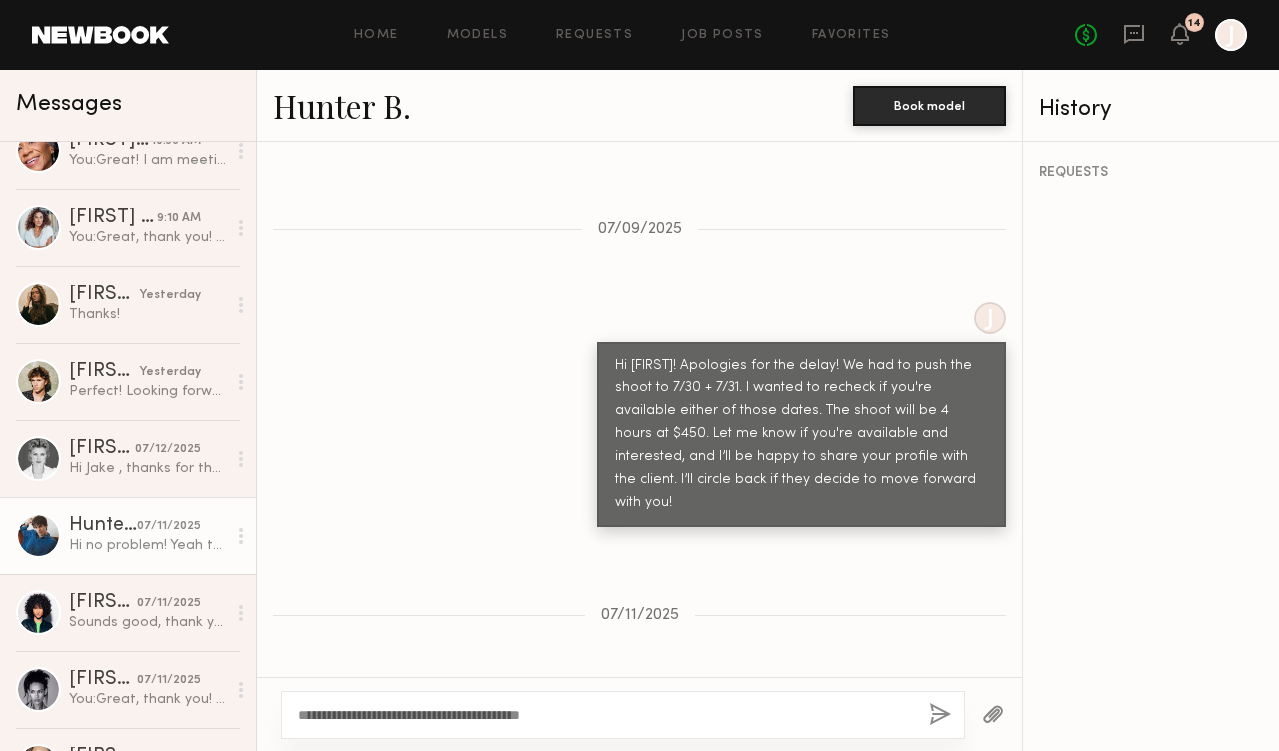 click on "**********" 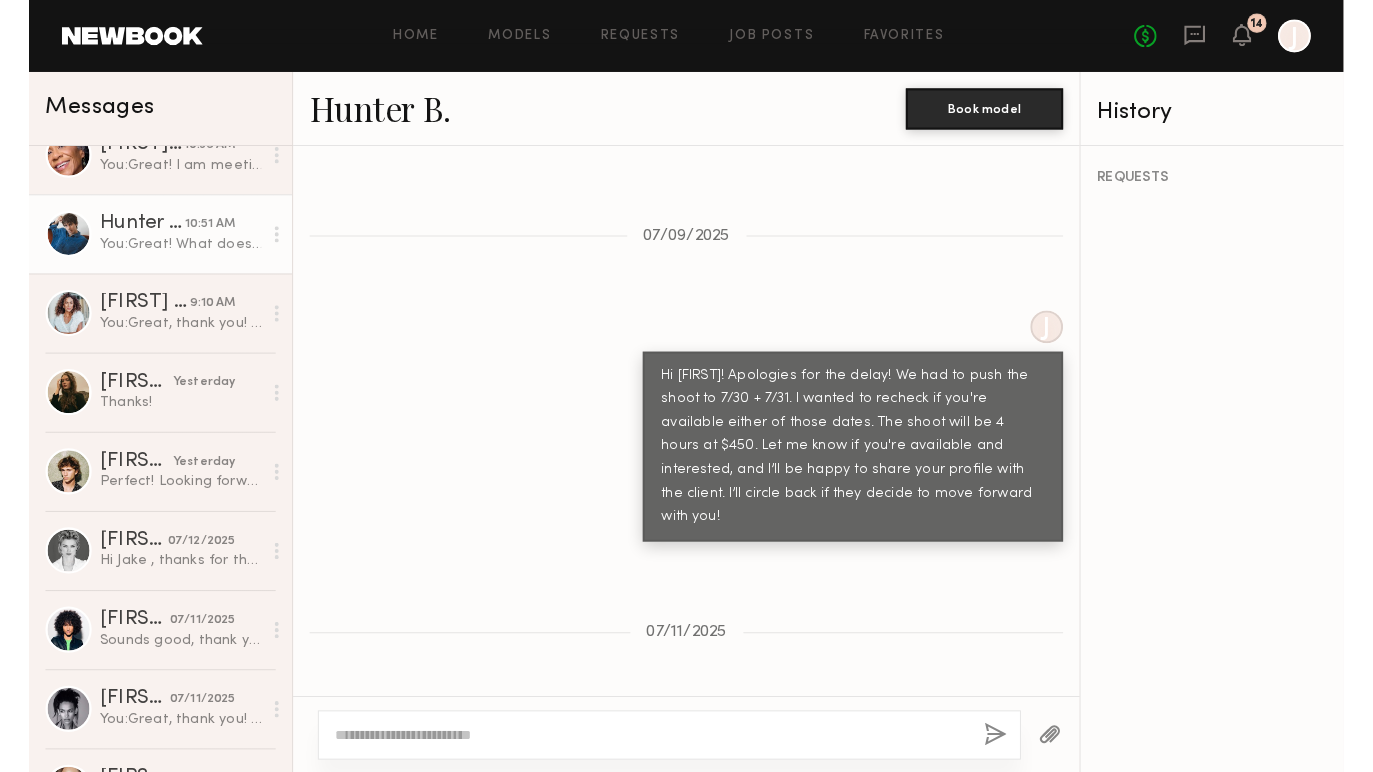 scroll, scrollTop: 2547, scrollLeft: 0, axis: vertical 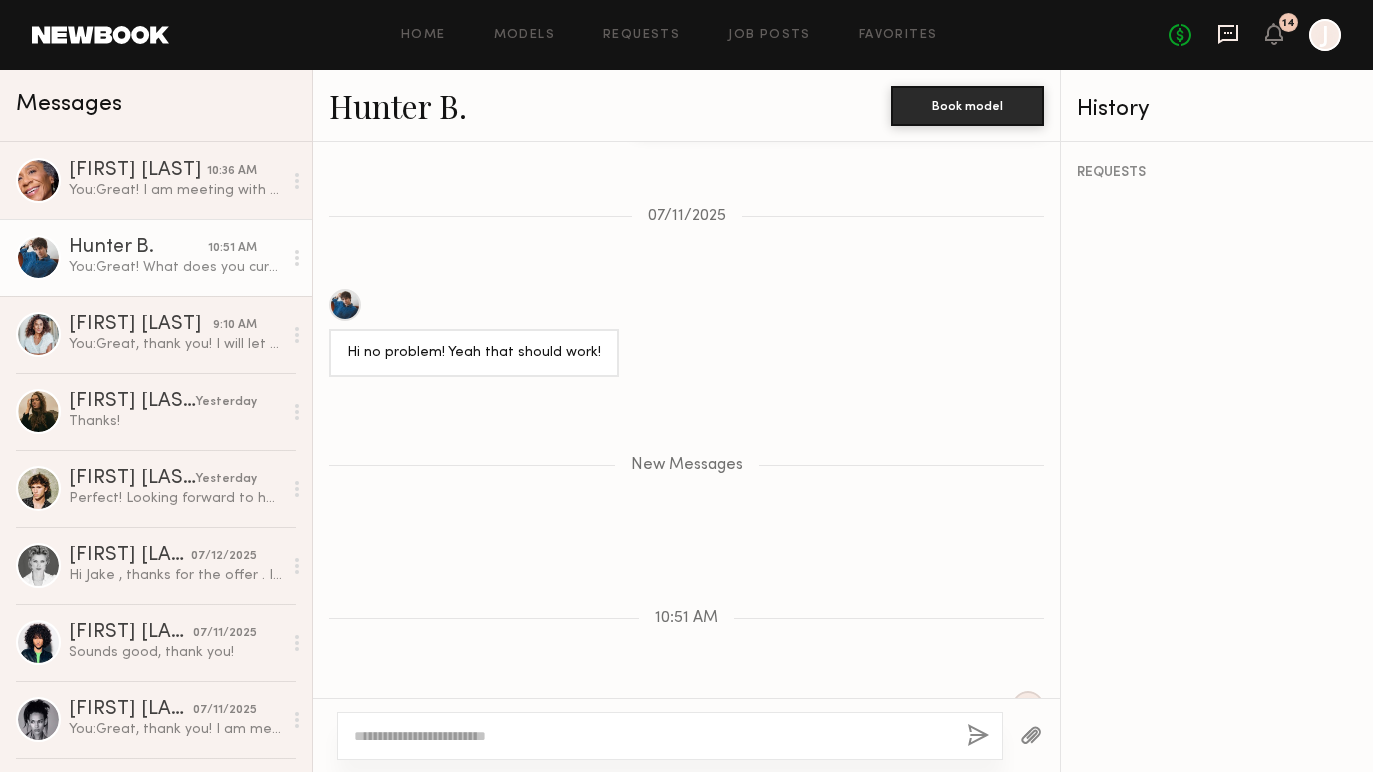 click 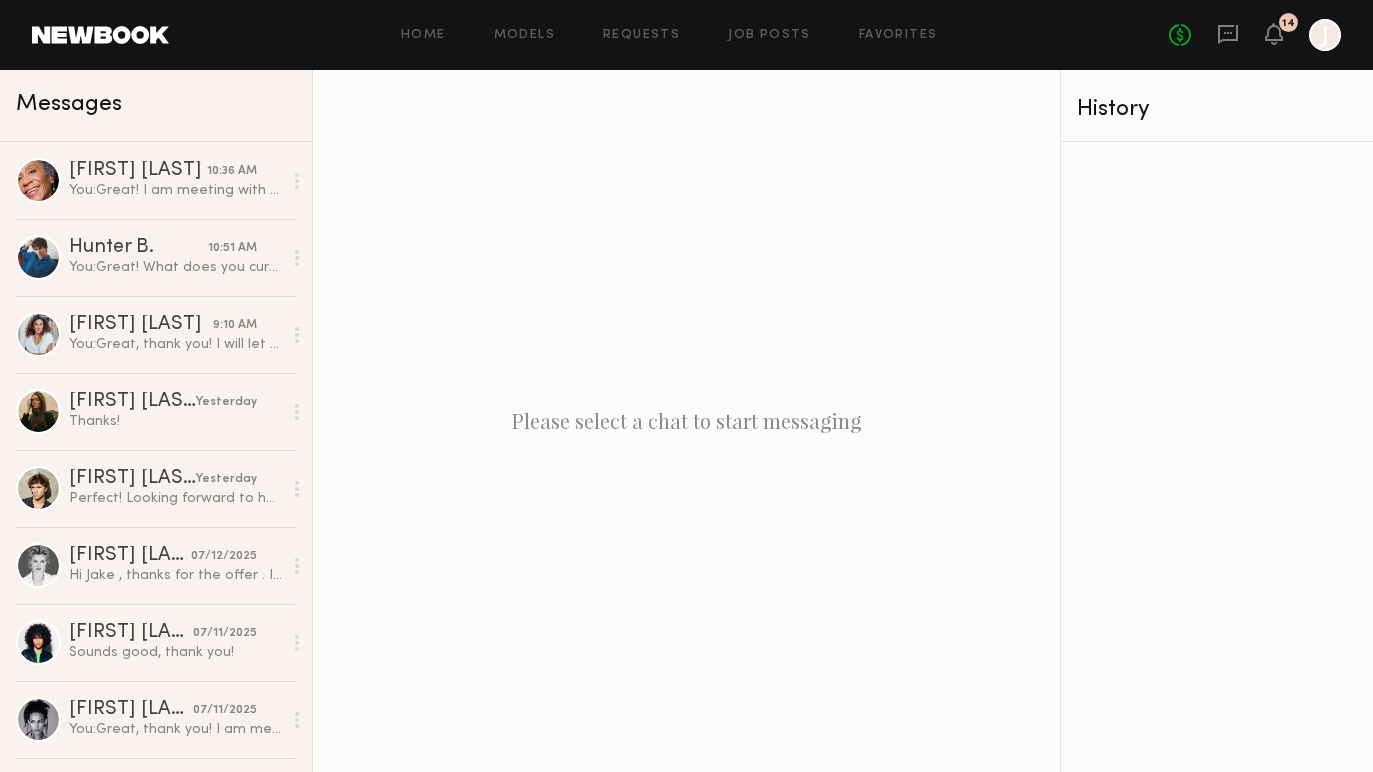 click on "Home Models Requests Job Posts Favorites Sign Out No fees up to $5,000 14 J" 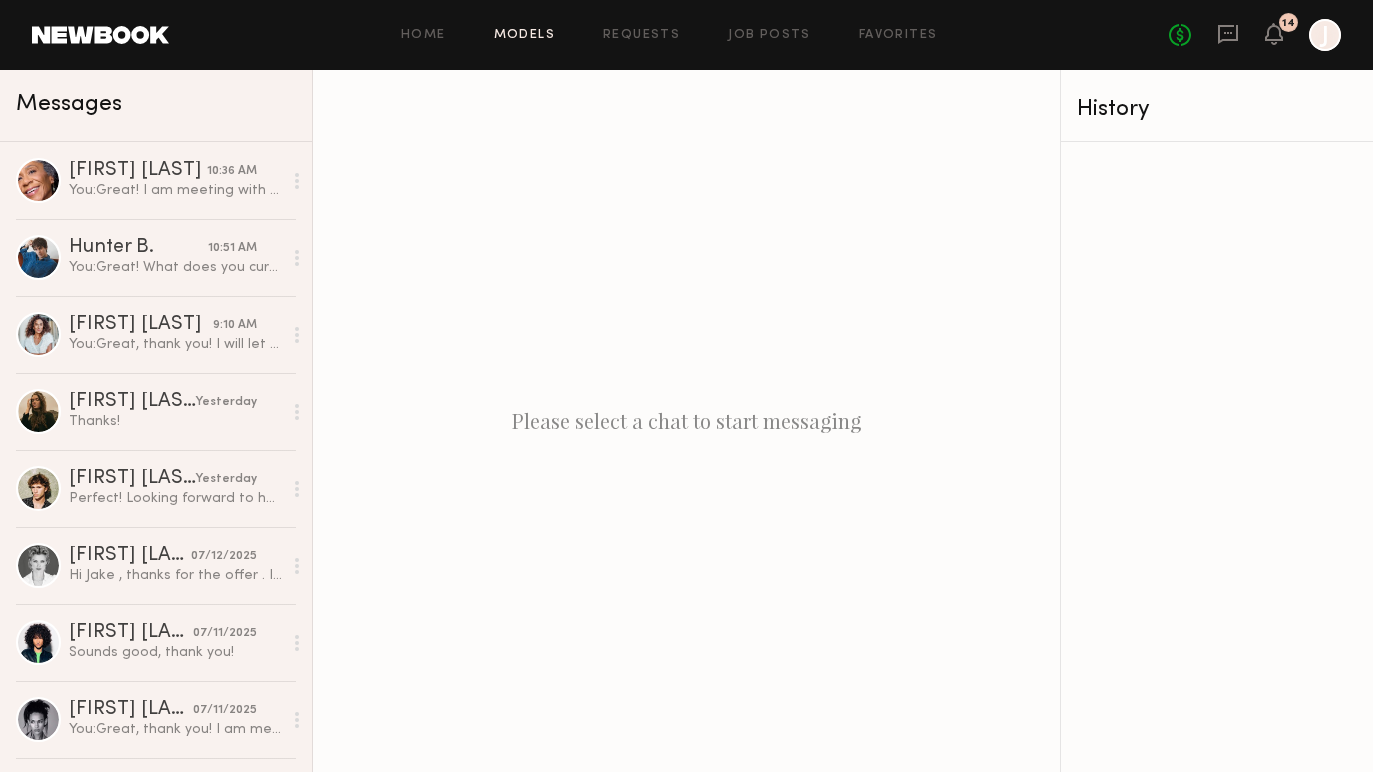 click on "Models" 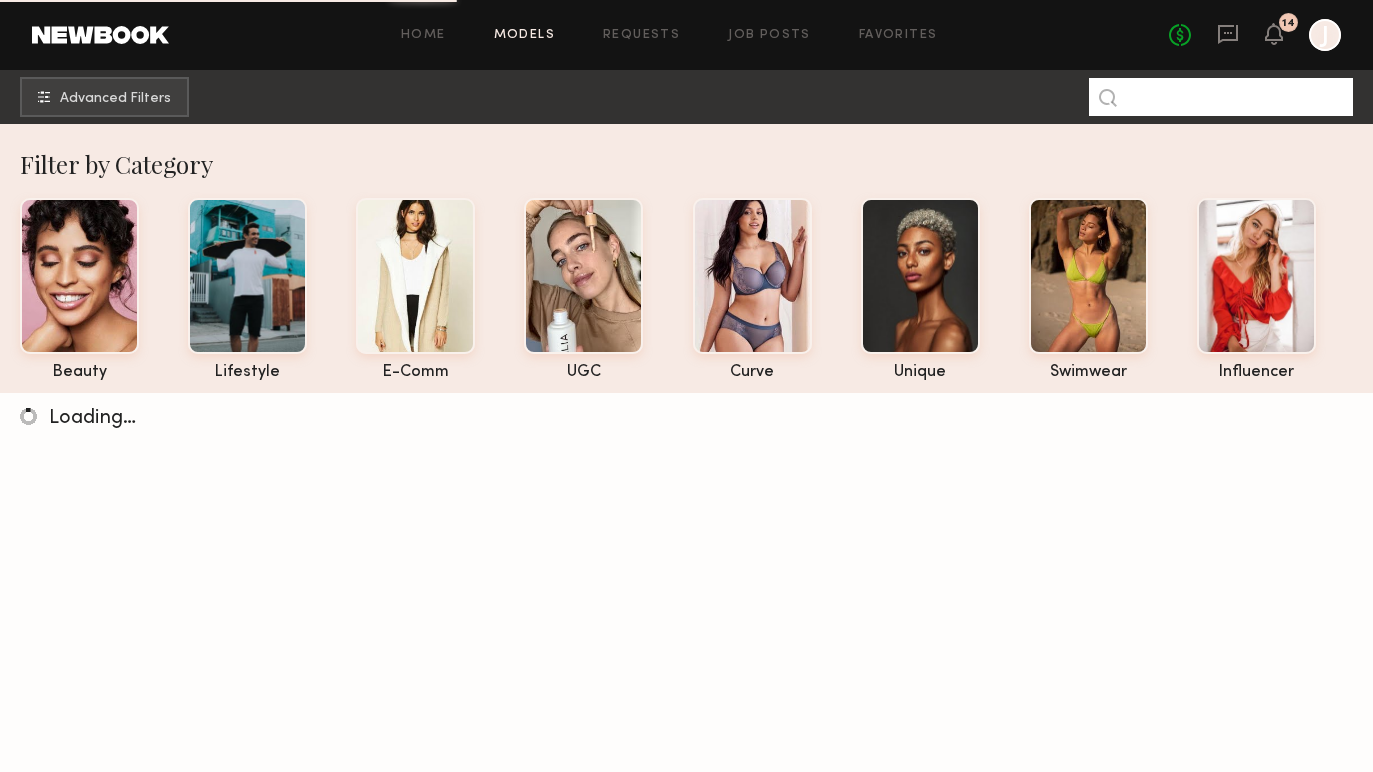 click 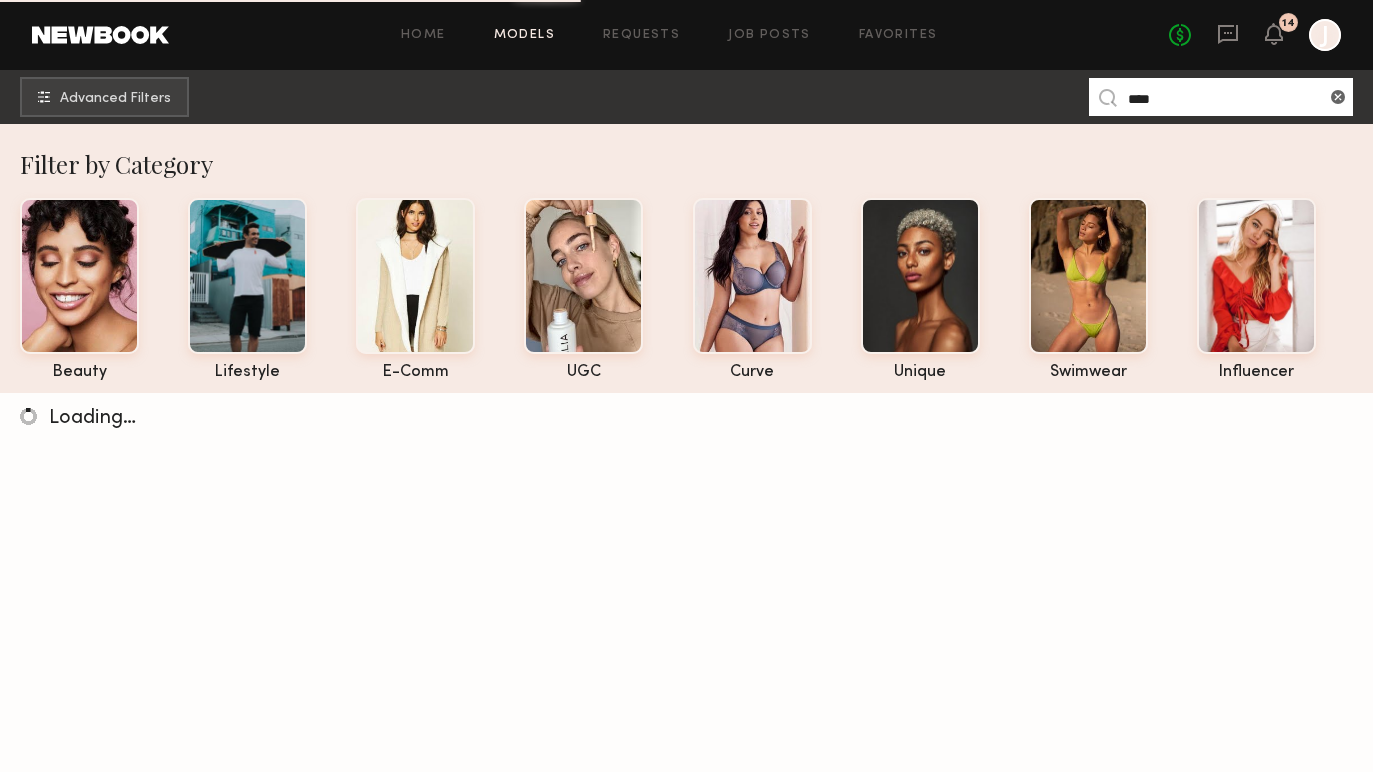 type on "****" 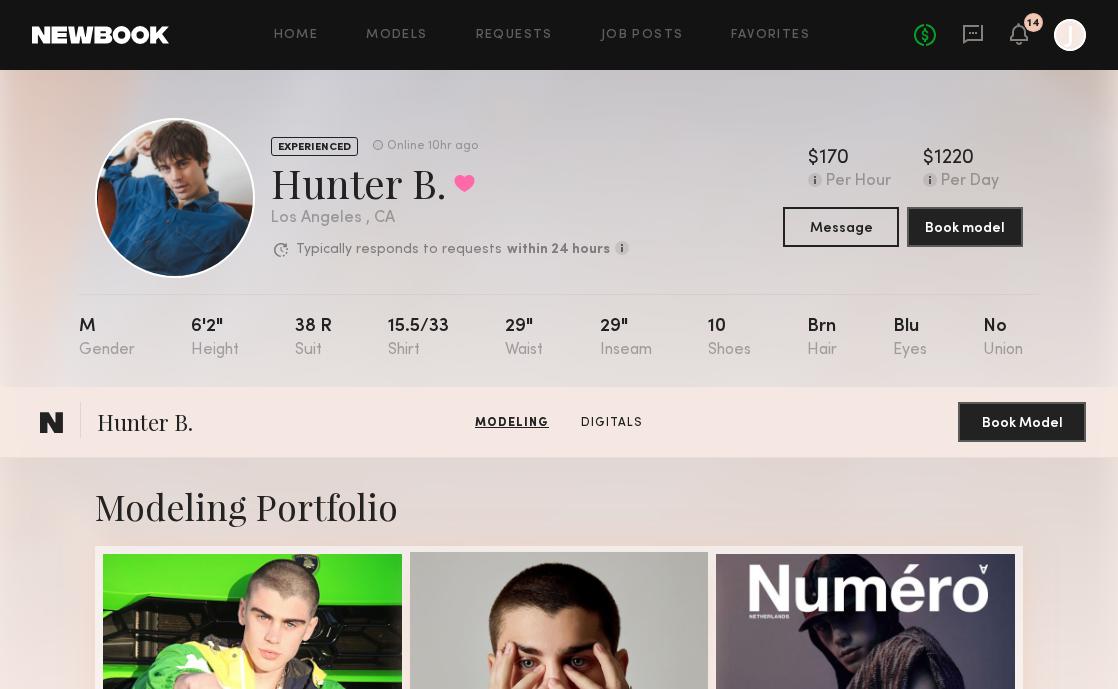 scroll, scrollTop: 0, scrollLeft: 0, axis: both 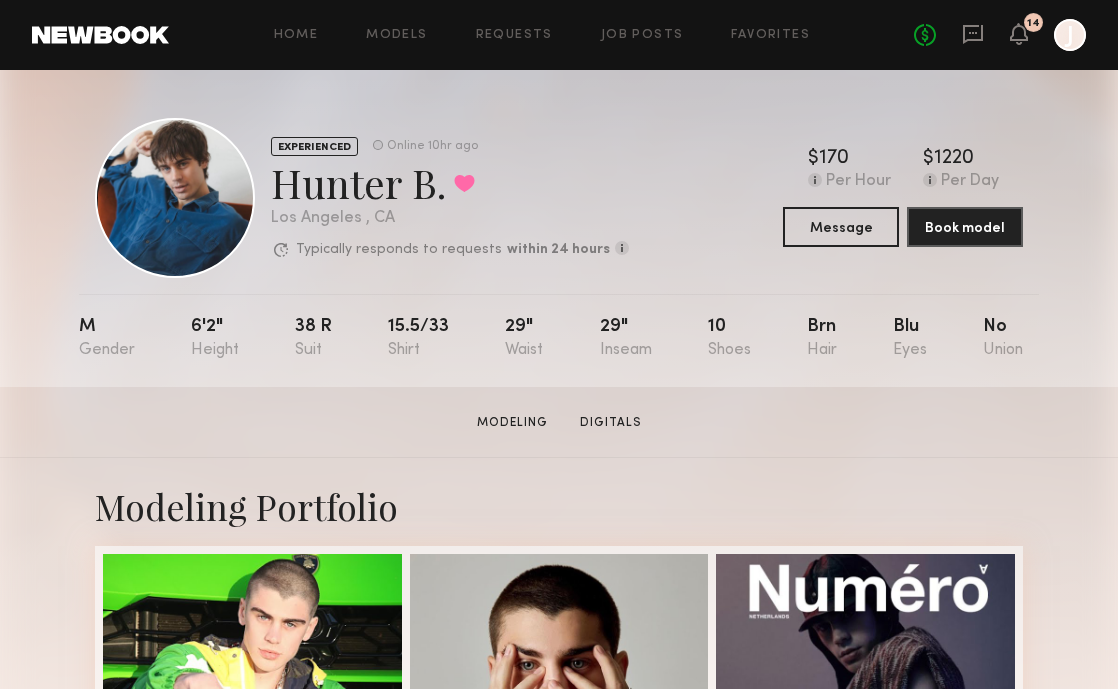 click on "No fees up to $5,000 14 J" 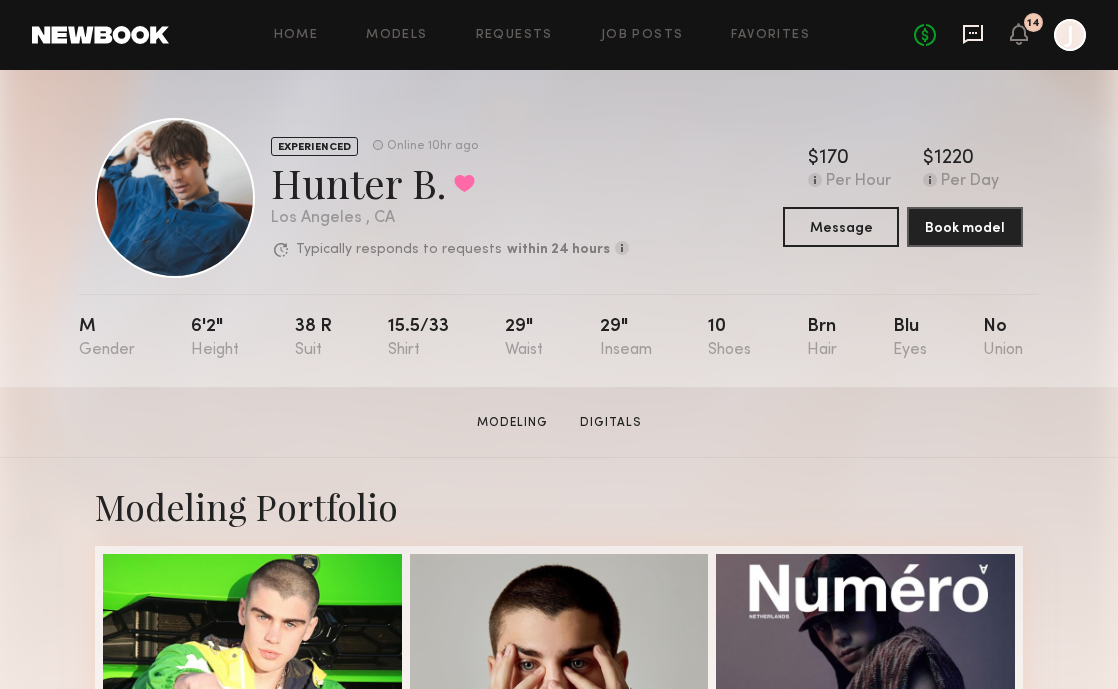 click 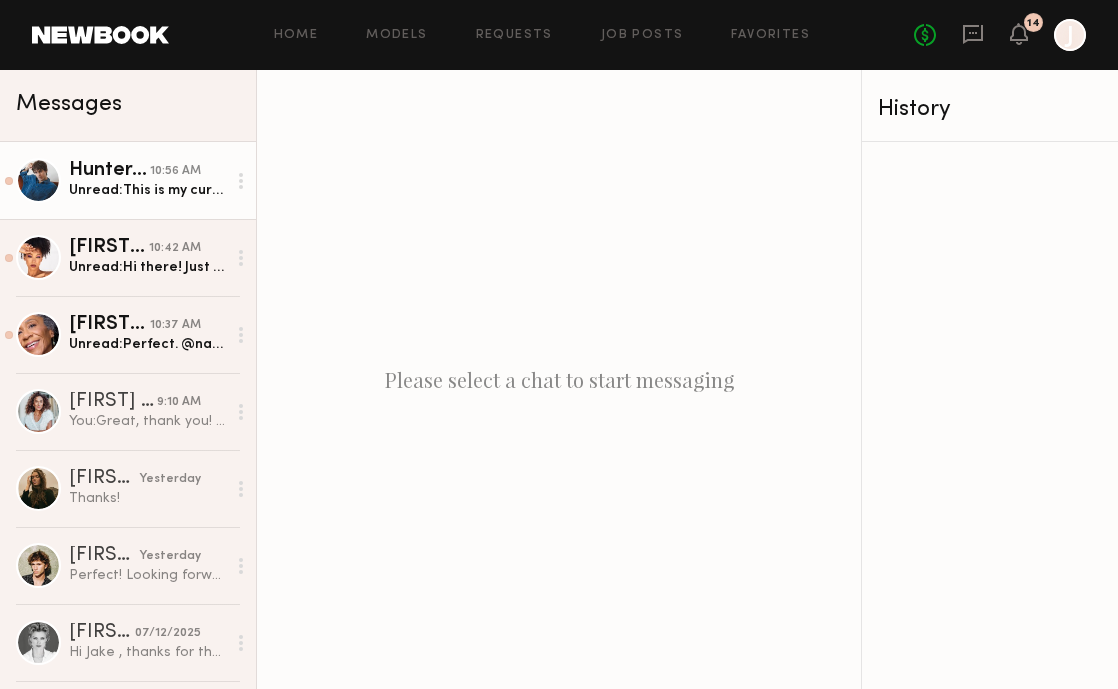 click on "10:56 AM" 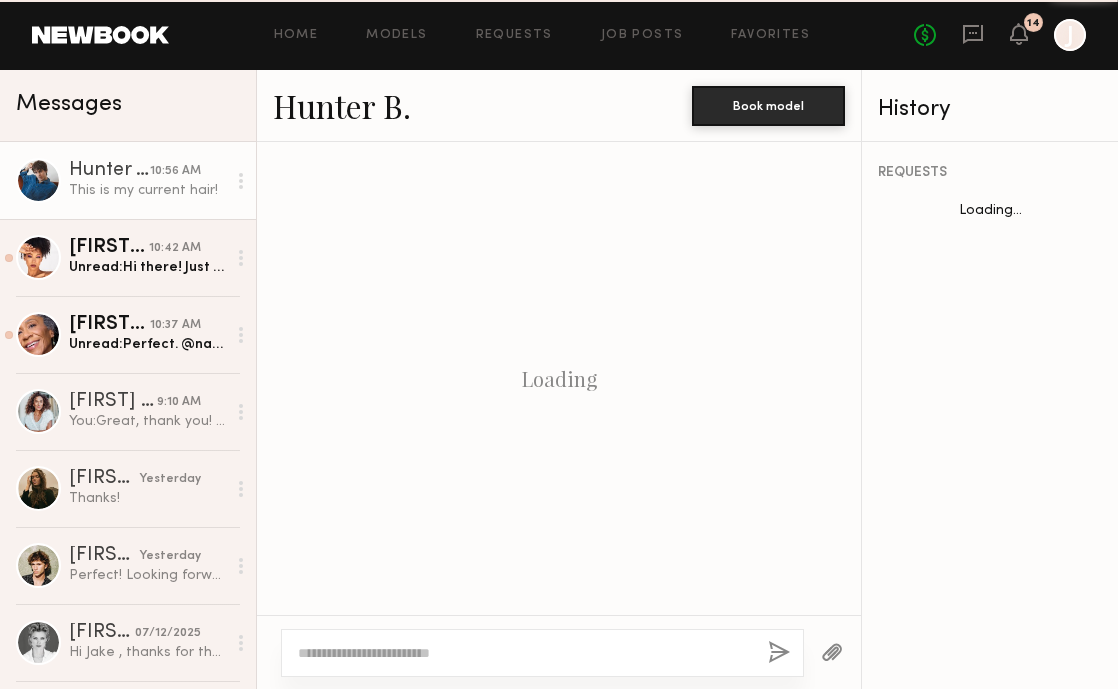 scroll, scrollTop: 2462, scrollLeft: 0, axis: vertical 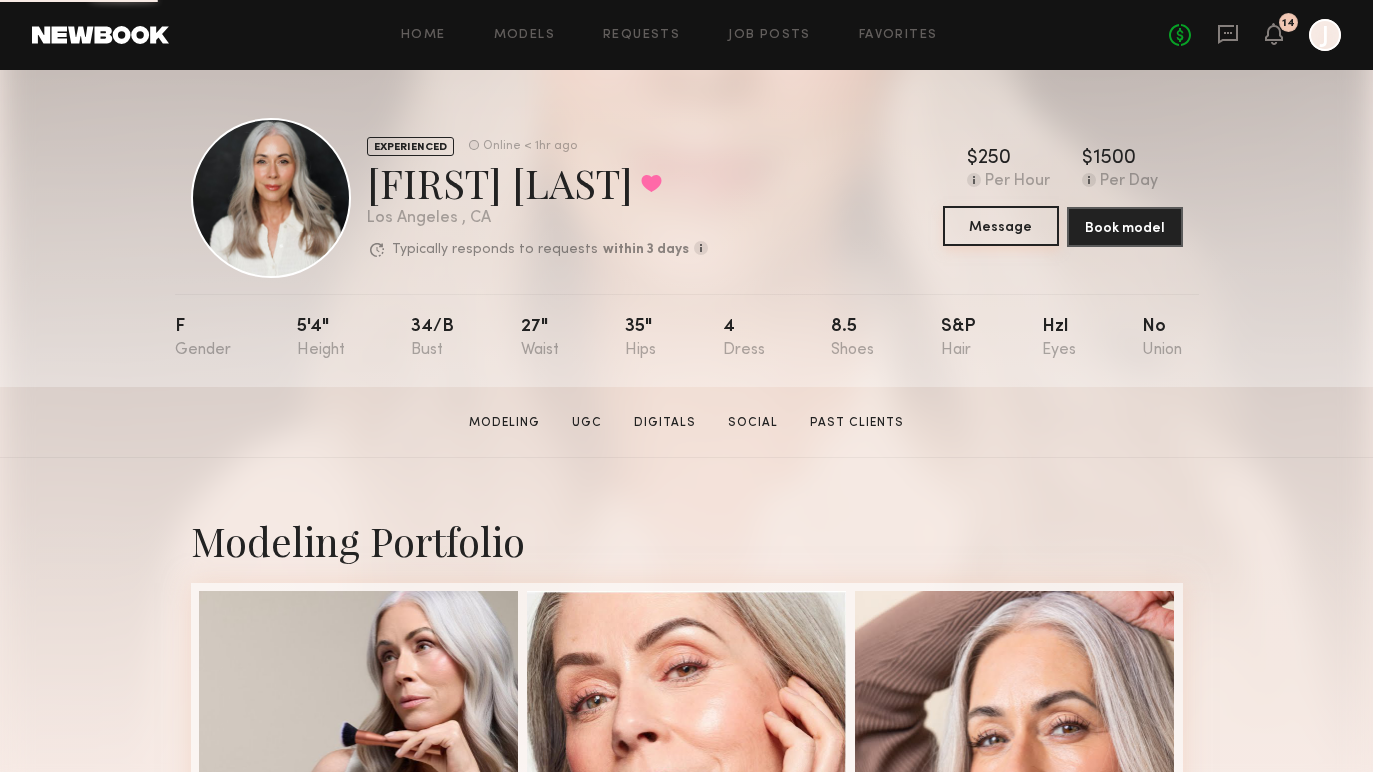 click on "Message" 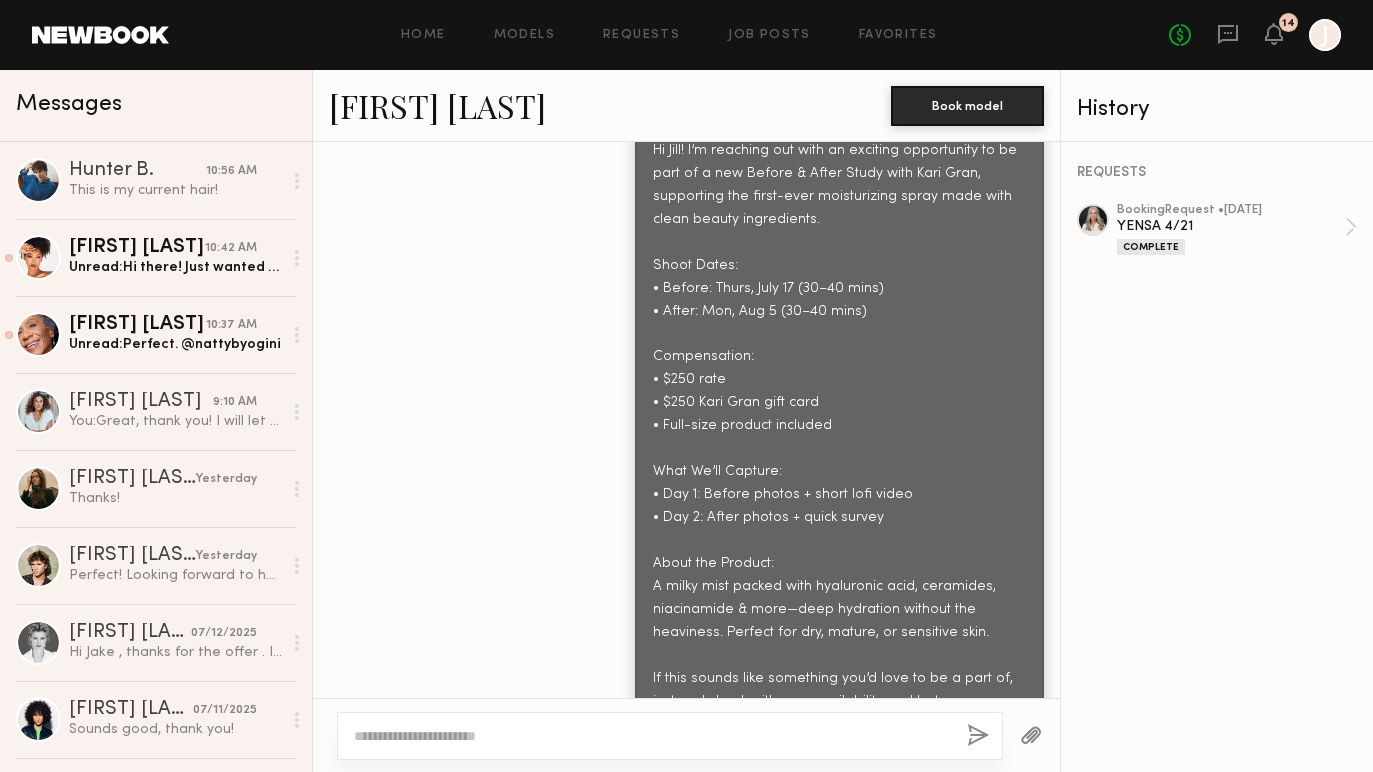 scroll, scrollTop: 3647, scrollLeft: 0, axis: vertical 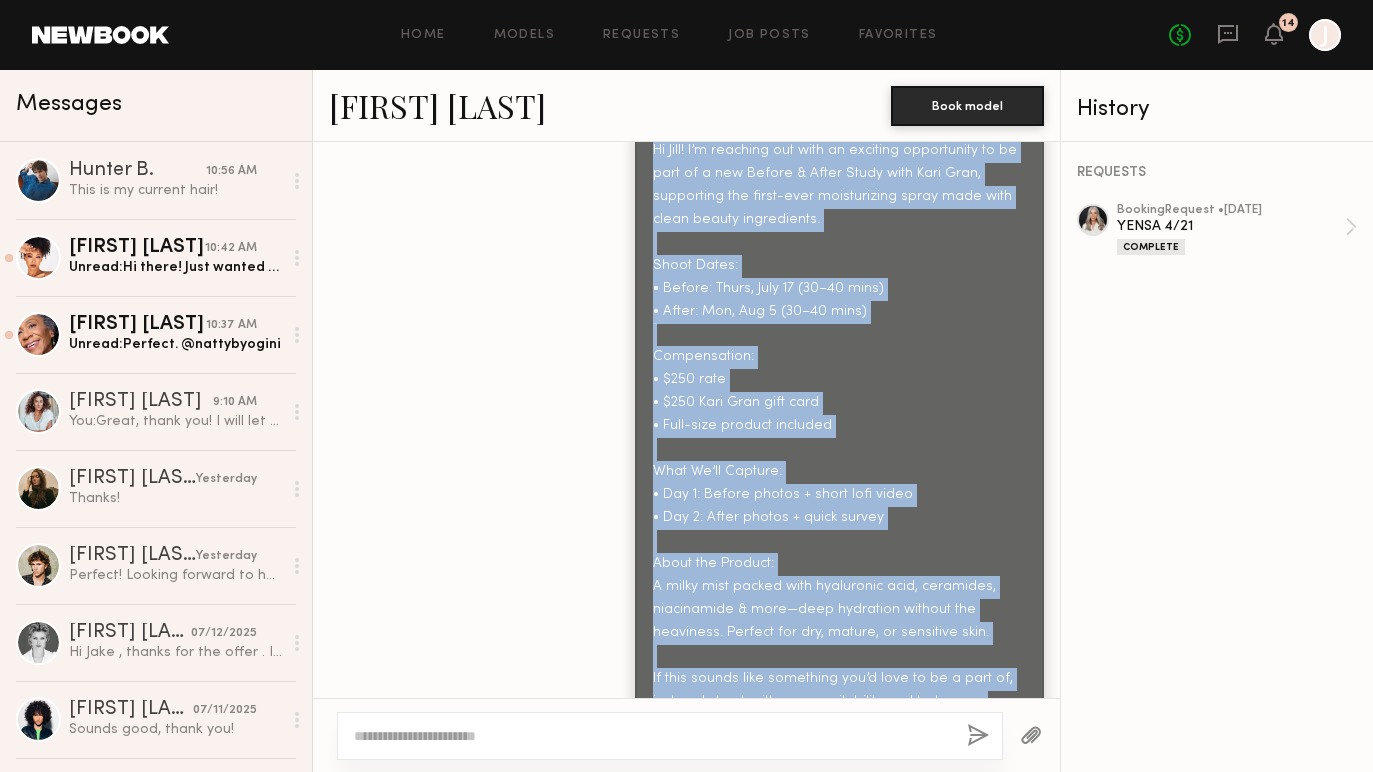 drag, startPoint x: 653, startPoint y: 264, endPoint x: 1025, endPoint y: 666, distance: 547.7116 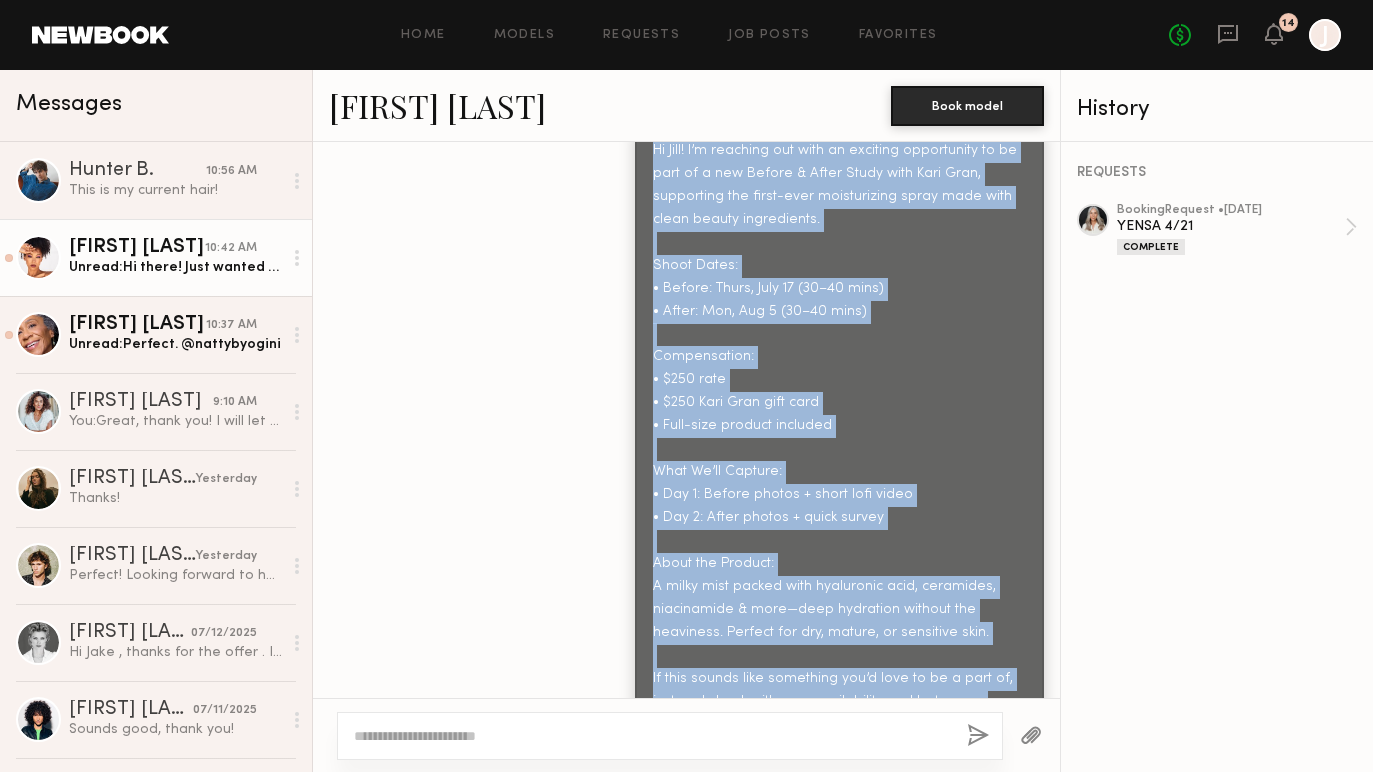 click on "Unread:  Hi there! Just wanted to check in about the 24th?" 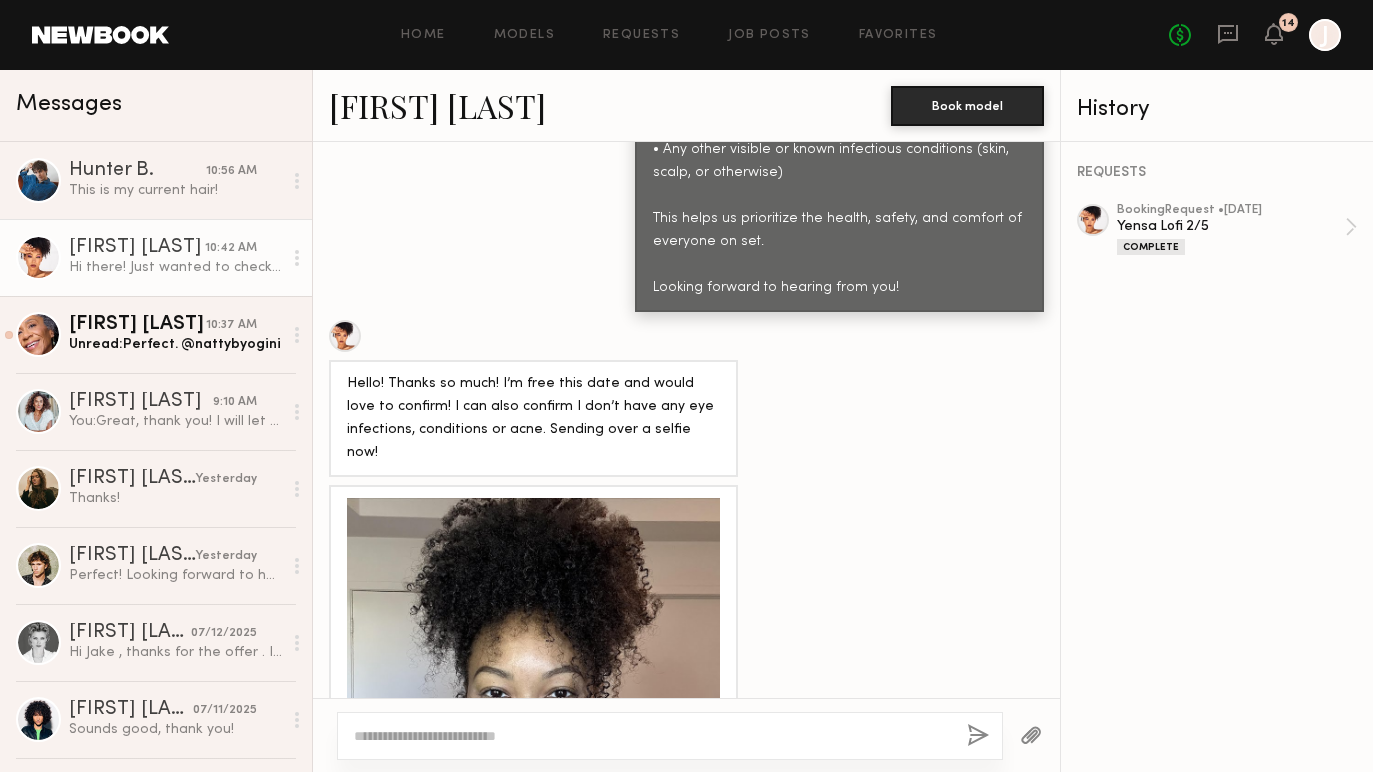 scroll, scrollTop: 3701, scrollLeft: 0, axis: vertical 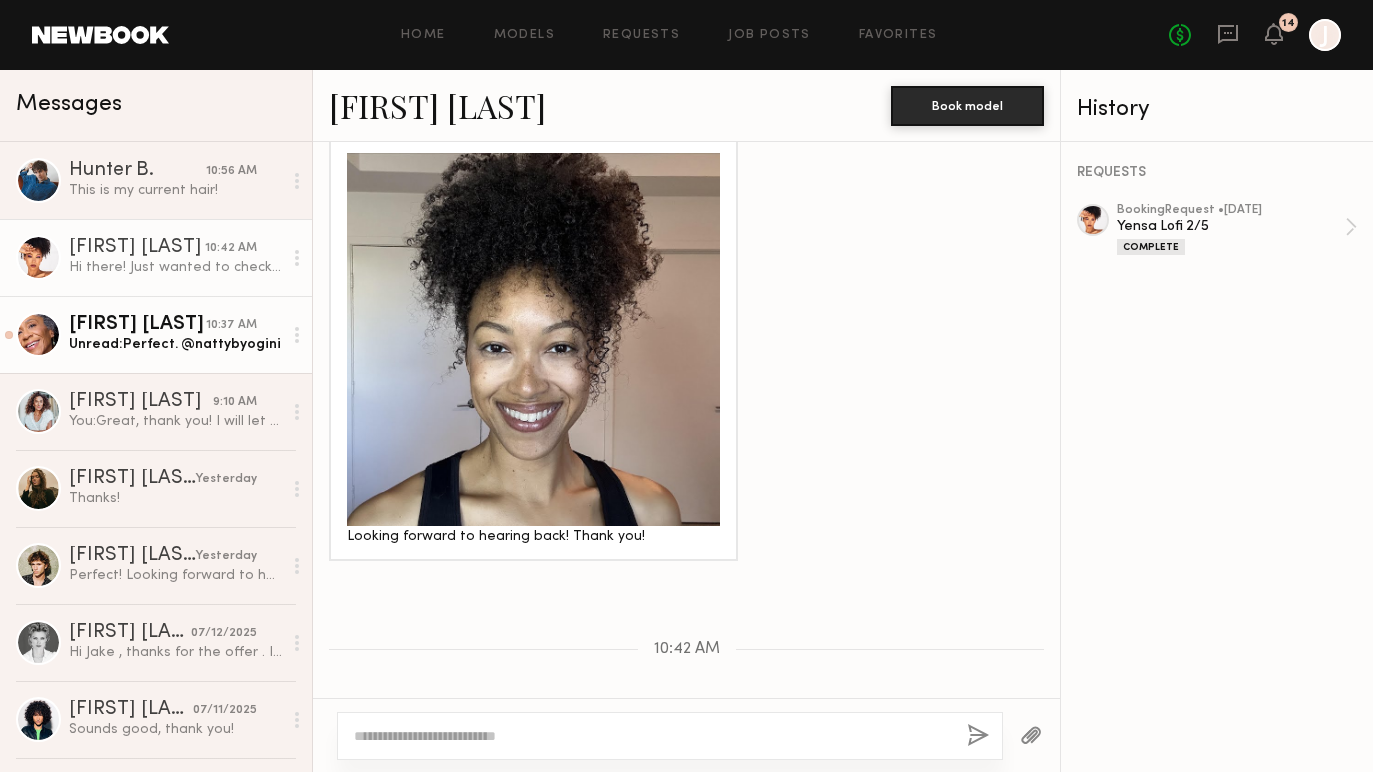 click on "Unread:  Perfect. @nattybyogini" 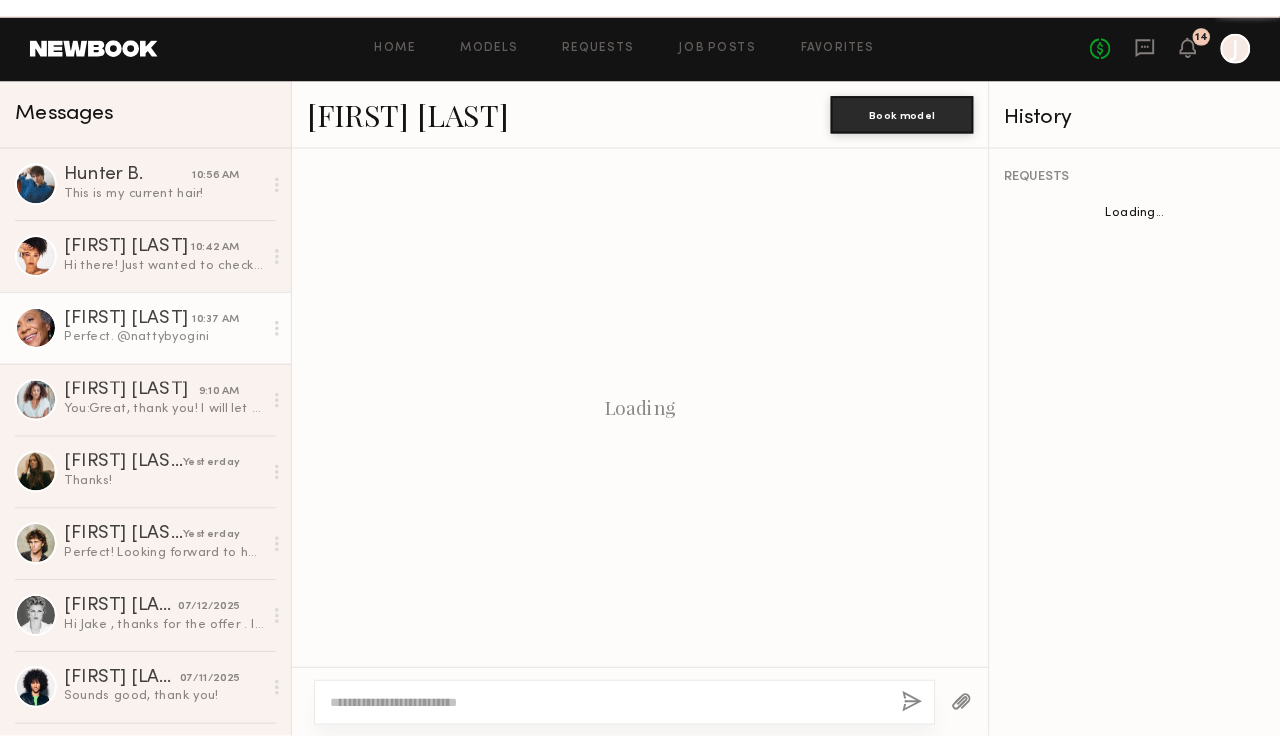 scroll, scrollTop: 2612, scrollLeft: 0, axis: vertical 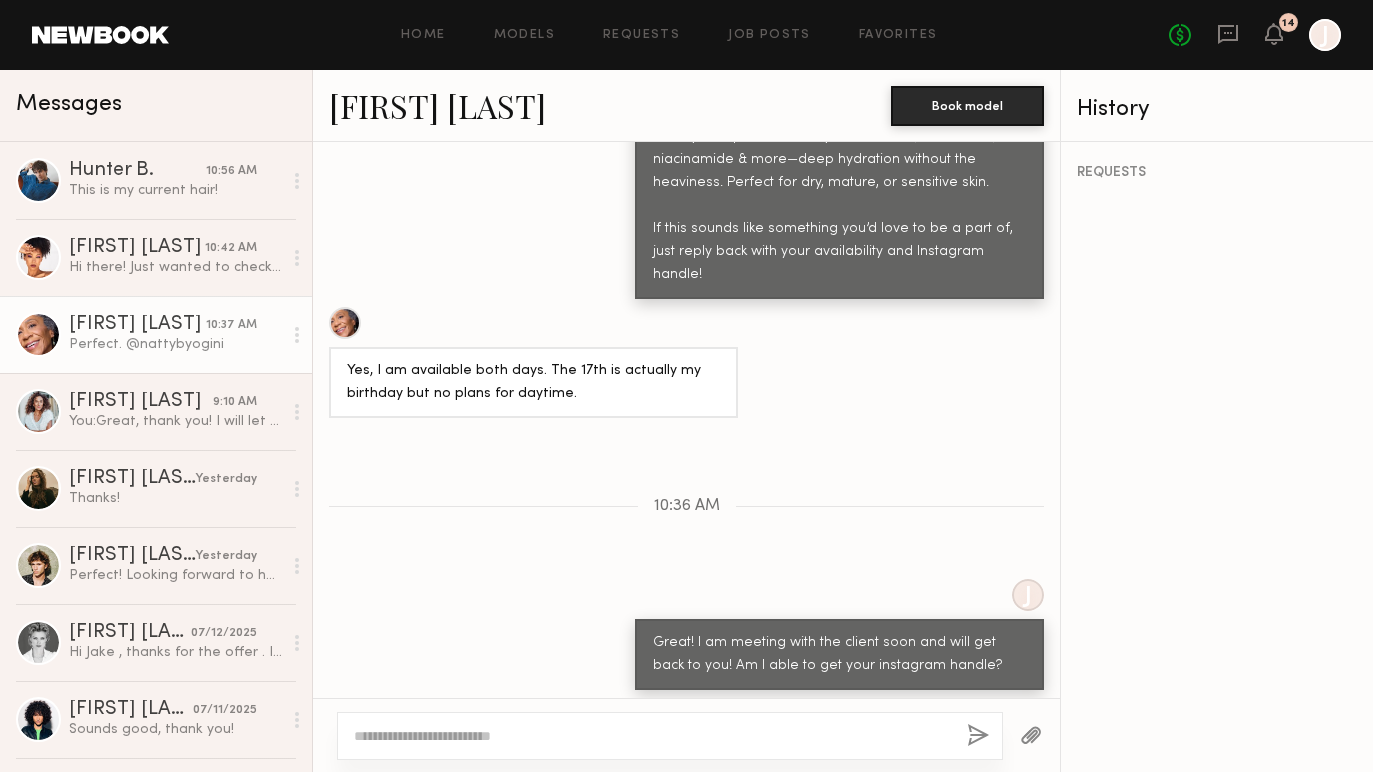 drag, startPoint x: 399, startPoint y: 656, endPoint x: 500, endPoint y: 656, distance: 101 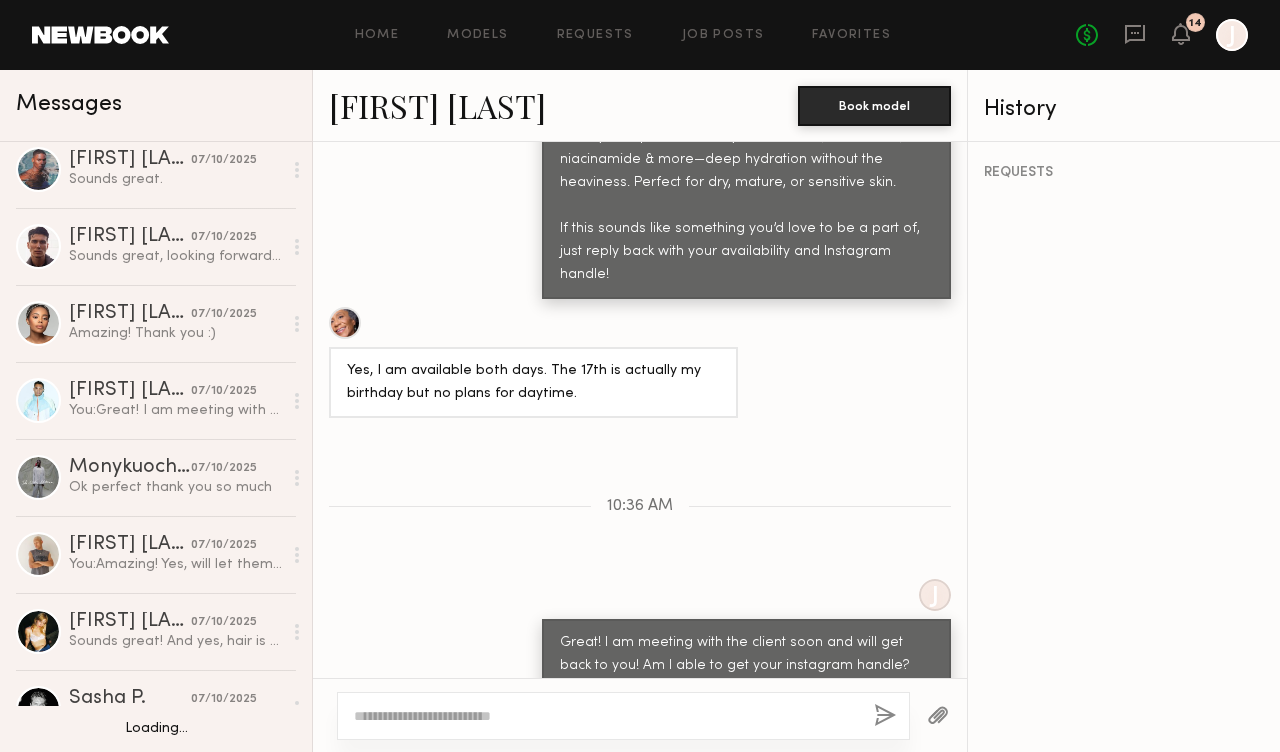 scroll, scrollTop: 2407, scrollLeft: 0, axis: vertical 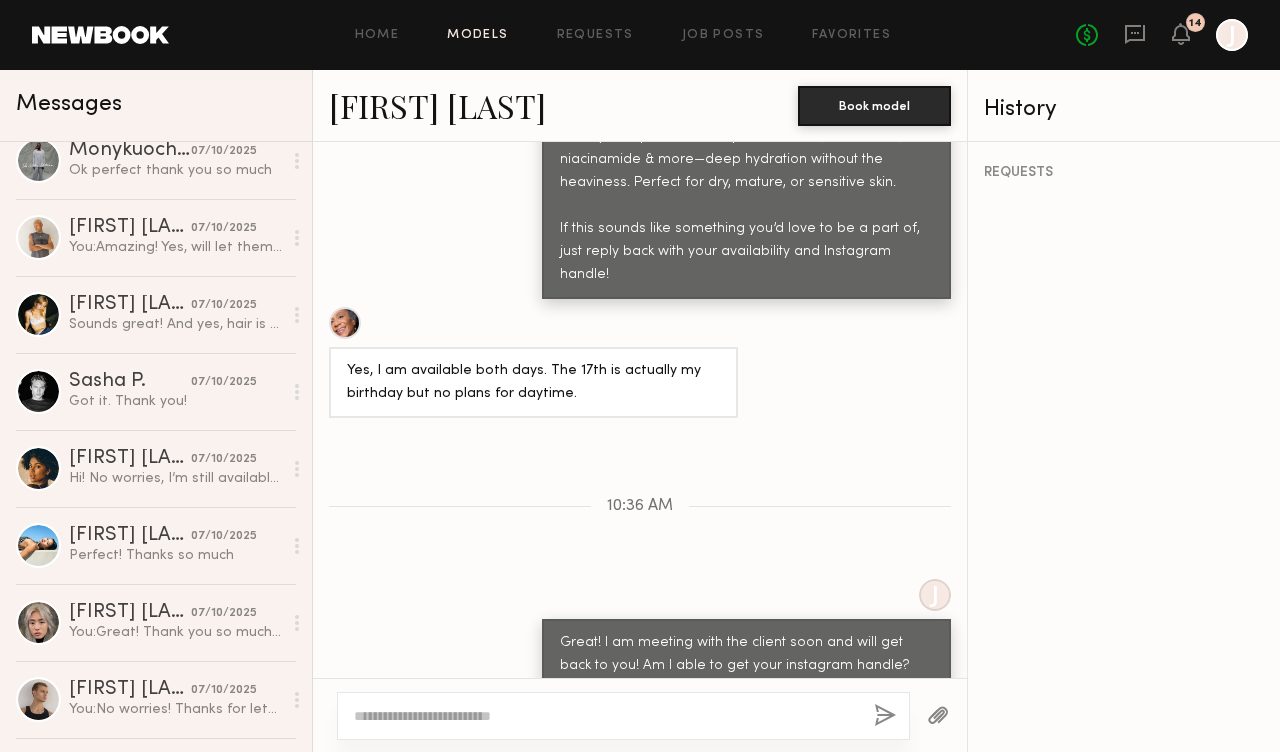click on "Models" 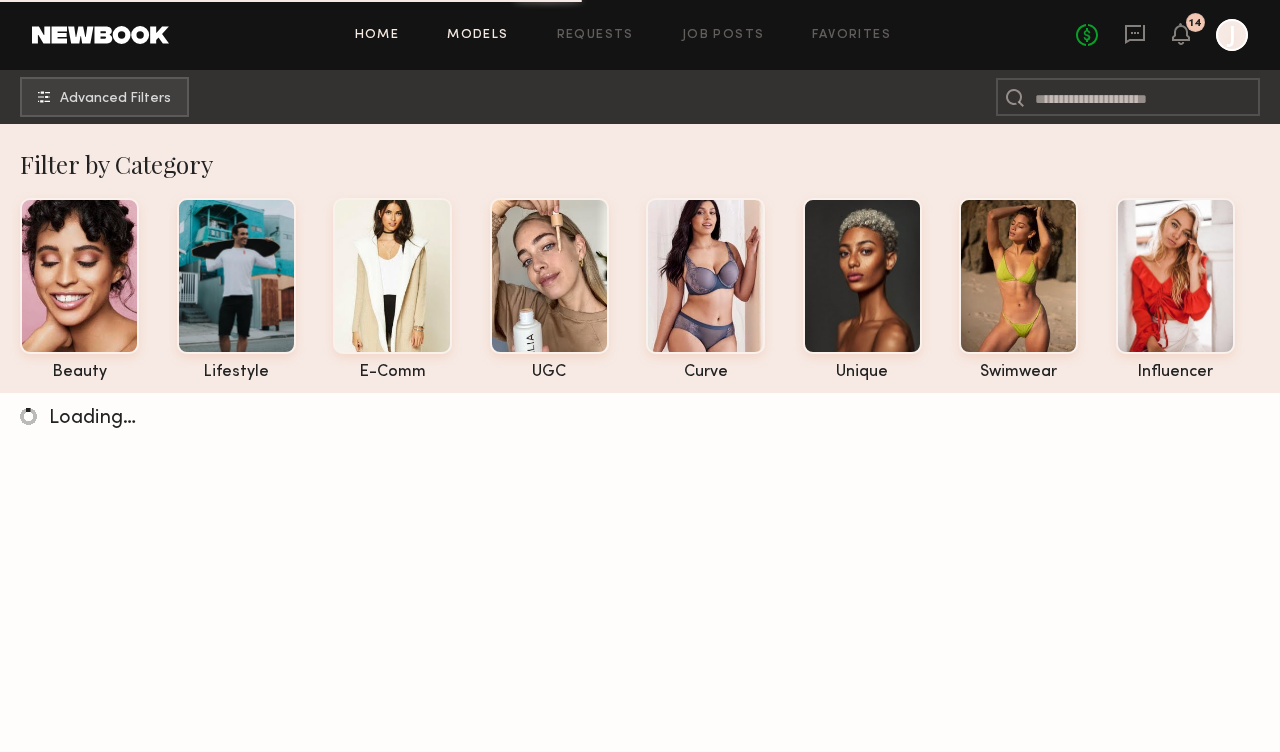 click on "Home" 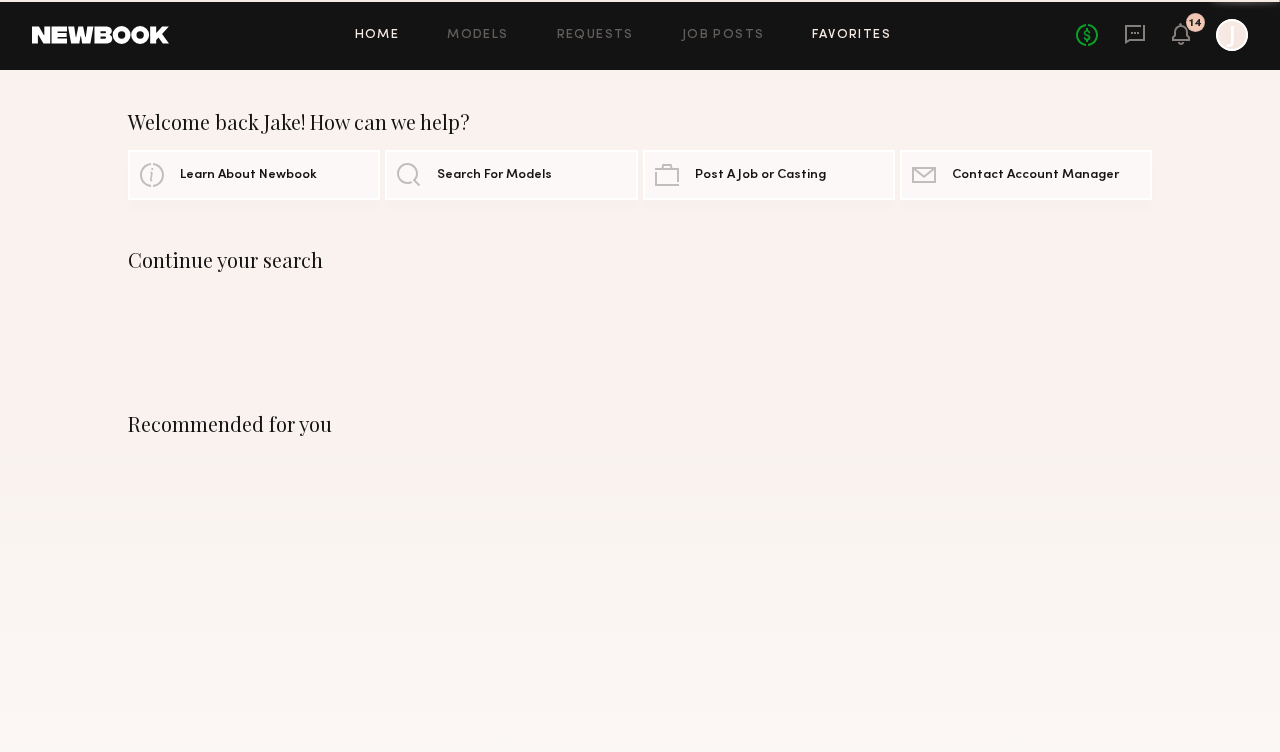click on "Favorites" 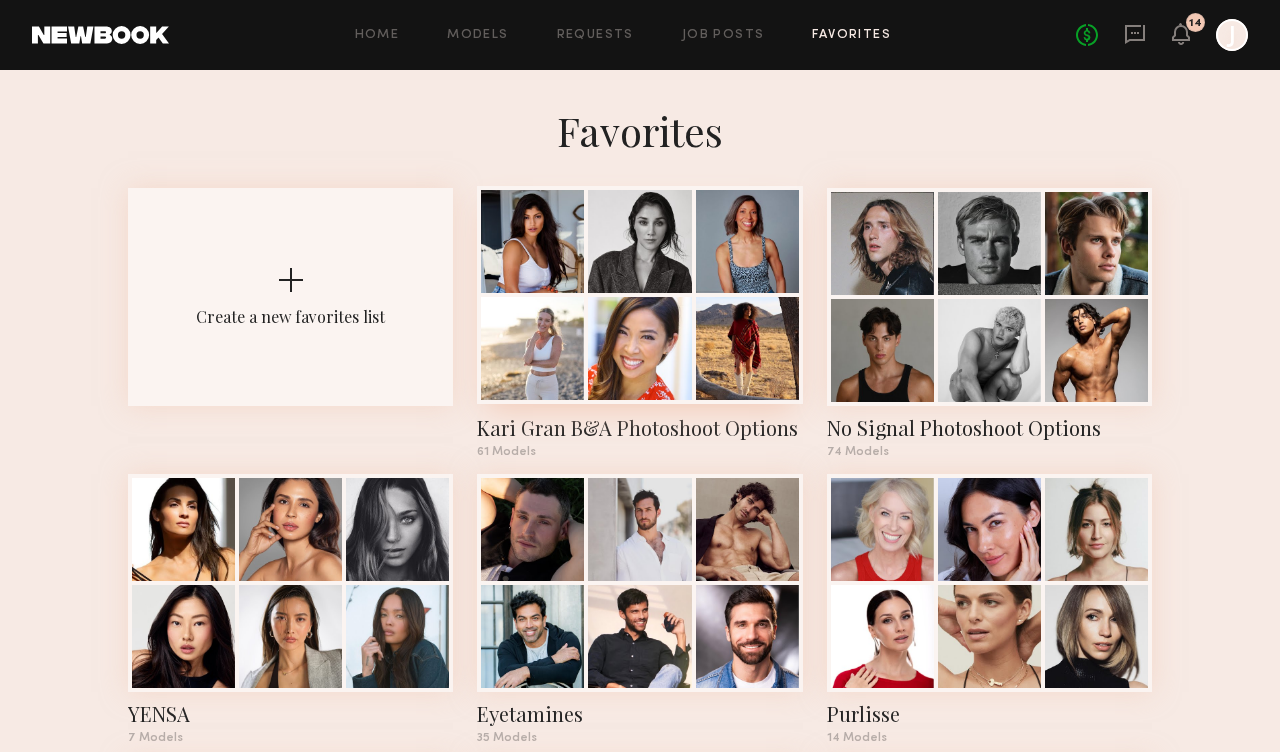 click 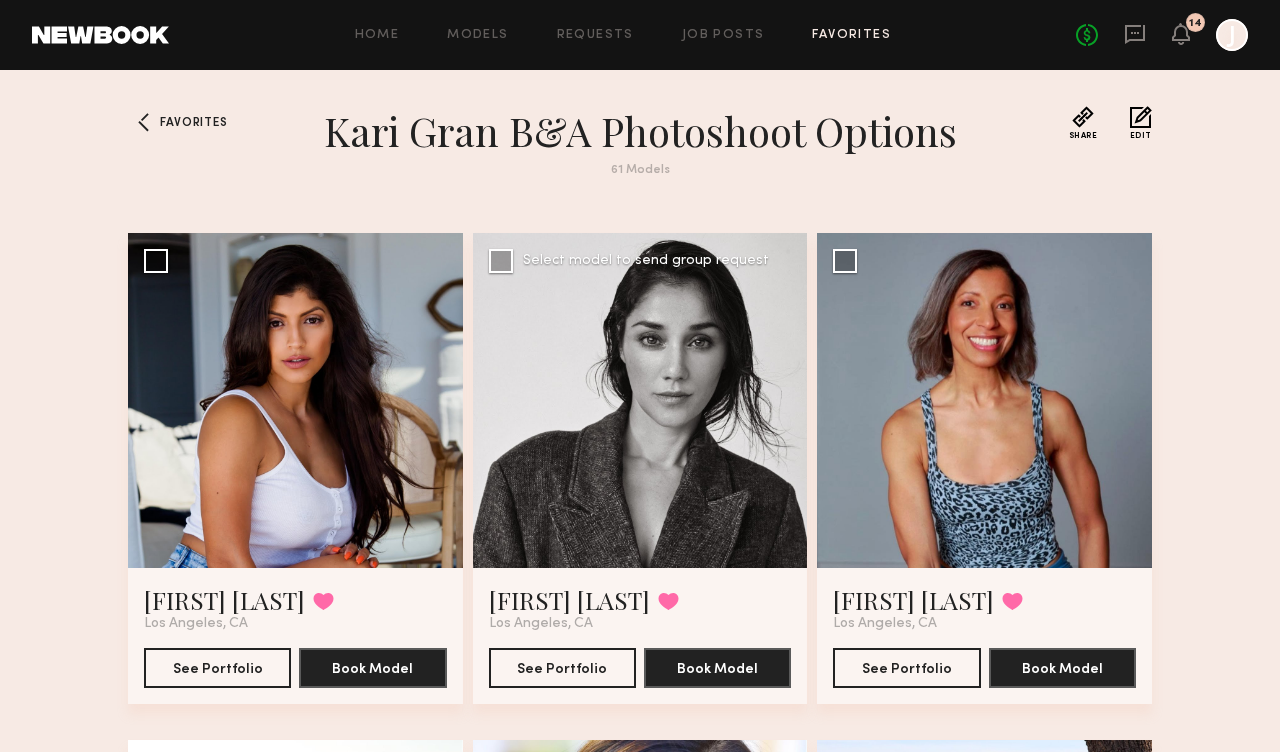scroll, scrollTop: 52, scrollLeft: 0, axis: vertical 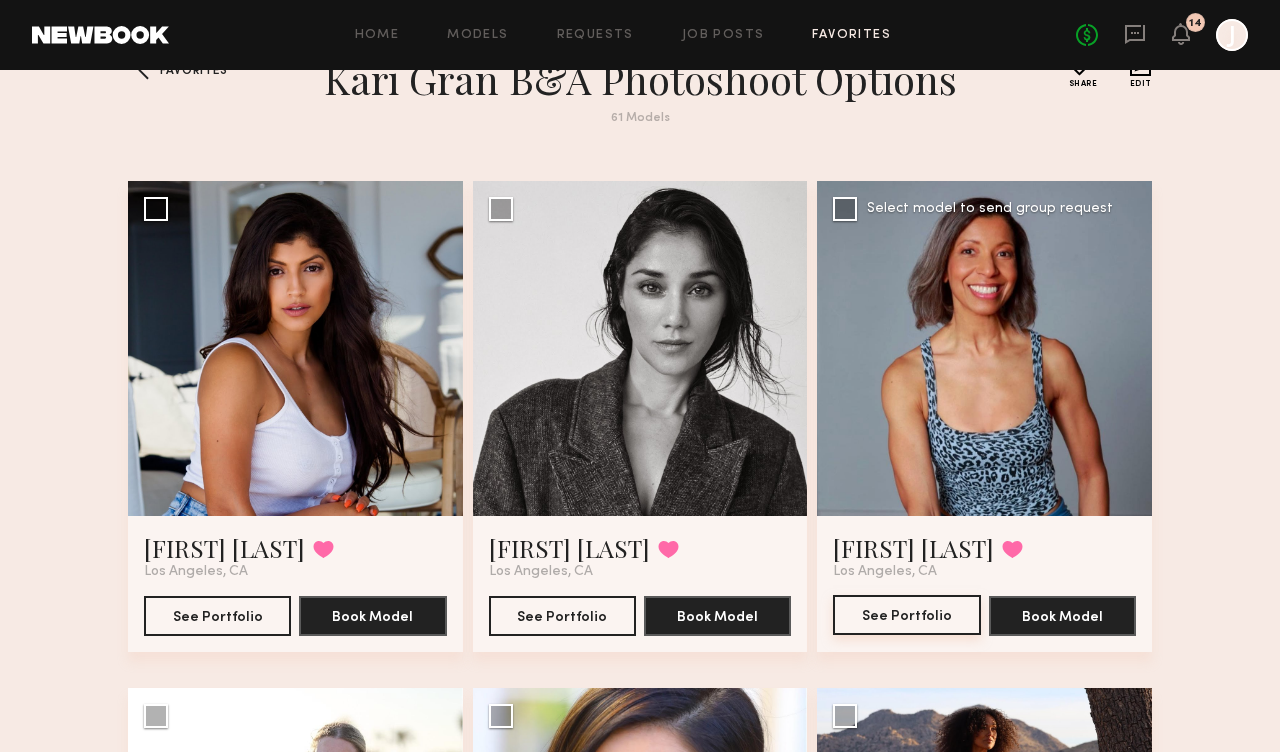 click on "See Portfolio" 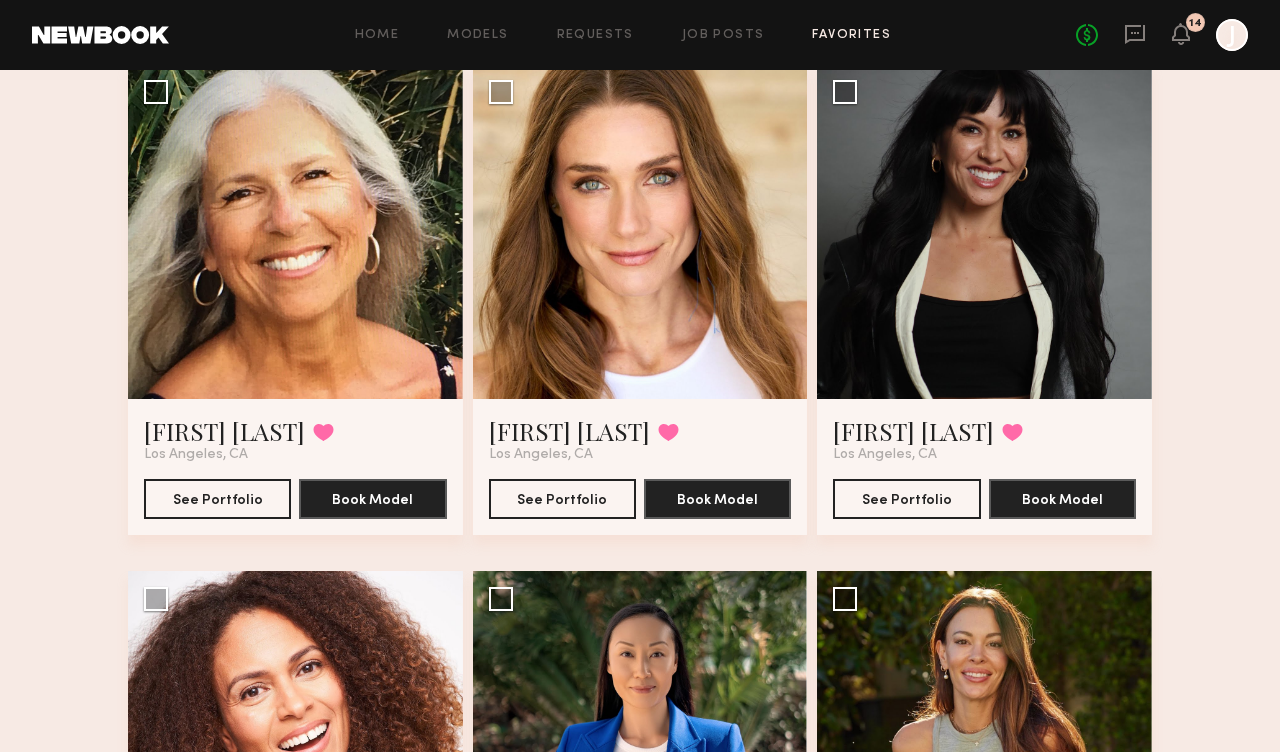 scroll, scrollTop: 1790, scrollLeft: 0, axis: vertical 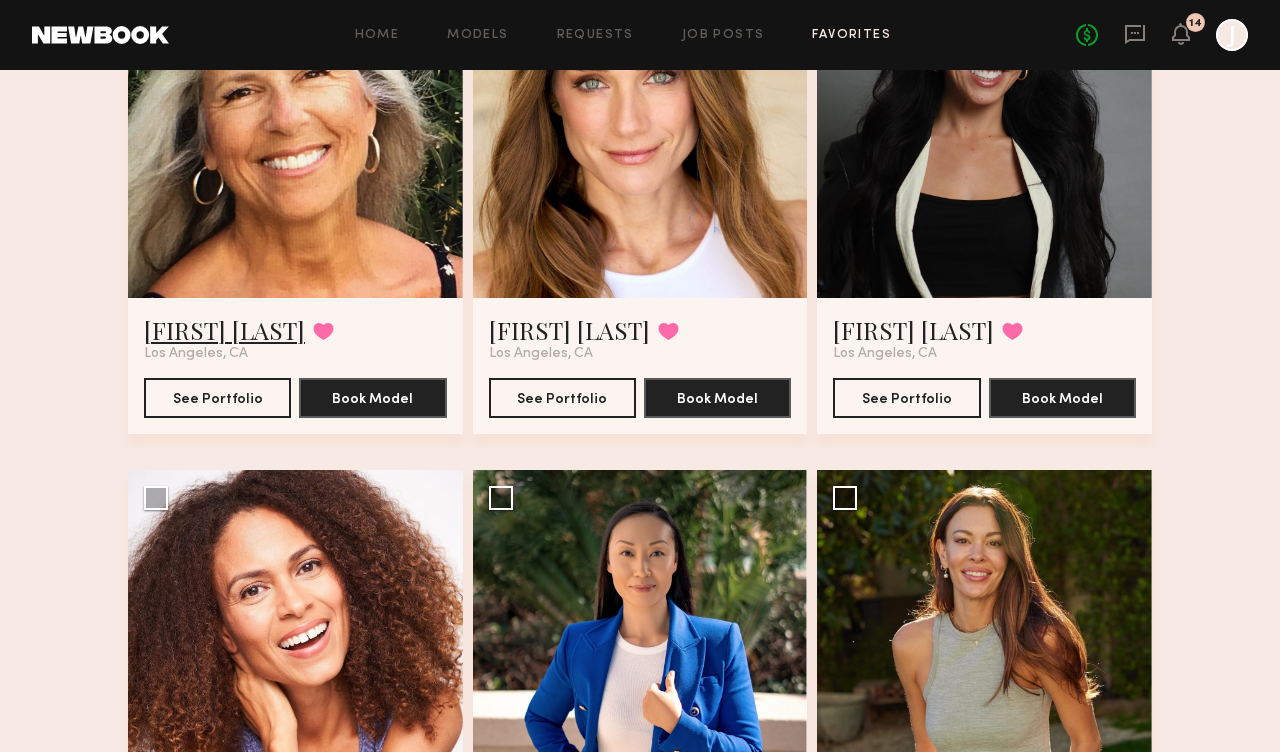click on "Lise S." 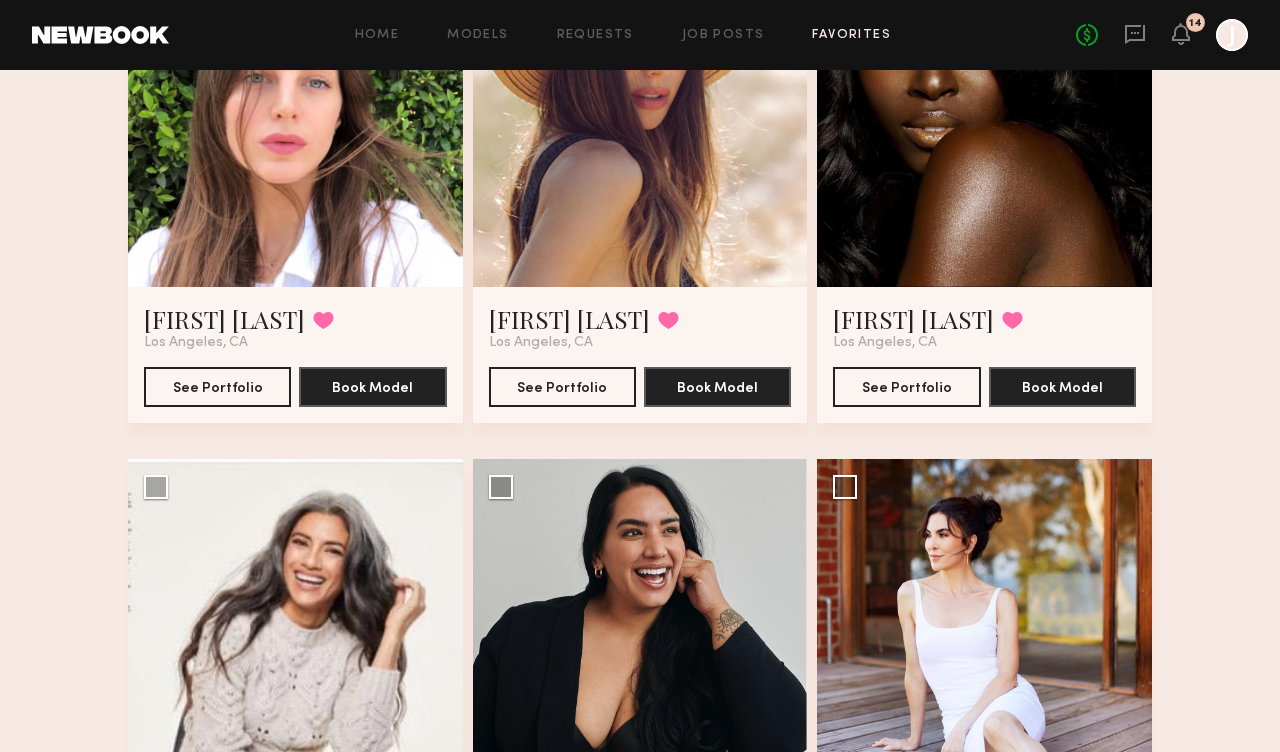 scroll, scrollTop: 6116, scrollLeft: 0, axis: vertical 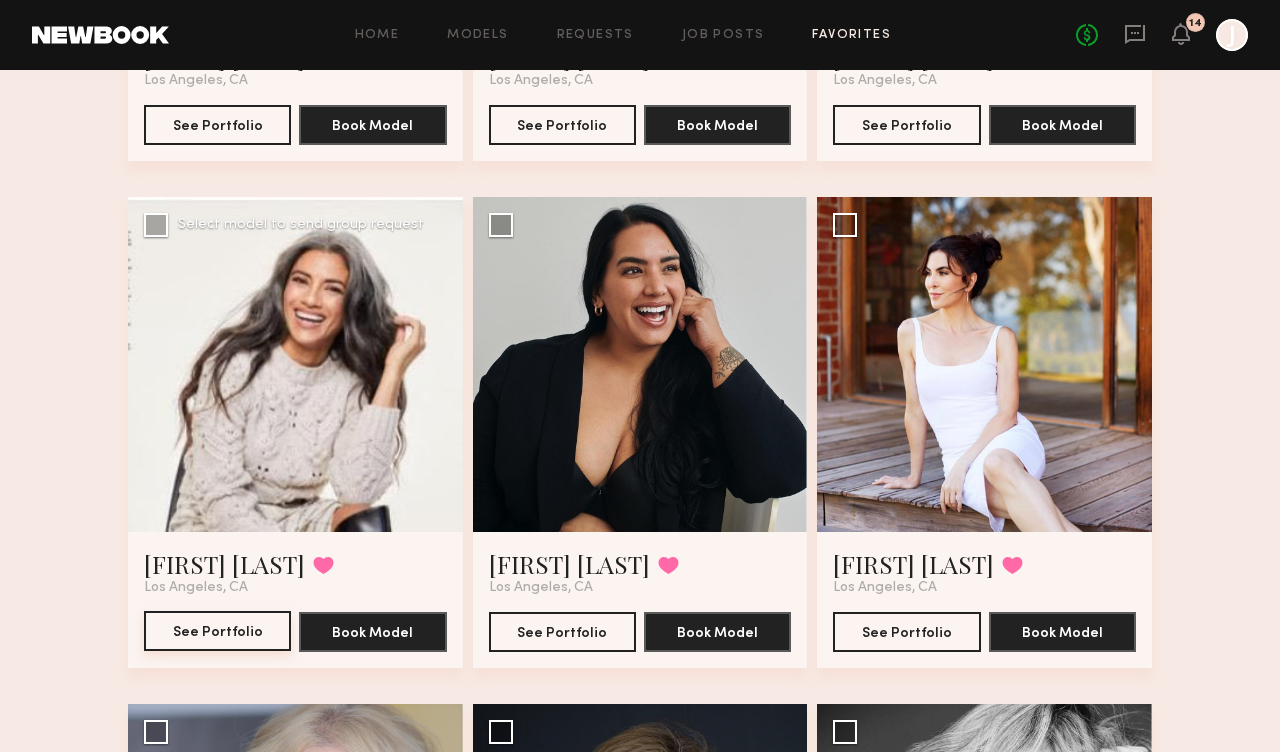 click on "See Portfolio" 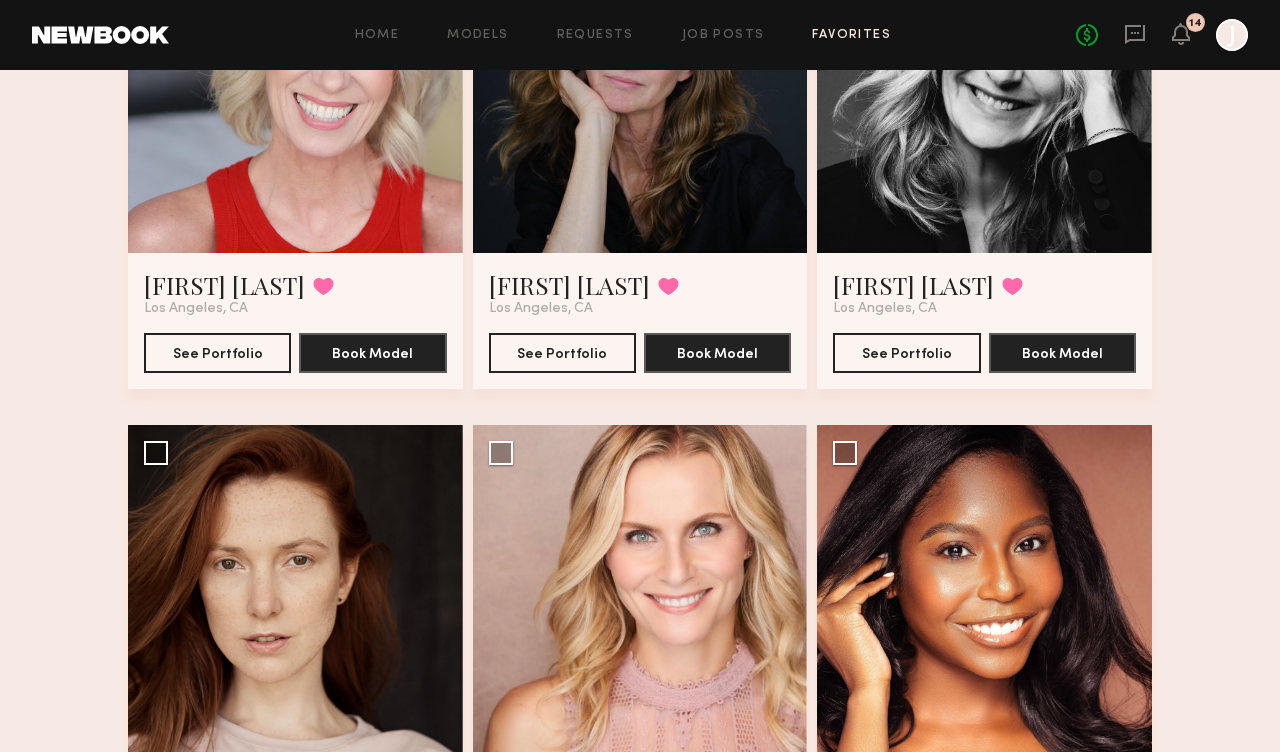 scroll, scrollTop: 6914, scrollLeft: 0, axis: vertical 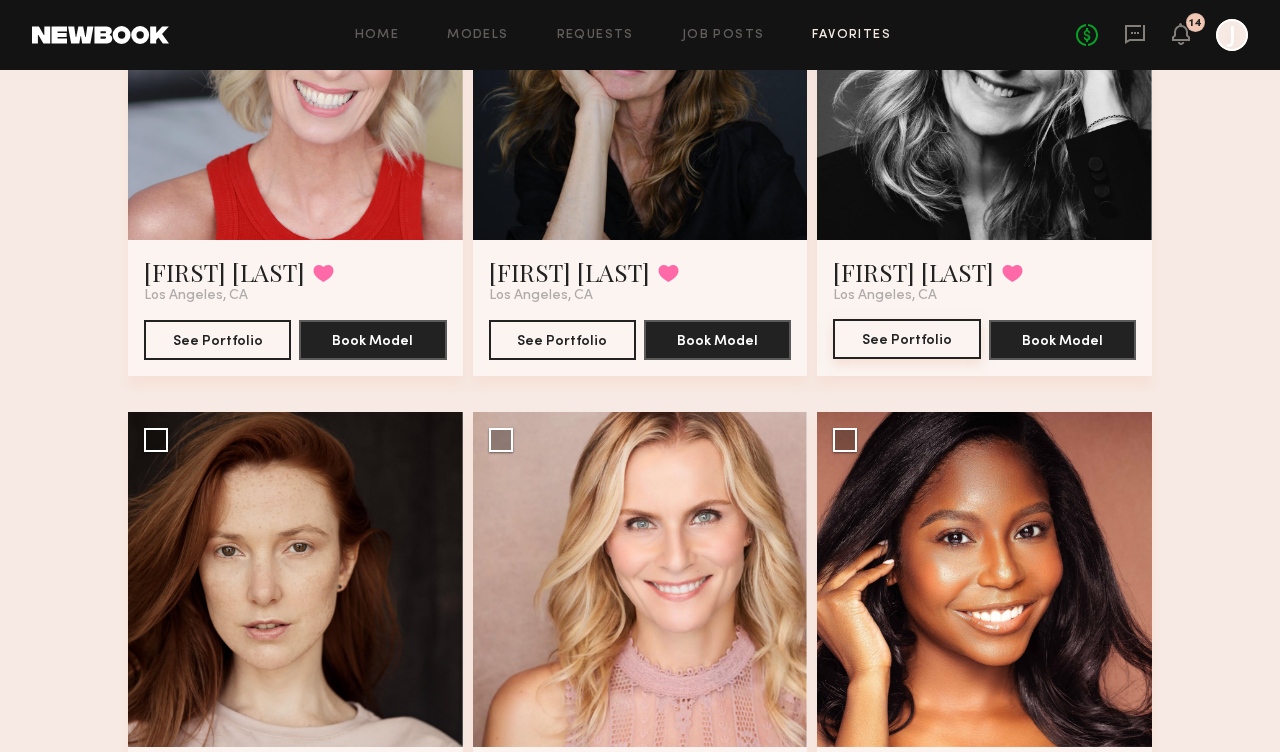 click on "See Portfolio" 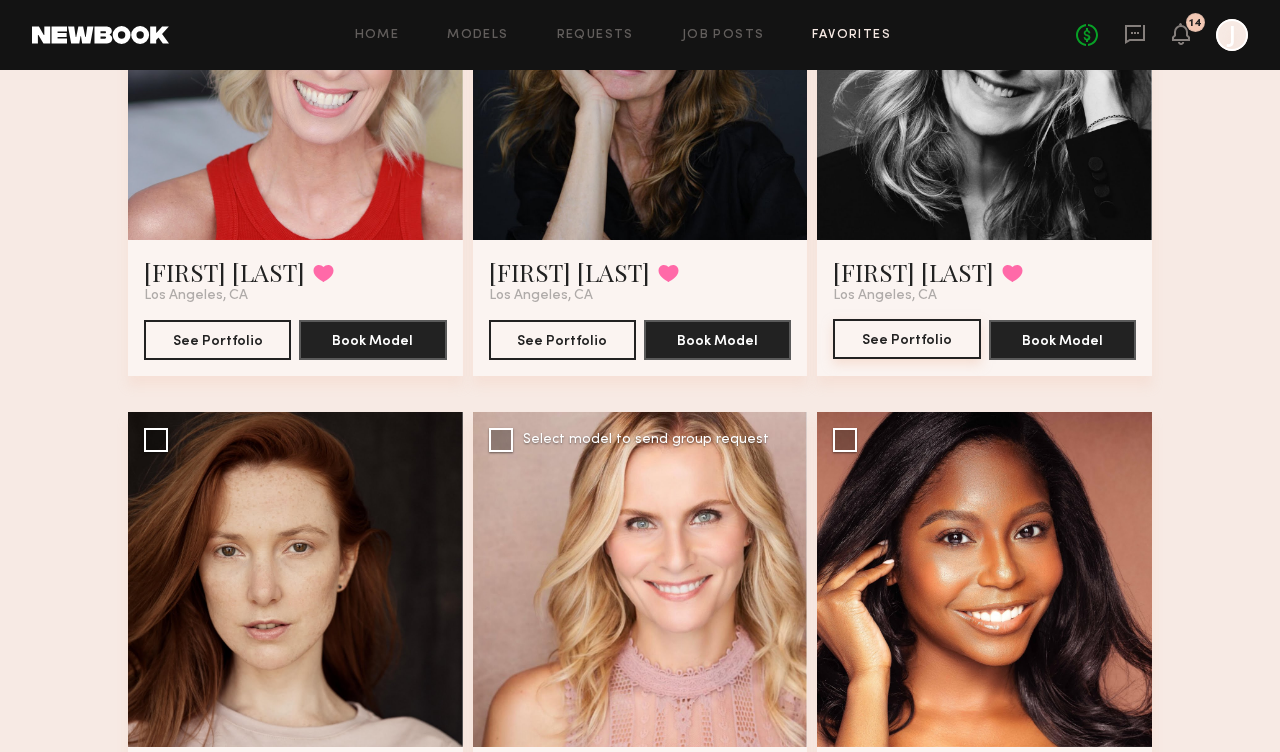 scroll, scrollTop: 7687, scrollLeft: 0, axis: vertical 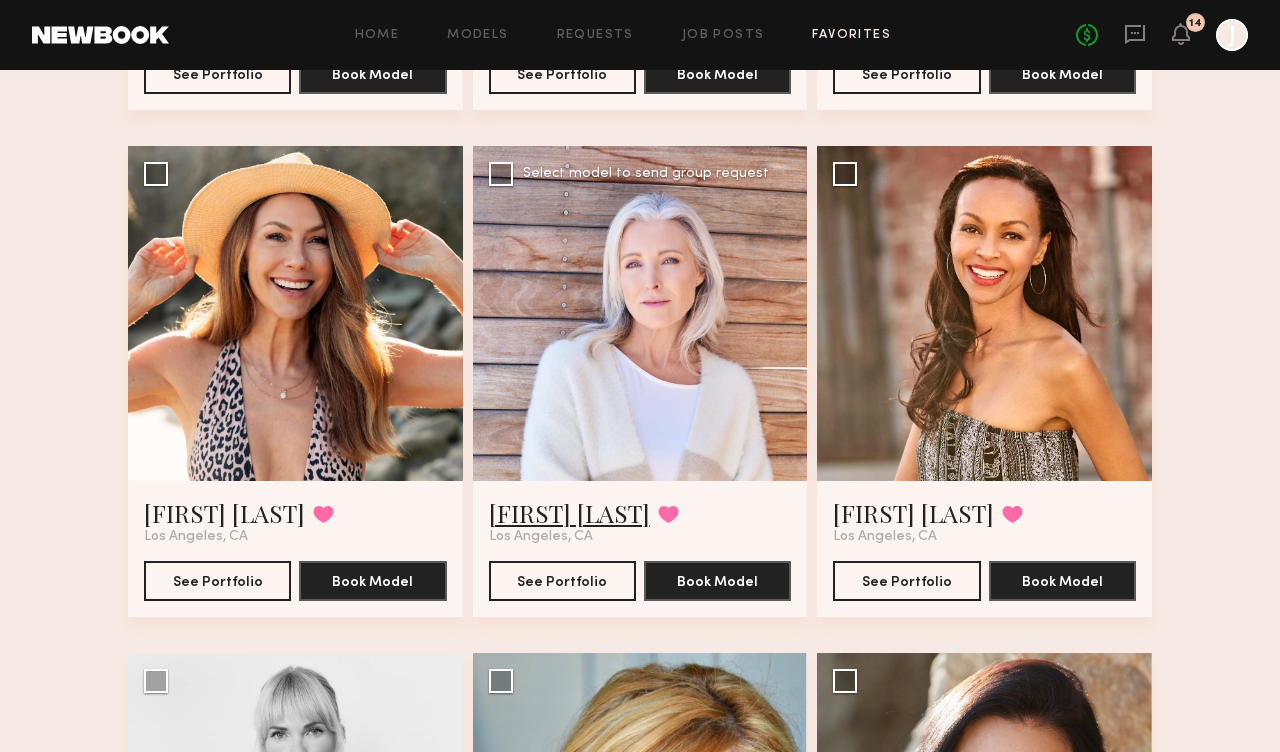 click on "Lisa S." 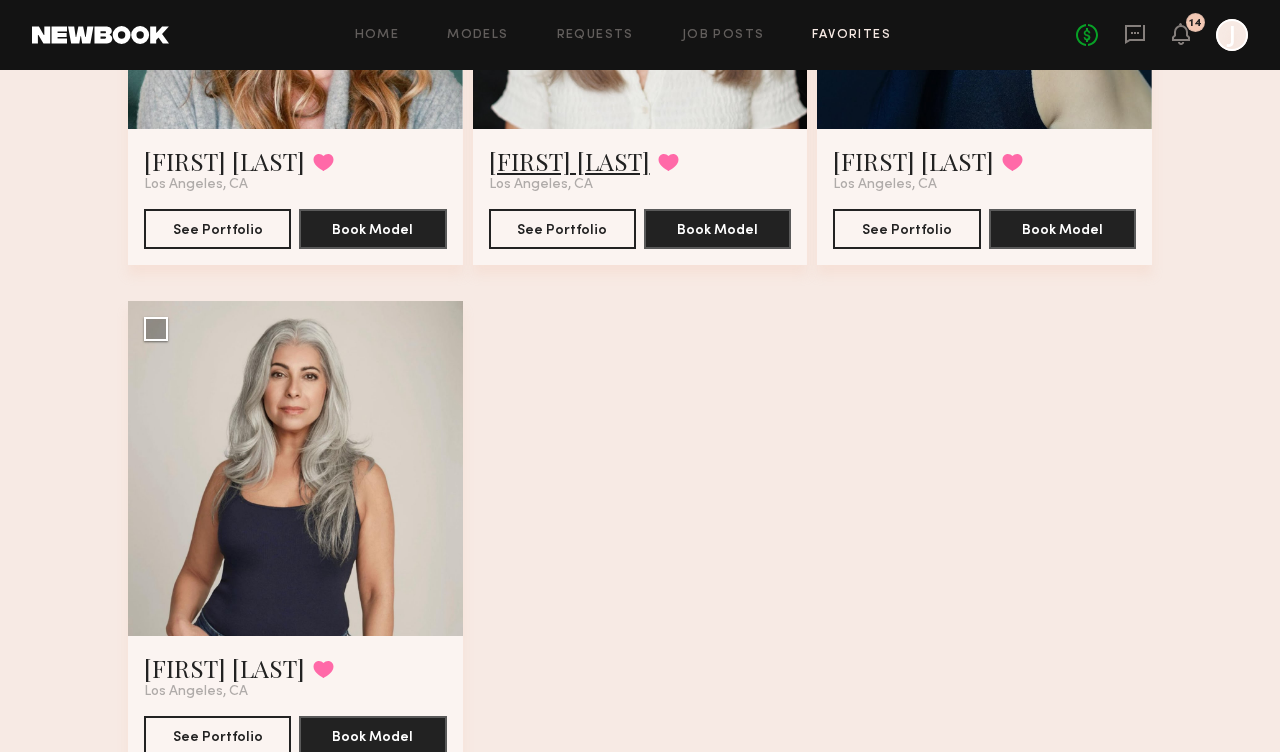scroll, scrollTop: 10076, scrollLeft: 0, axis: vertical 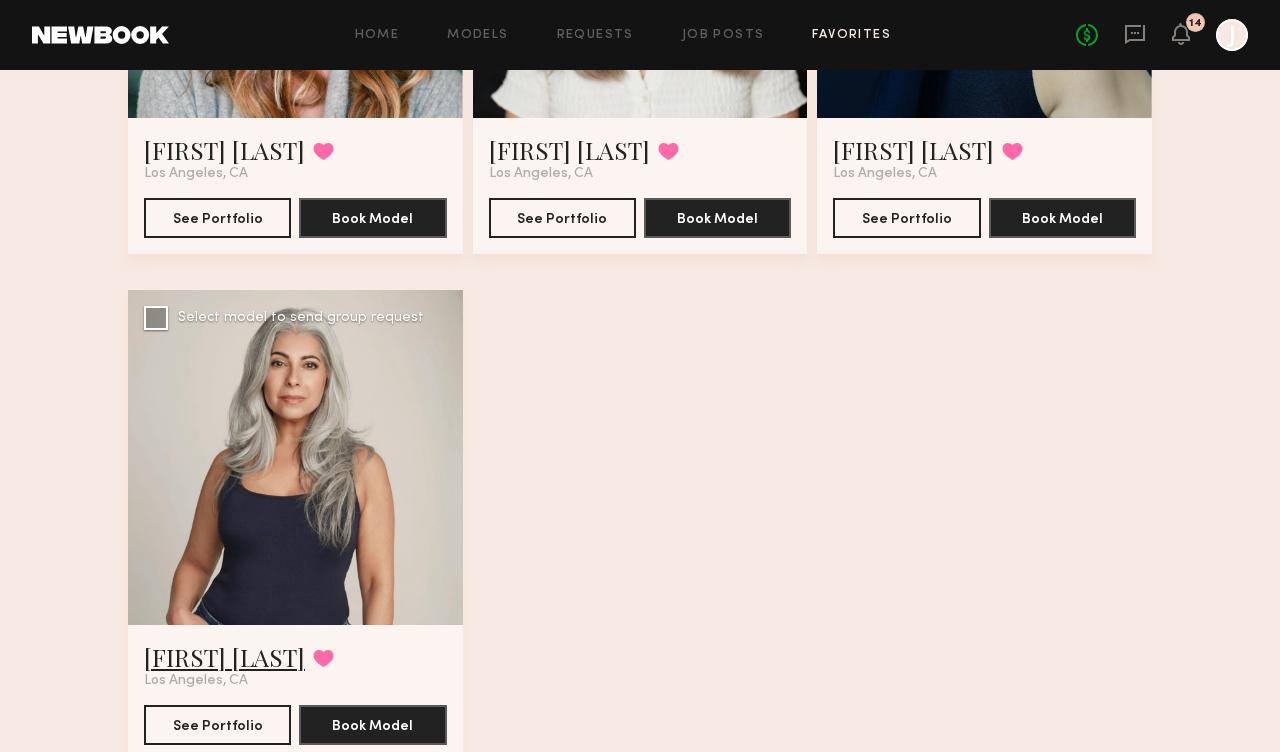 click on "Renita G." 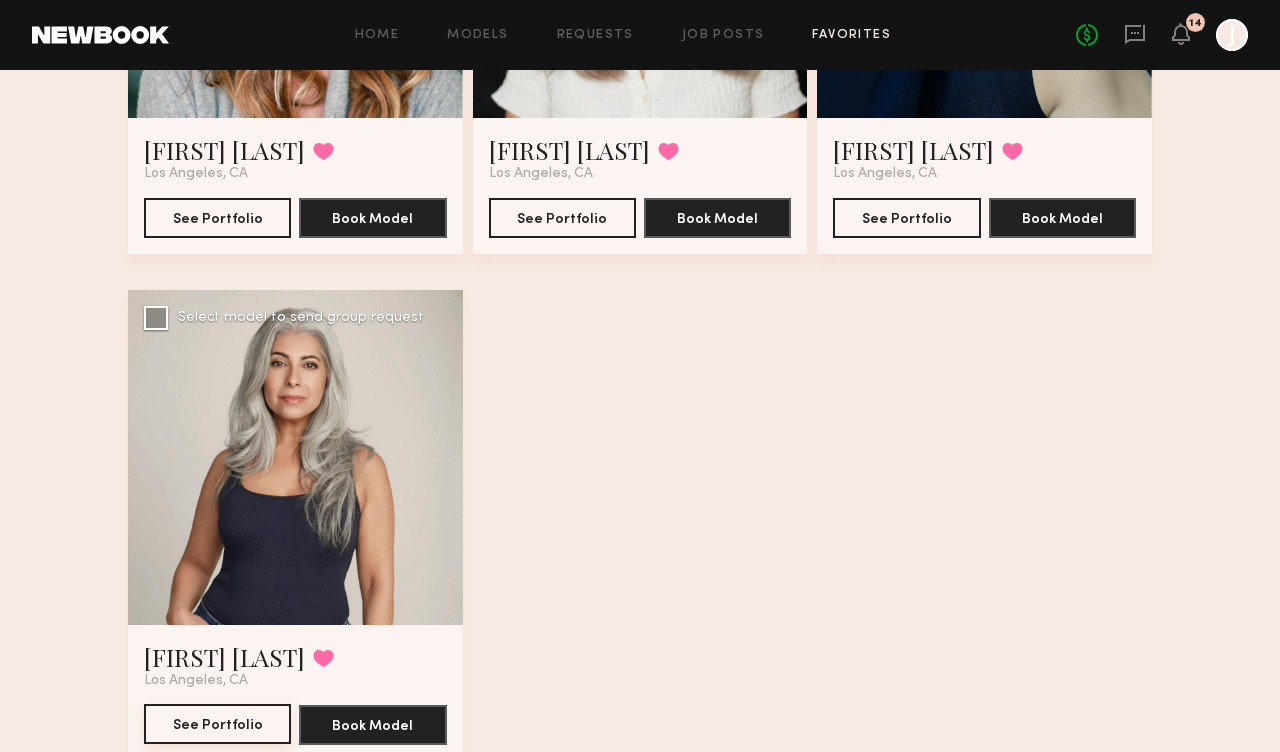 click on "See Portfolio" 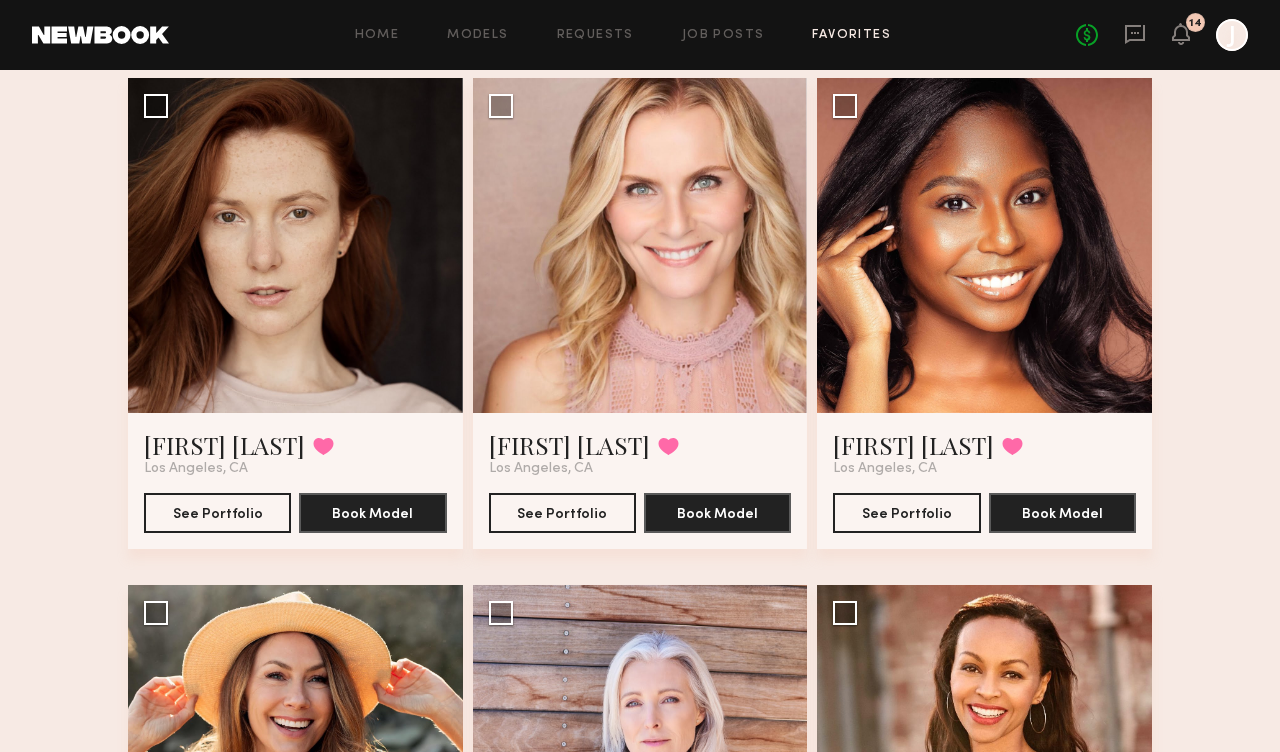 scroll, scrollTop: 7119, scrollLeft: 0, axis: vertical 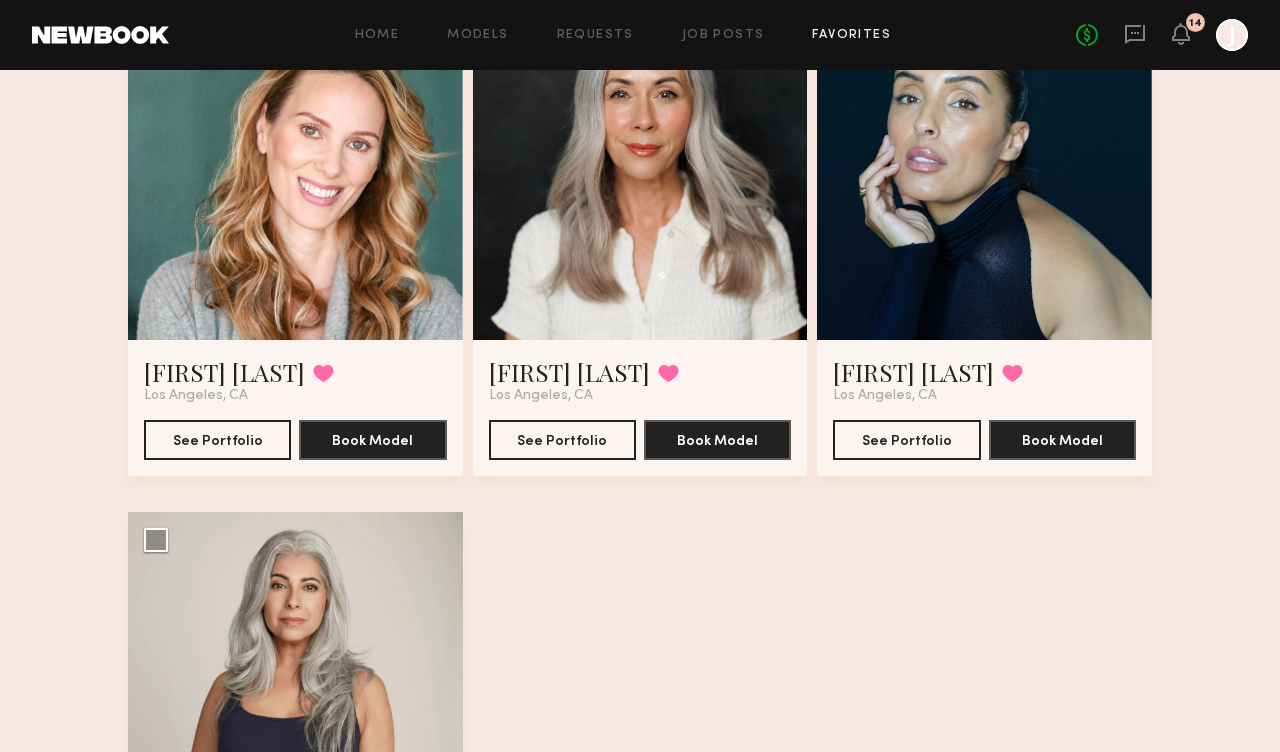click 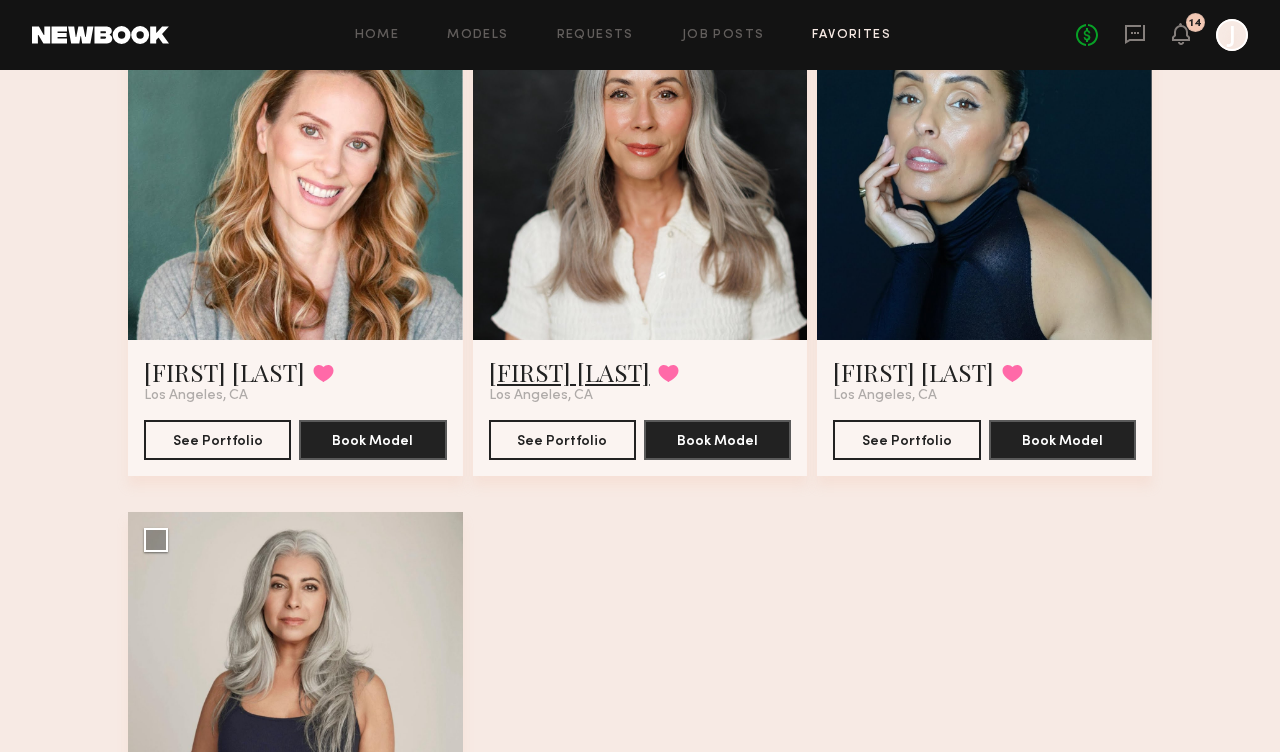 click on "Jill S." 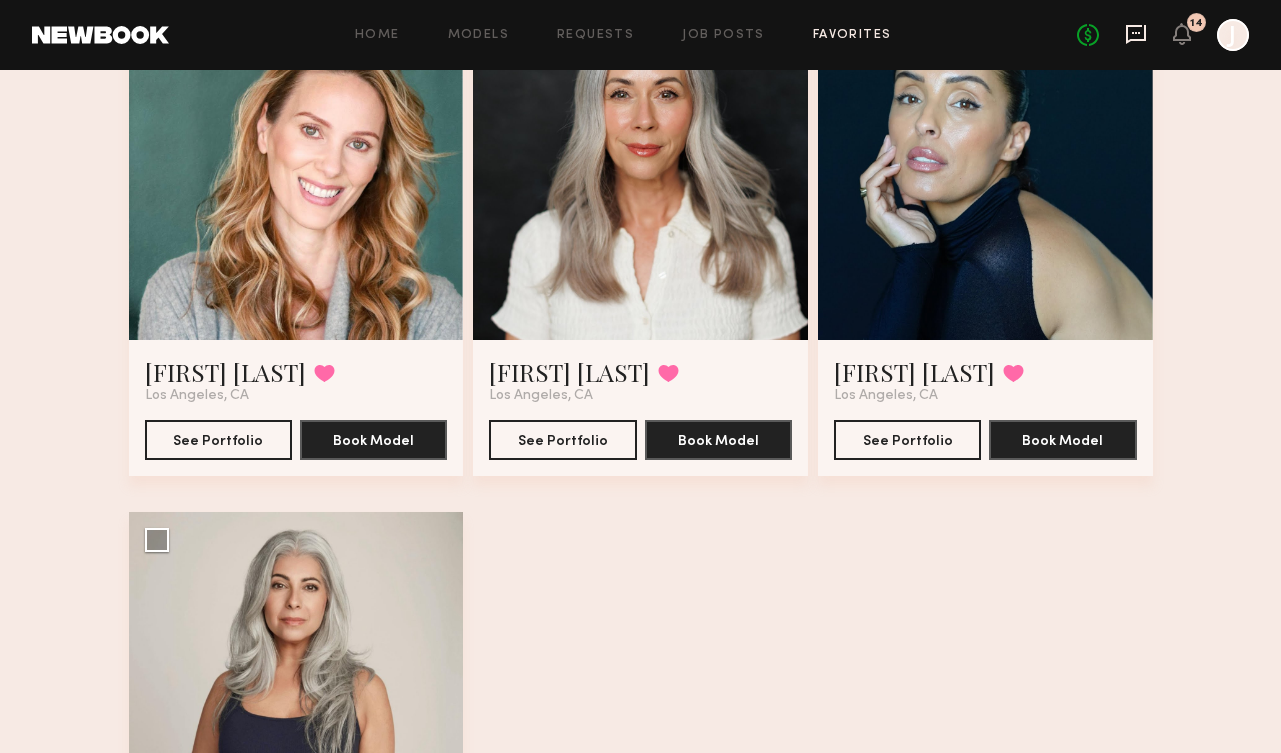 click 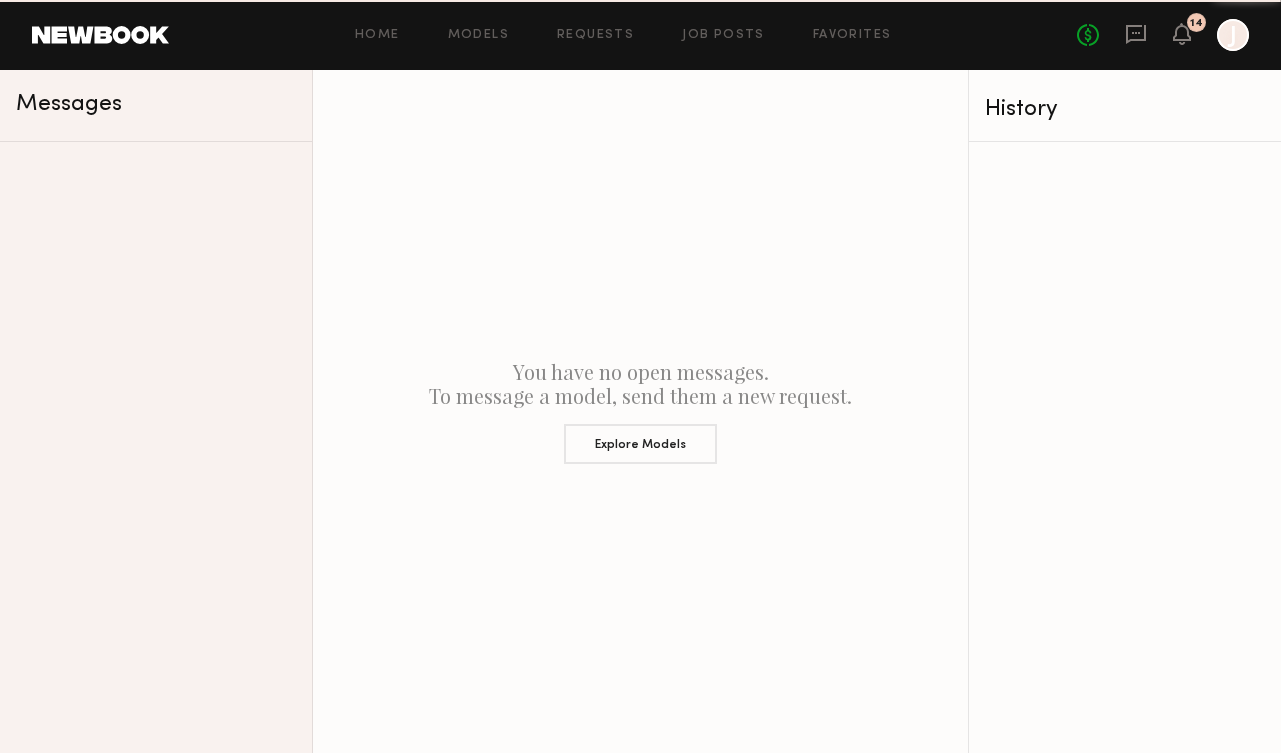 scroll, scrollTop: 0, scrollLeft: 0, axis: both 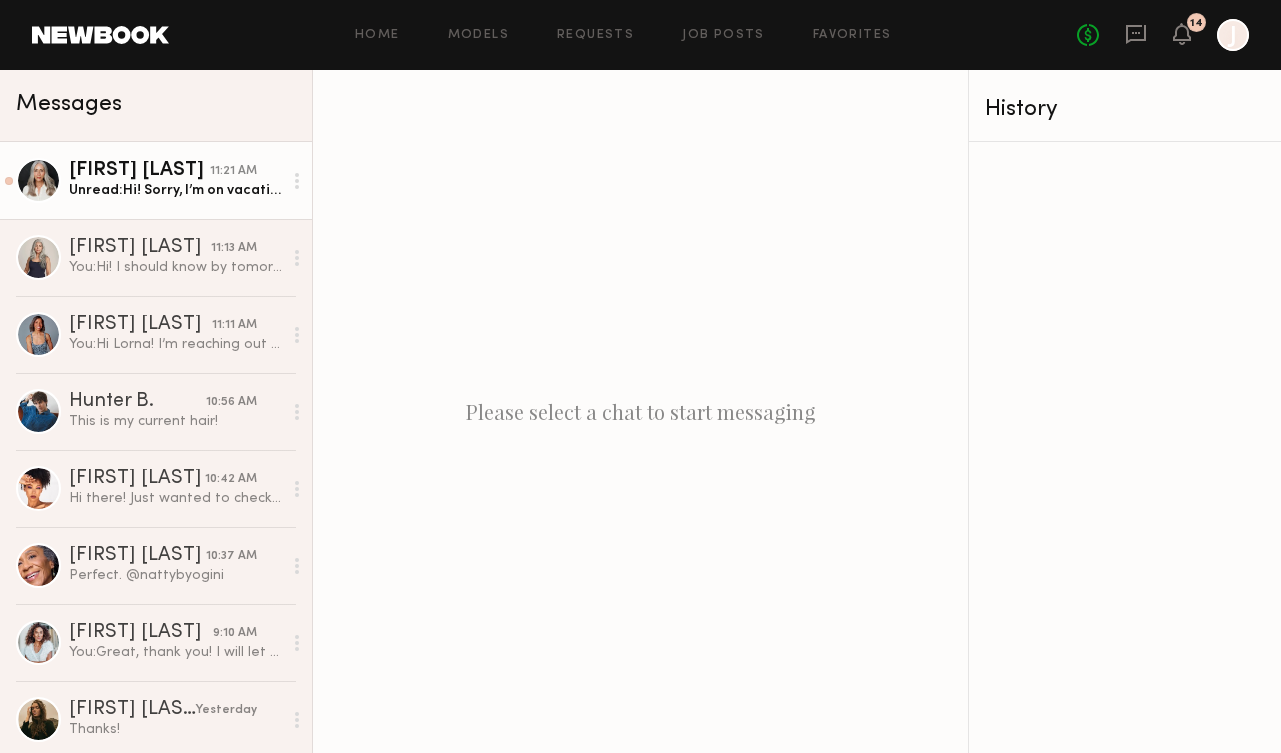 click on "Unread:  Hi! Sorry, I’m on vacation. Thanks for contacting me, my minimum per shoot on location would be $500 so the rate is too low but thanks for asking! Jill" 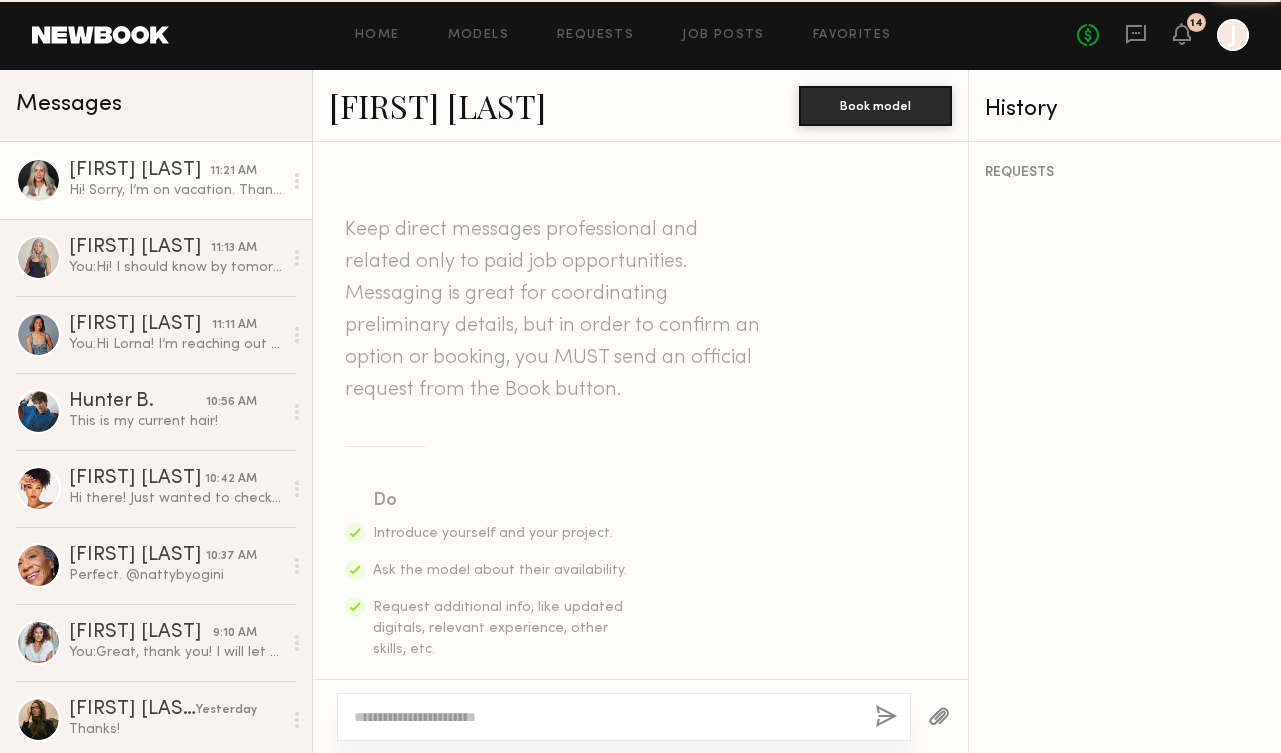 scroll, scrollTop: 4094, scrollLeft: 0, axis: vertical 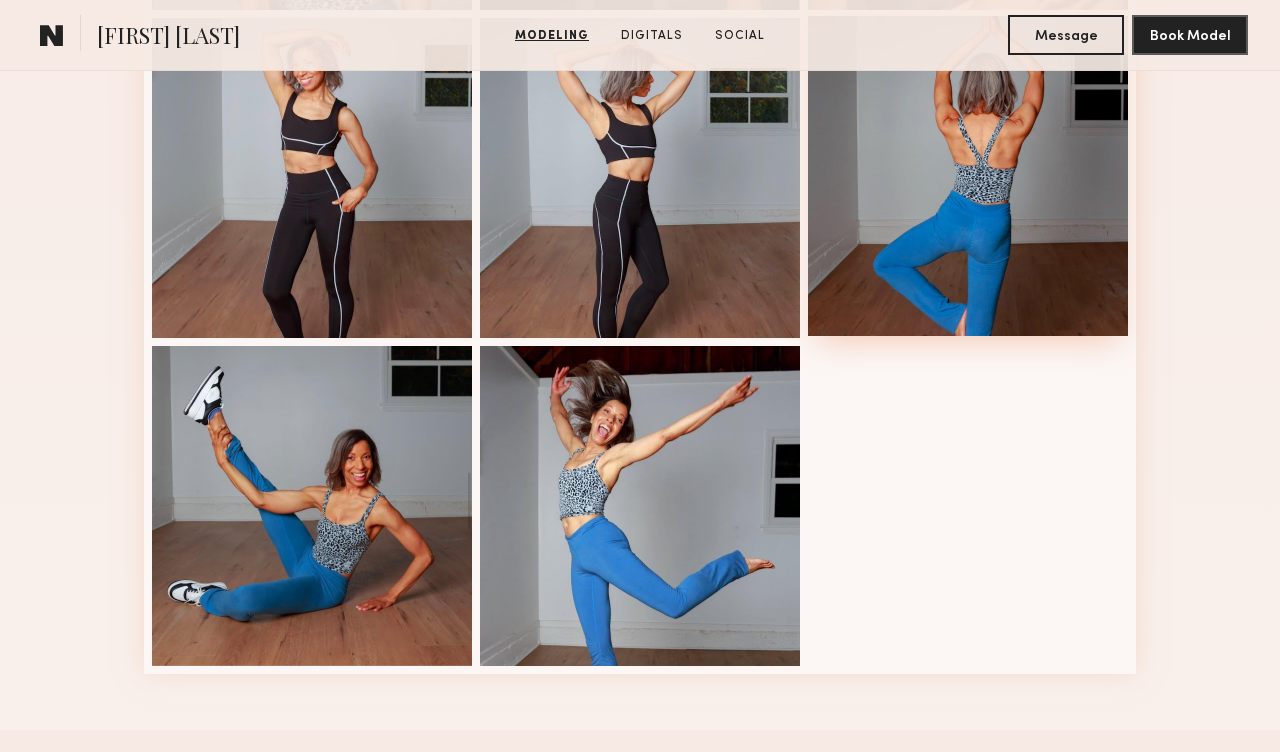 click on "Home Models Requests Job Posts Favorites Sign Out No fees up to $5,000 14 J Home Models Requests Job Posts Favorites Sign Out No fees up to $5,000 14 J NEW FACES Online < 1hr ago  [FIRST] [LAST]  Favorited Los Angeles , CA  Online < 1hr ago  $   Typical rate set by model.  Can vary by project & usage.  110 Per Hour  $   Typical rate set by model.  Can vary by project & usage.  800 Per Day  Message  Book model  F 5'6.5" 33/d 26.5" 37" 2 8 S&P Blk No [FIRST] [LAST]  Modeling   Digitals   Social   Message   Book Model  Modeling Portfolio  1 of 8  Digitals  1 of 4  Social Instagram Feed Displayed Below 17 followers 6 0  Likes & comments displayed  to show model’s engagement  4 0  Likes & comments displayed  to show model’s engagement  4 0  Likes & comments displayed  to show model’s engagement  5 0  Likes & comments displayed  to show model’s engagement  5 0  Likes & comments displayed  to show model’s engagement  14 0  Likes & comments displayed  to show model’s engagement  View More  1 of 6" 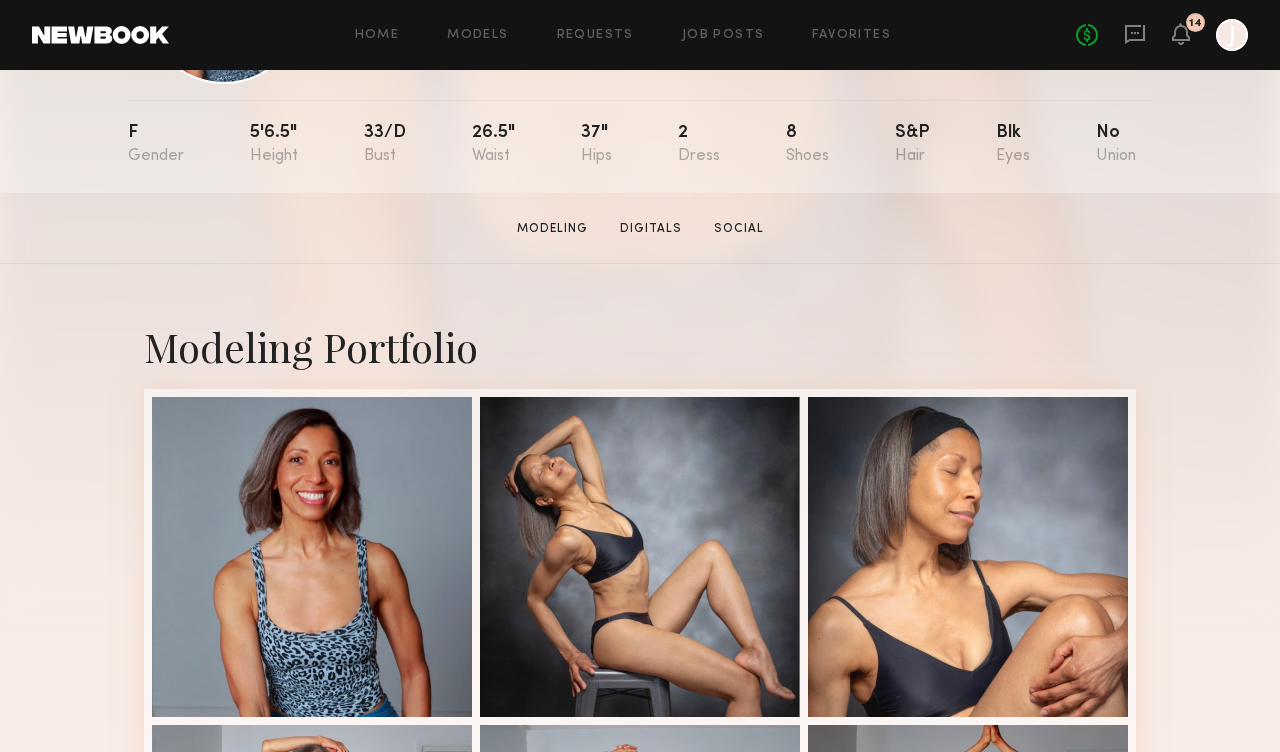 scroll, scrollTop: 0, scrollLeft: 0, axis: both 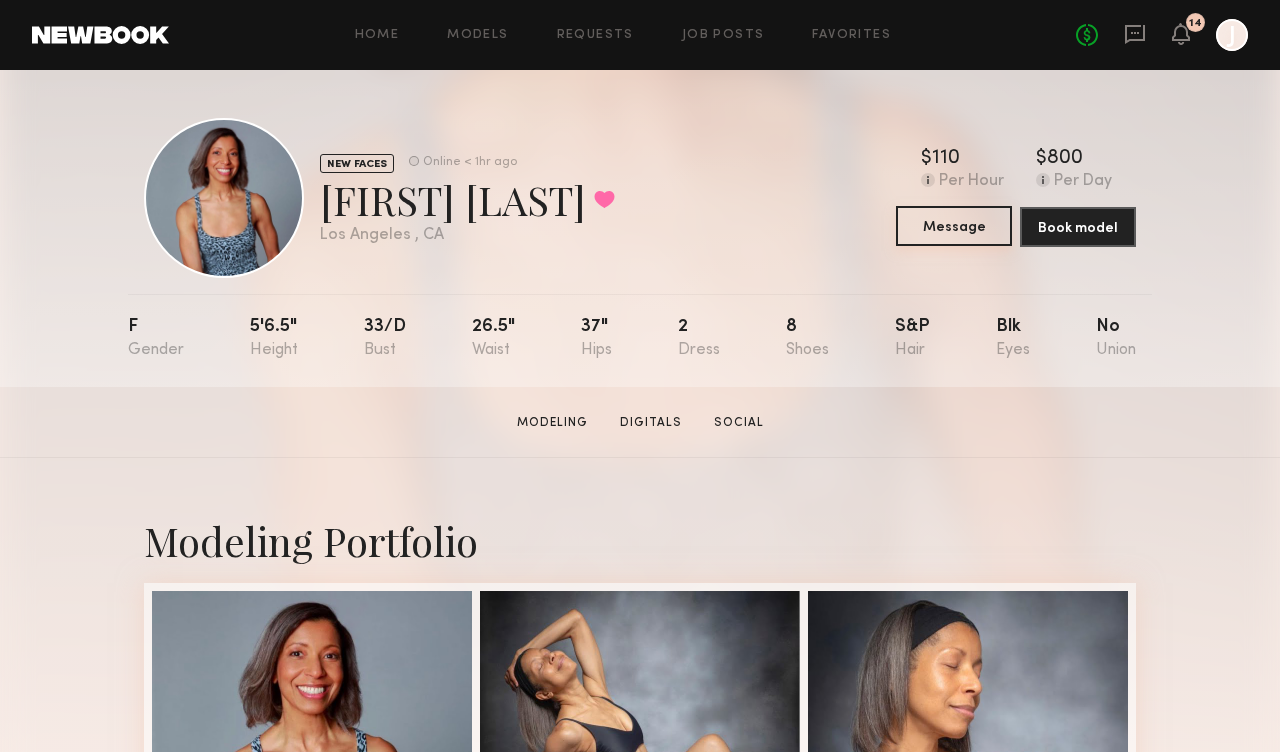click on "Message" 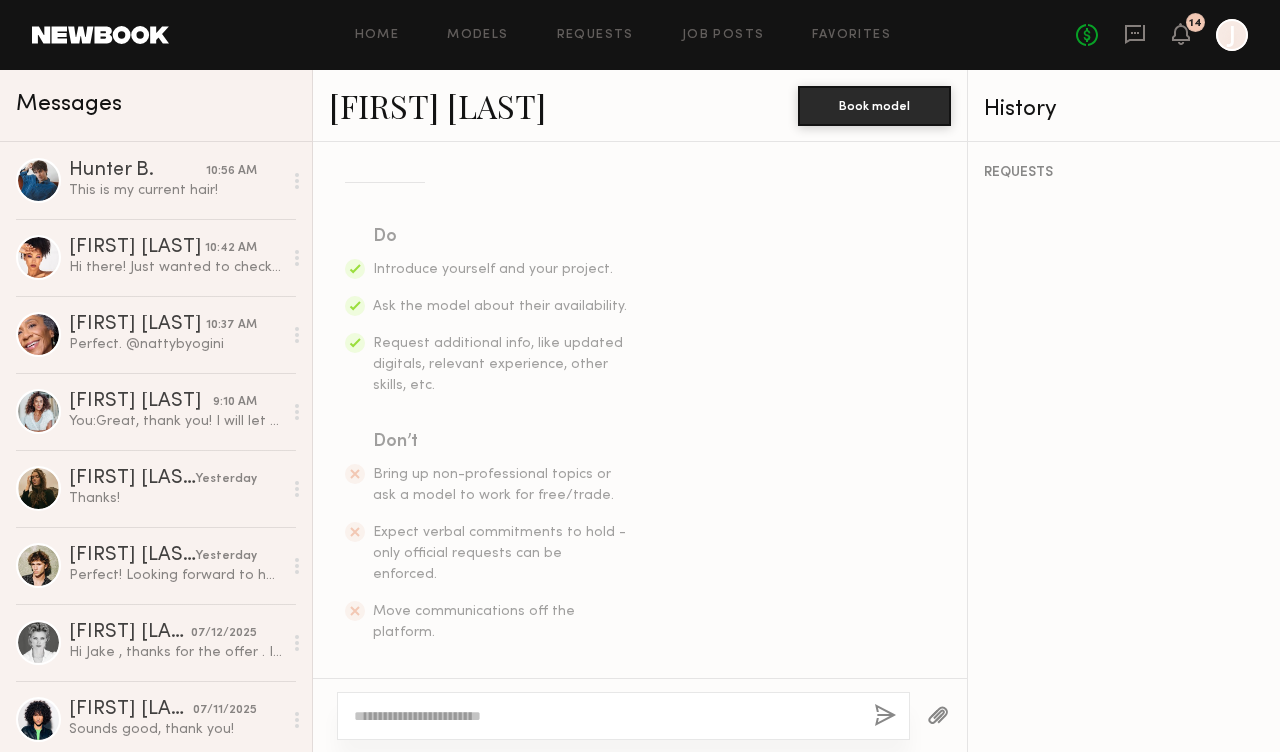 scroll, scrollTop: 0, scrollLeft: 0, axis: both 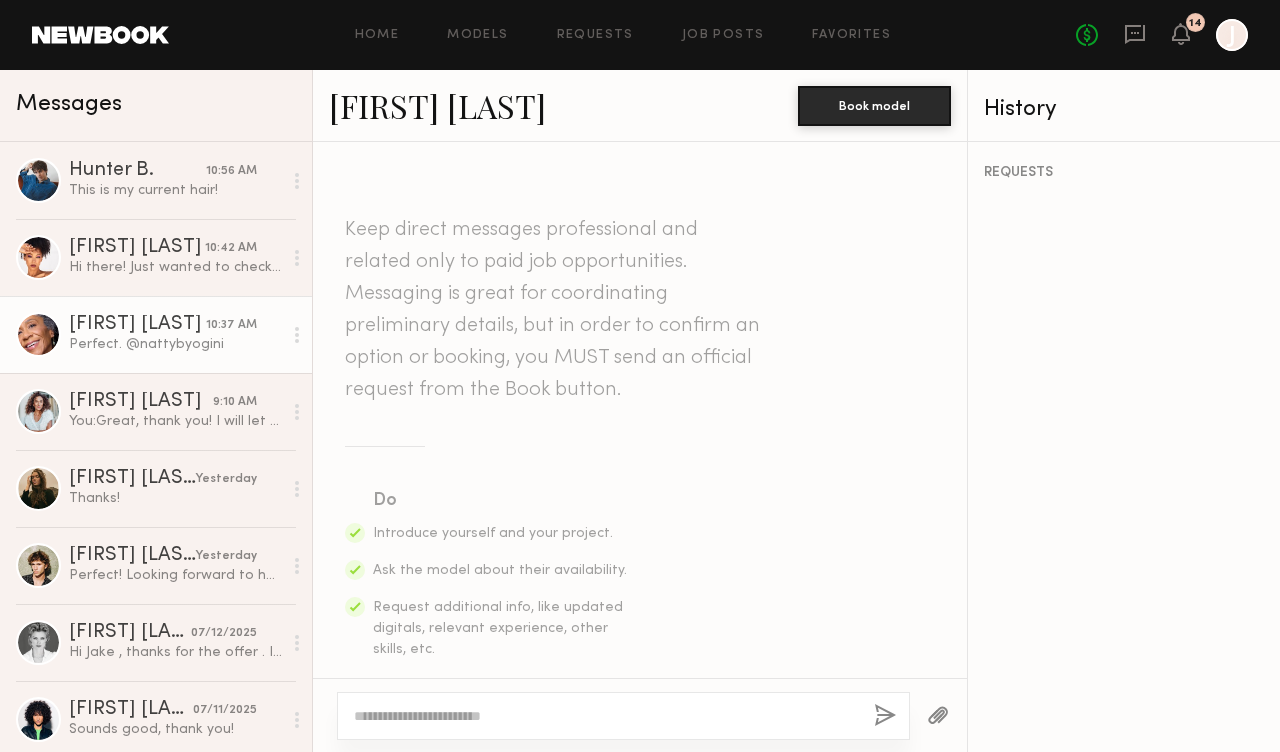 click on "[FIRST] [LAST] 10:37 AM Perfect. @[USERNAME]" 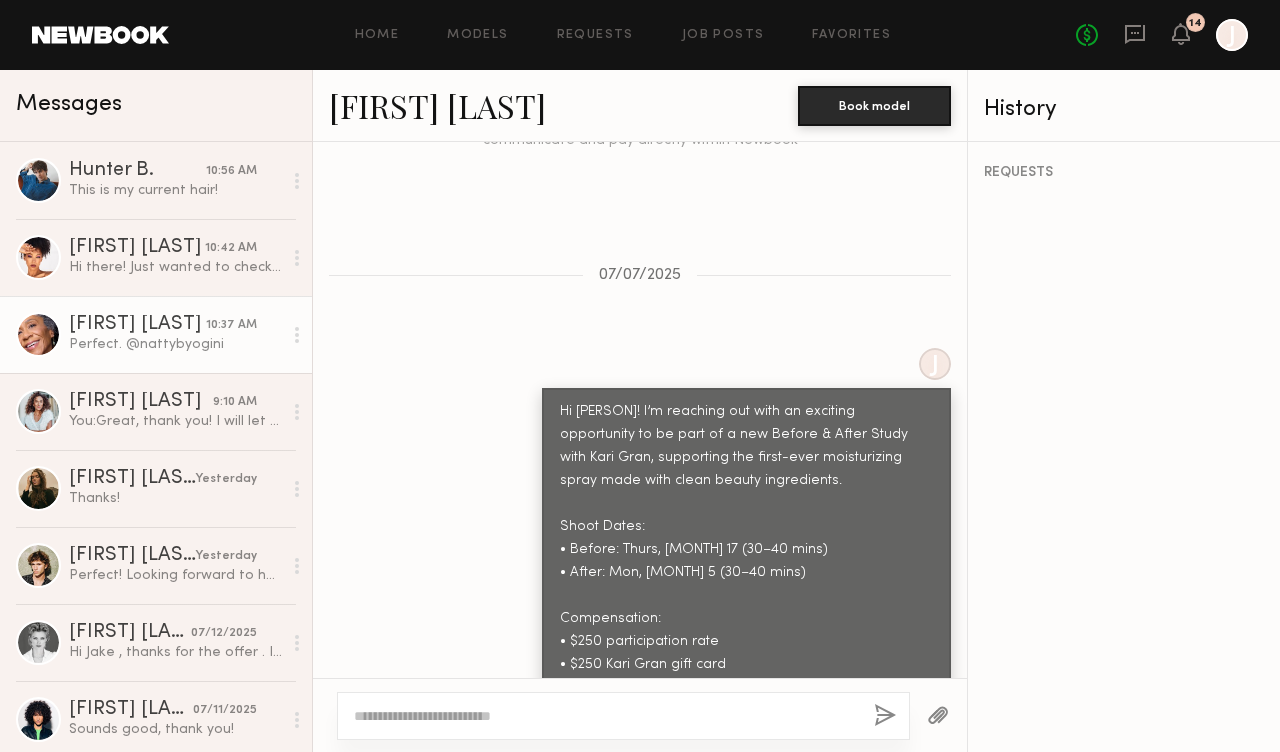 scroll, scrollTop: 1843, scrollLeft: 0, axis: vertical 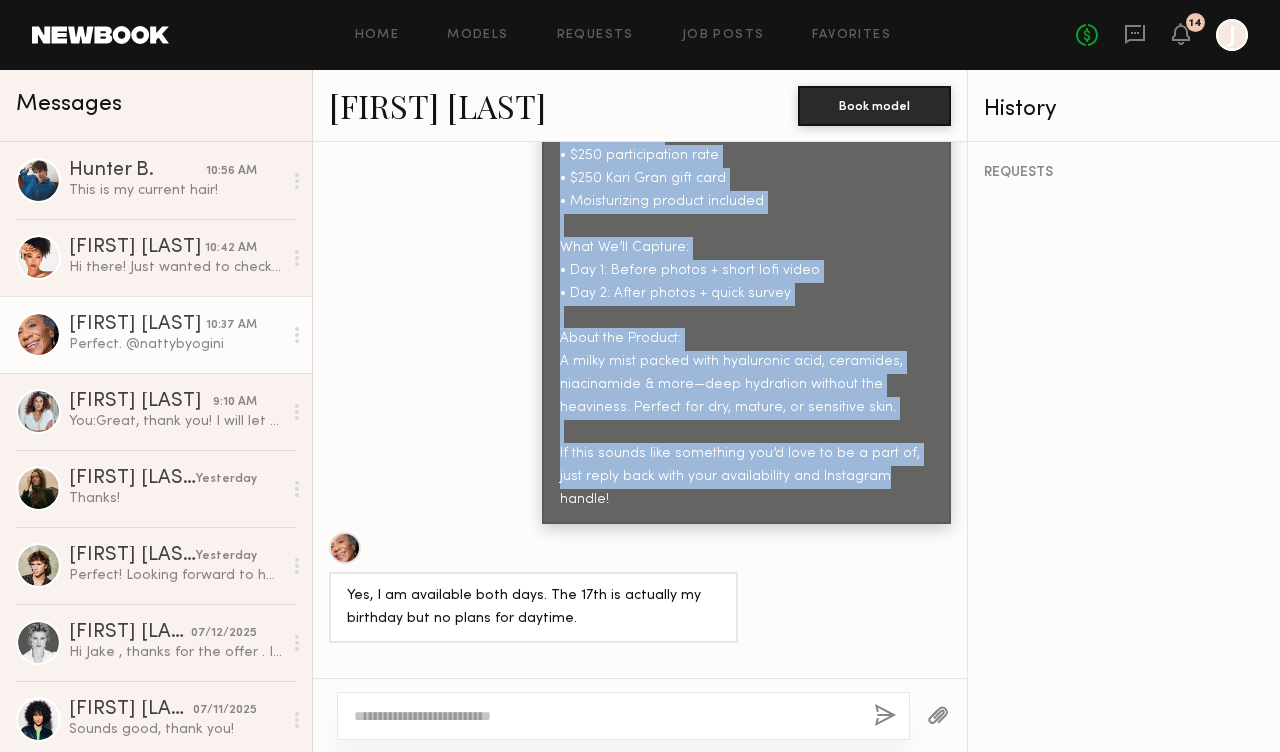 drag, startPoint x: 561, startPoint y: 430, endPoint x: 910, endPoint y: 441, distance: 349.1733 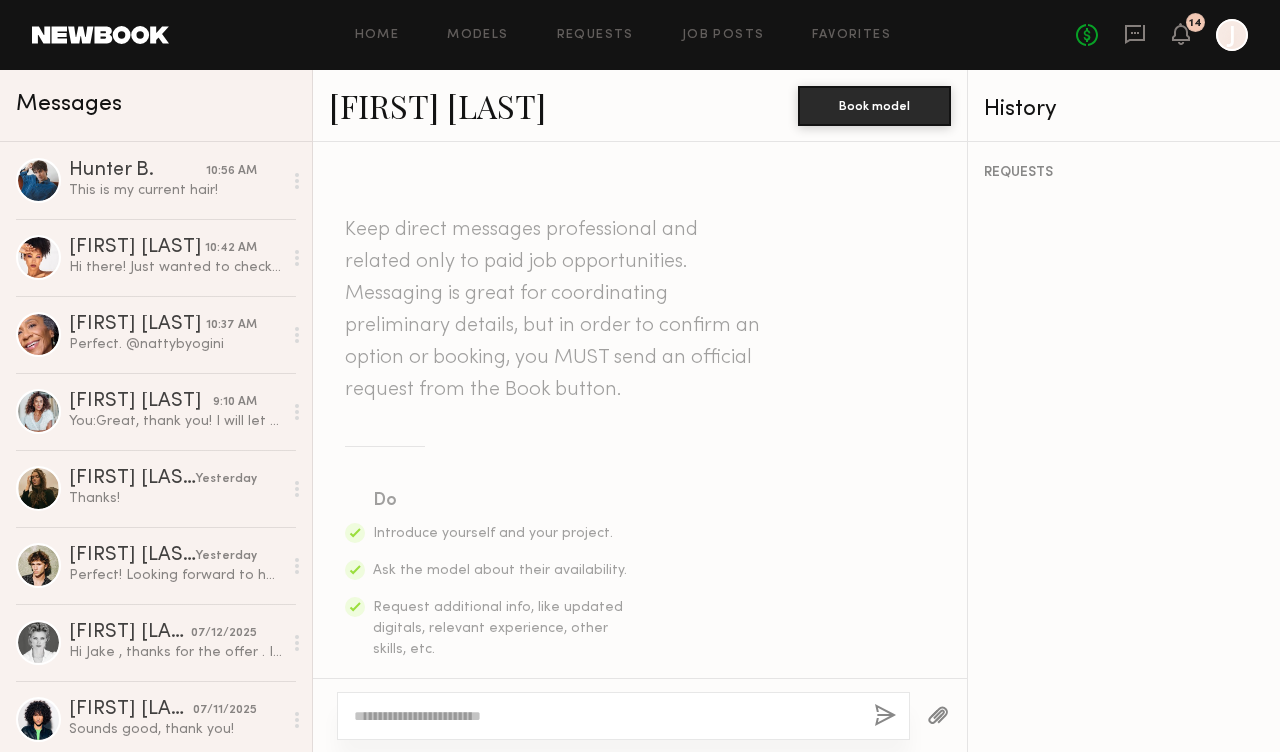 click 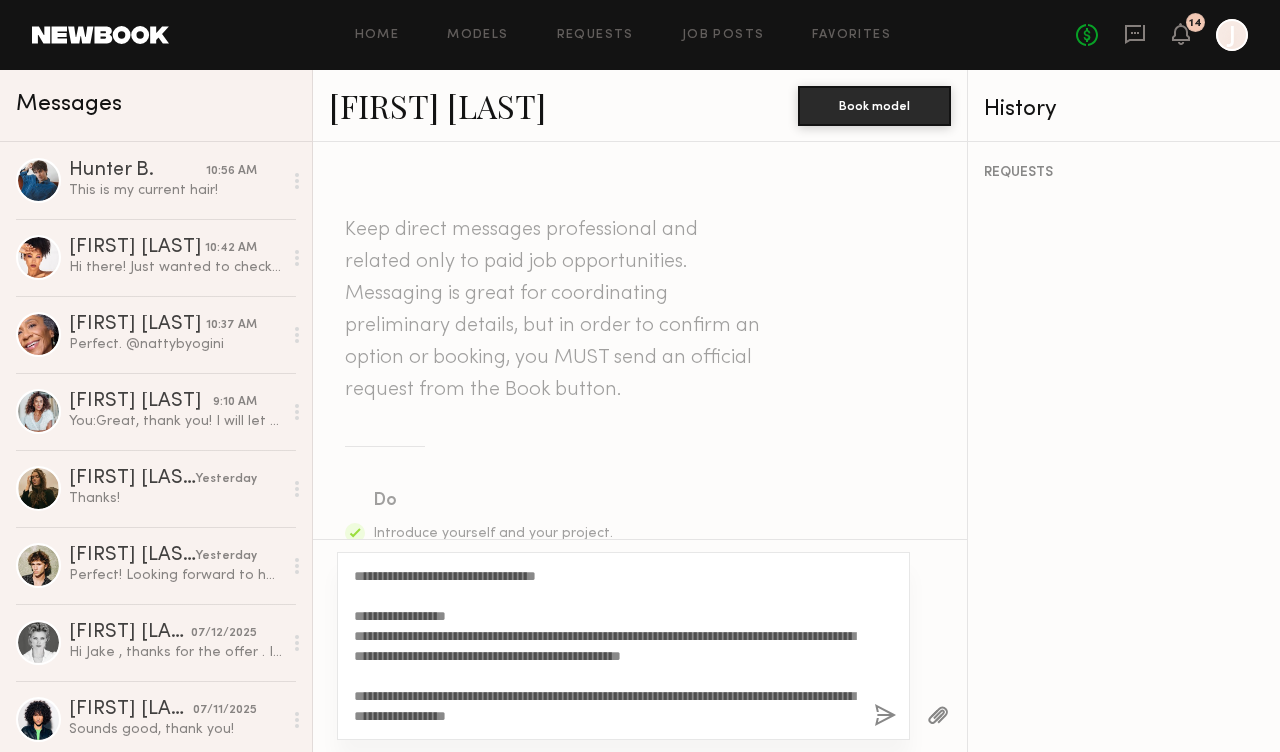 scroll, scrollTop: 0, scrollLeft: 0, axis: both 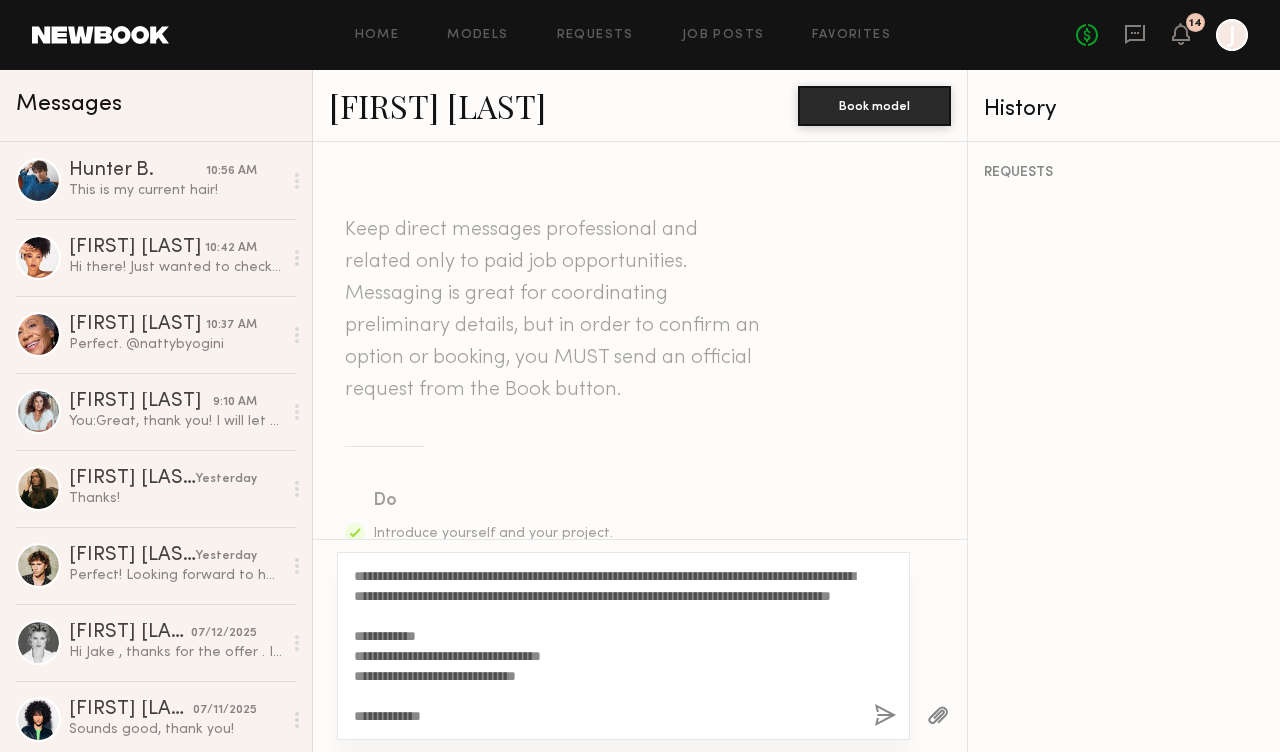drag, startPoint x: 415, startPoint y: 580, endPoint x: 374, endPoint y: 578, distance: 41.04875 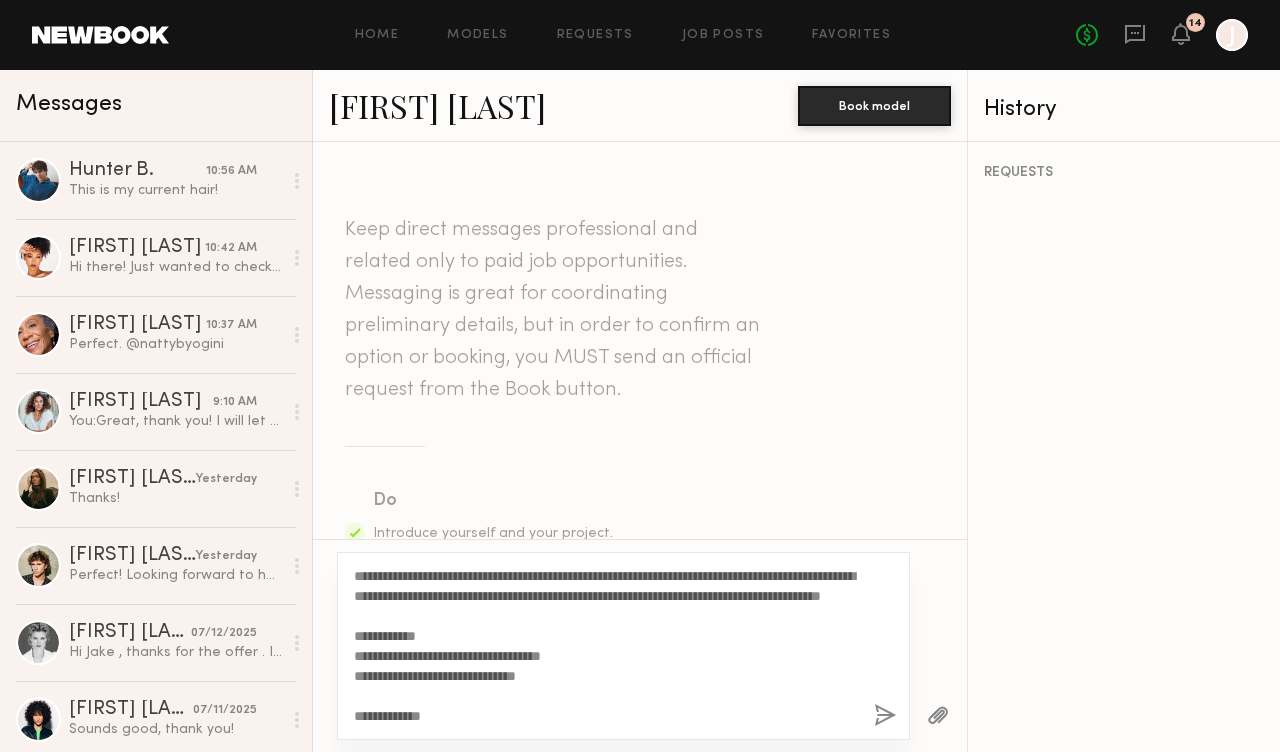 type on "**********" 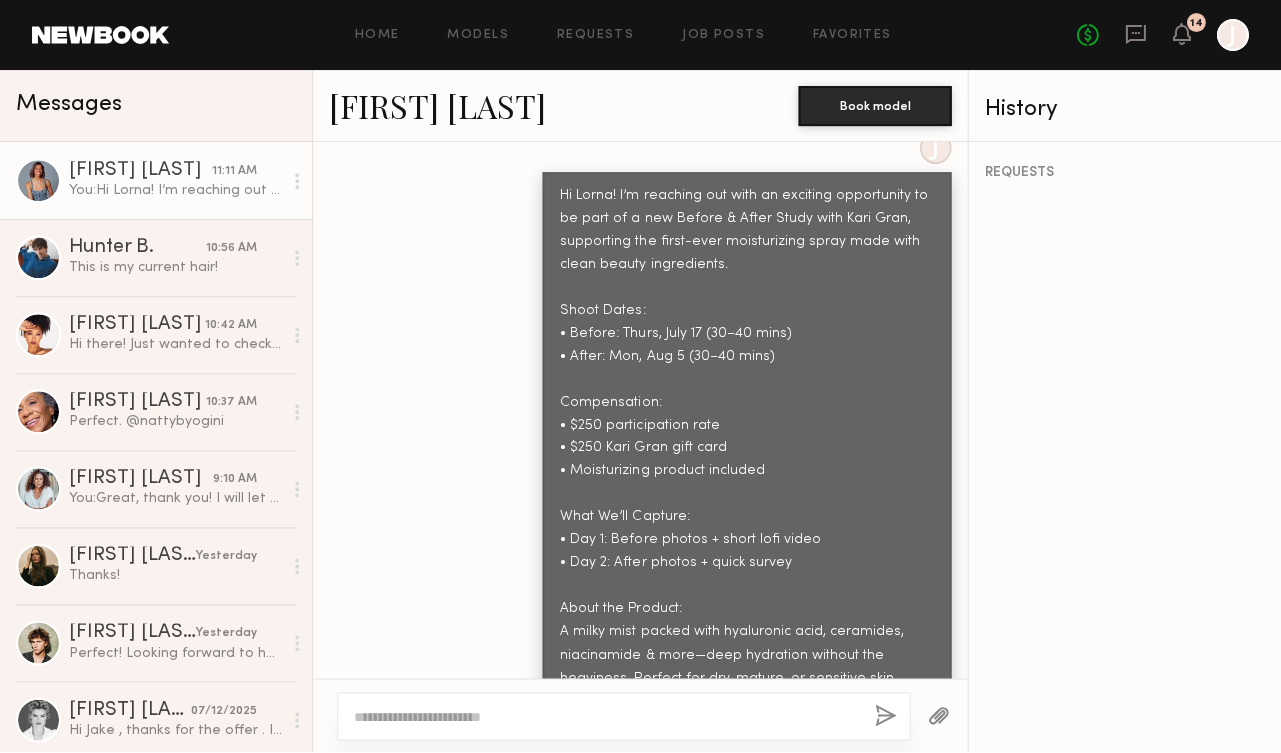scroll, scrollTop: 947, scrollLeft: 0, axis: vertical 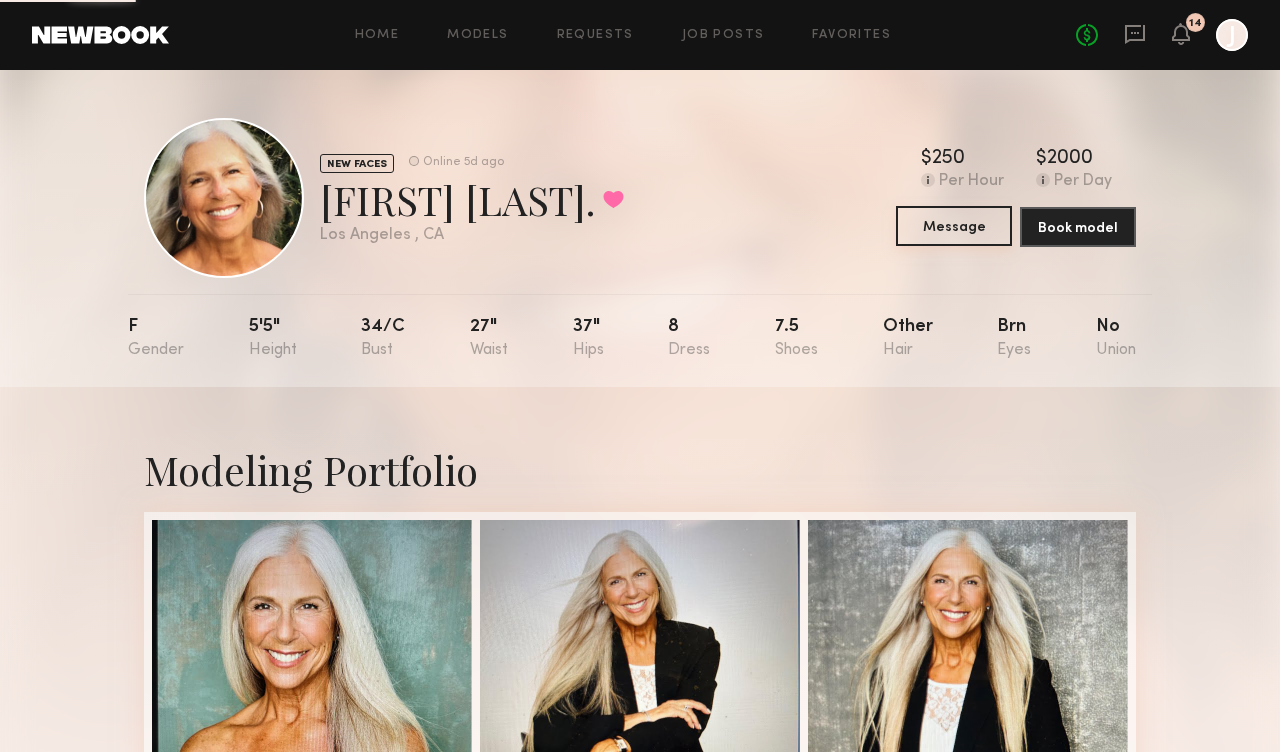 click on "Message" 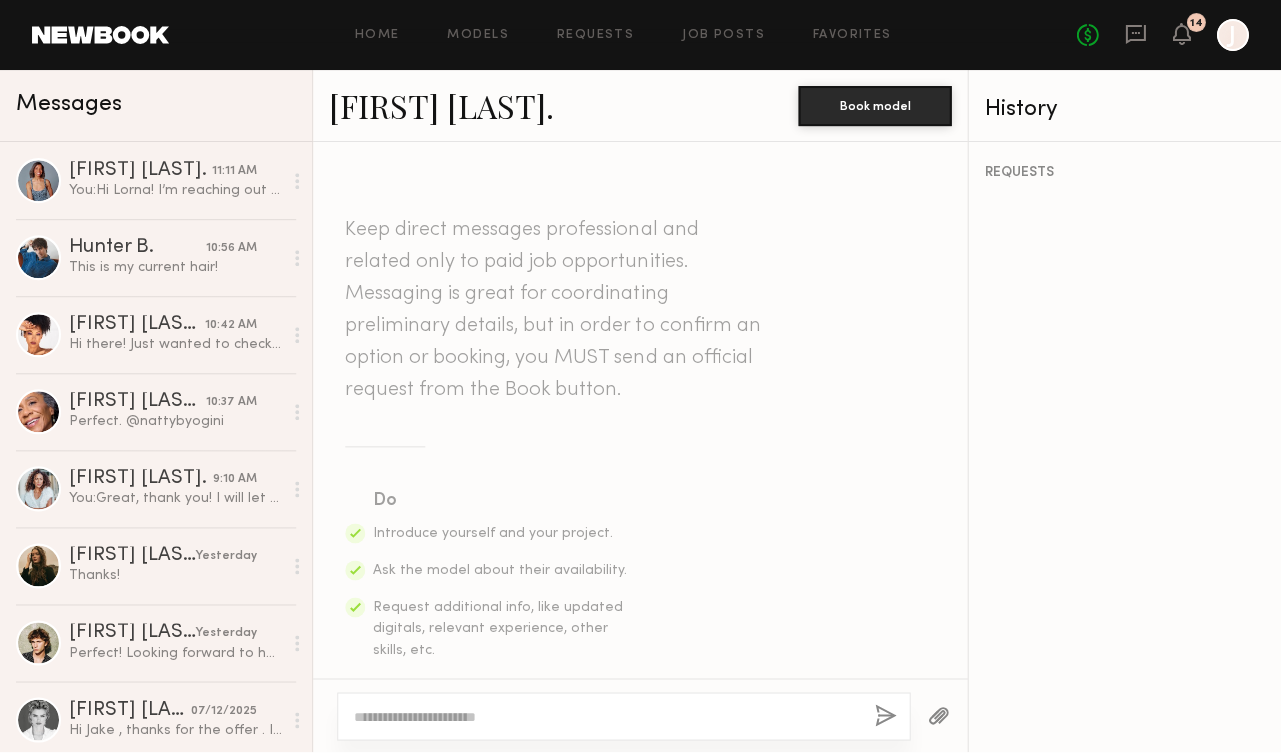 scroll, scrollTop: 2388, scrollLeft: 0, axis: vertical 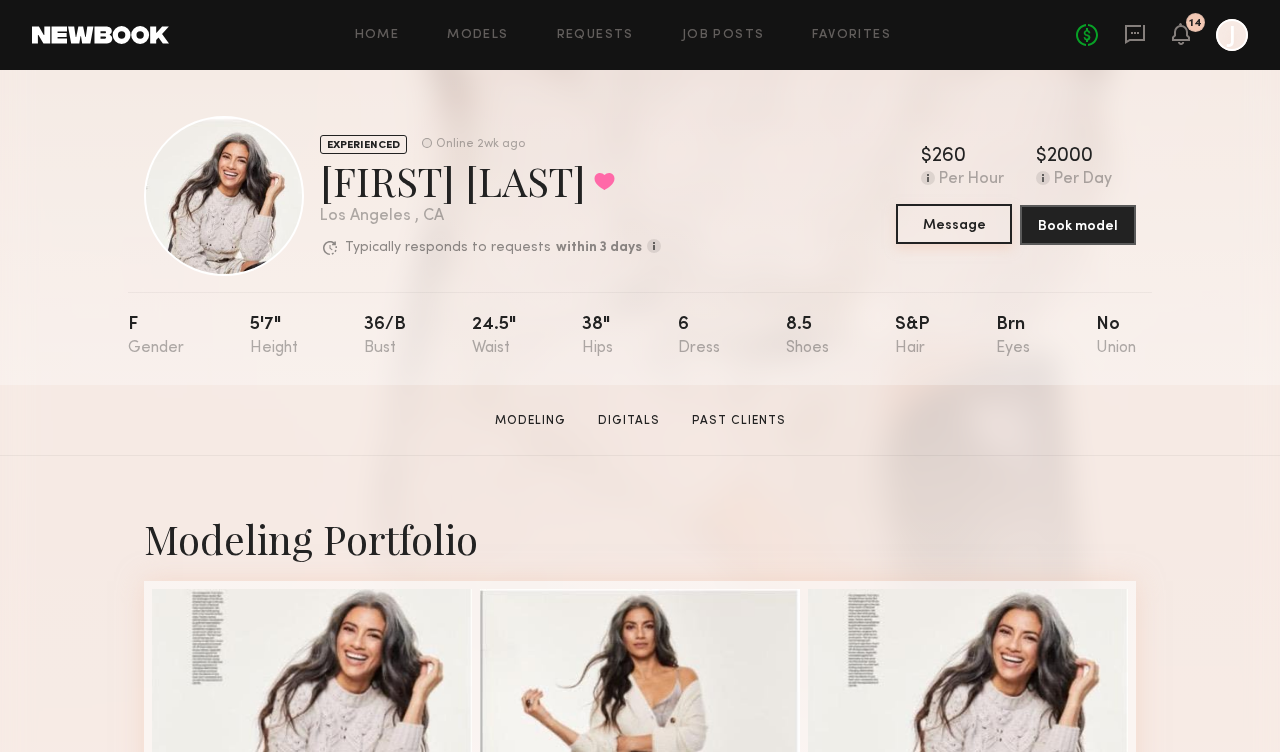 click on "Message" 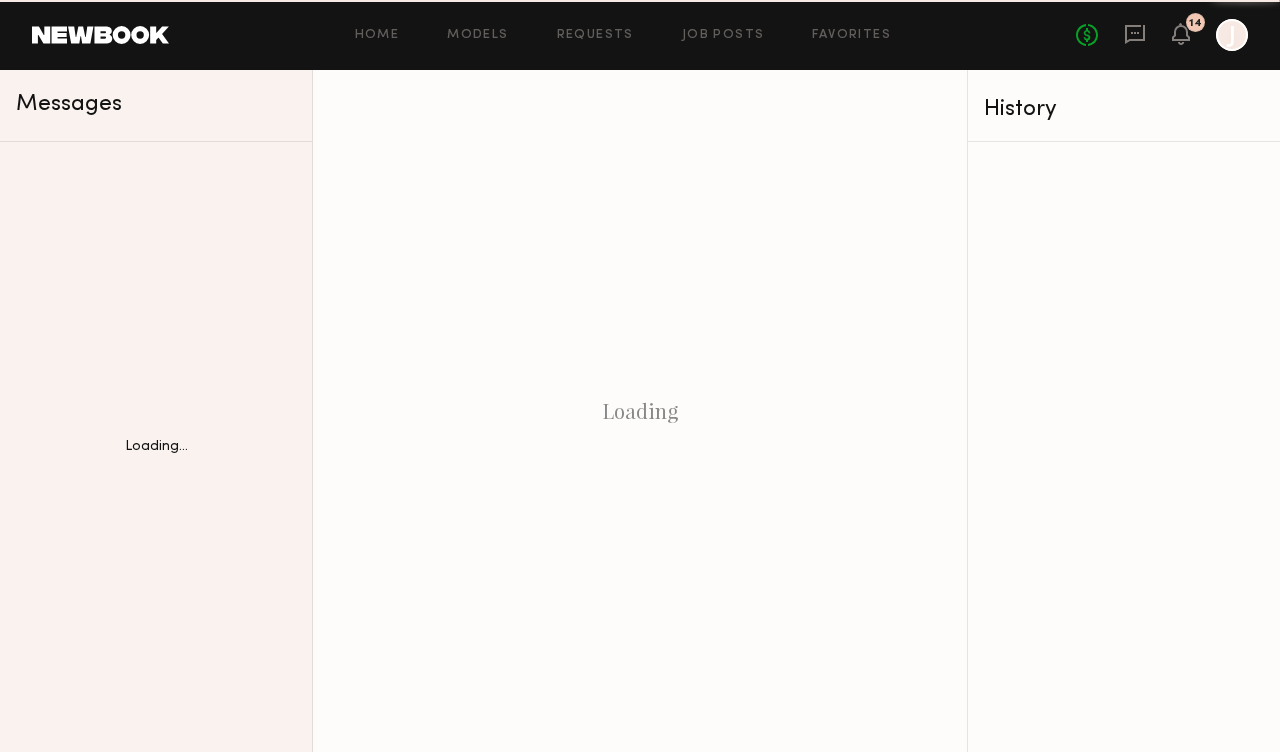 scroll, scrollTop: 0, scrollLeft: 0, axis: both 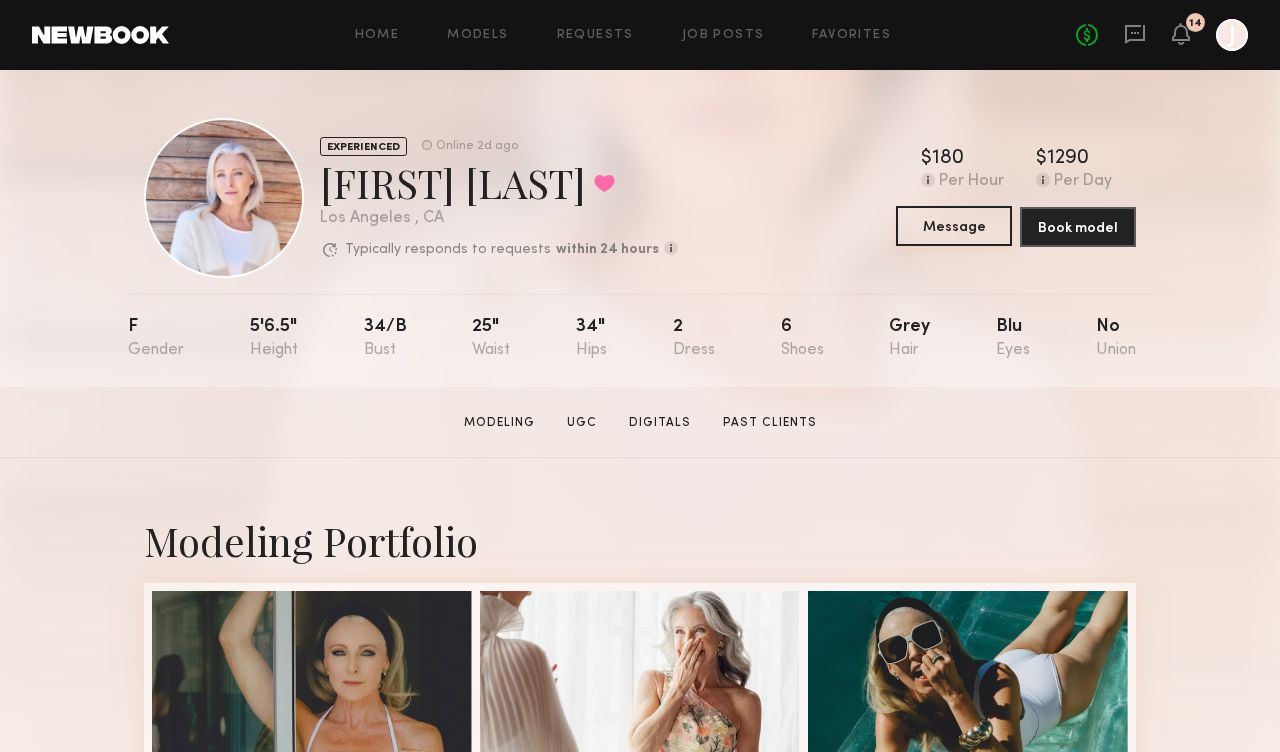 click on "Message" 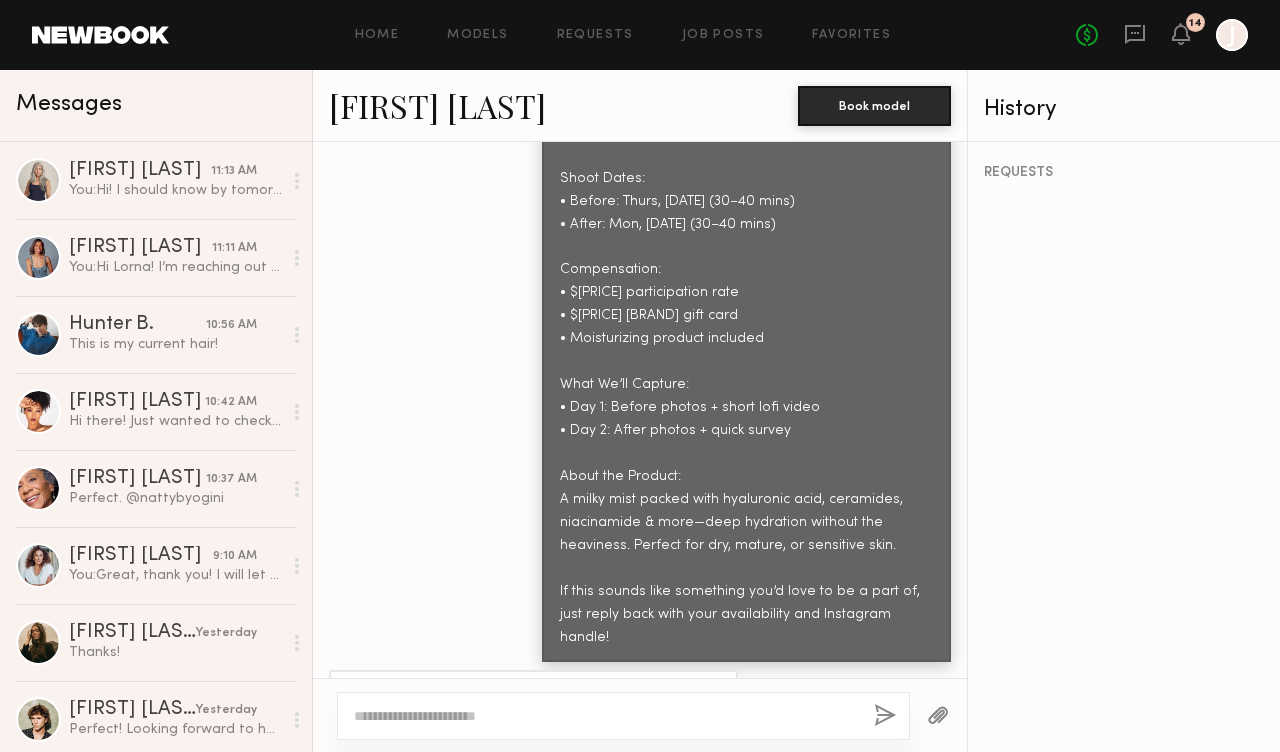 scroll, scrollTop: 2928, scrollLeft: 0, axis: vertical 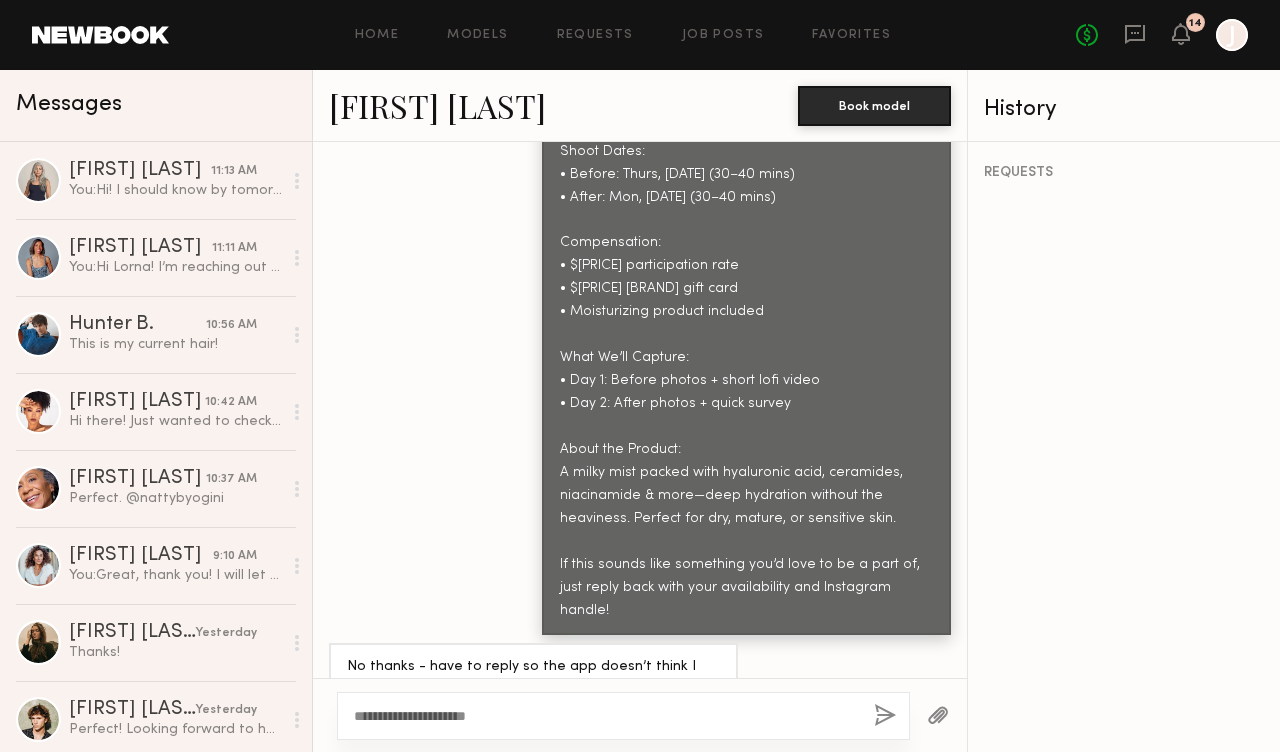 type on "**********" 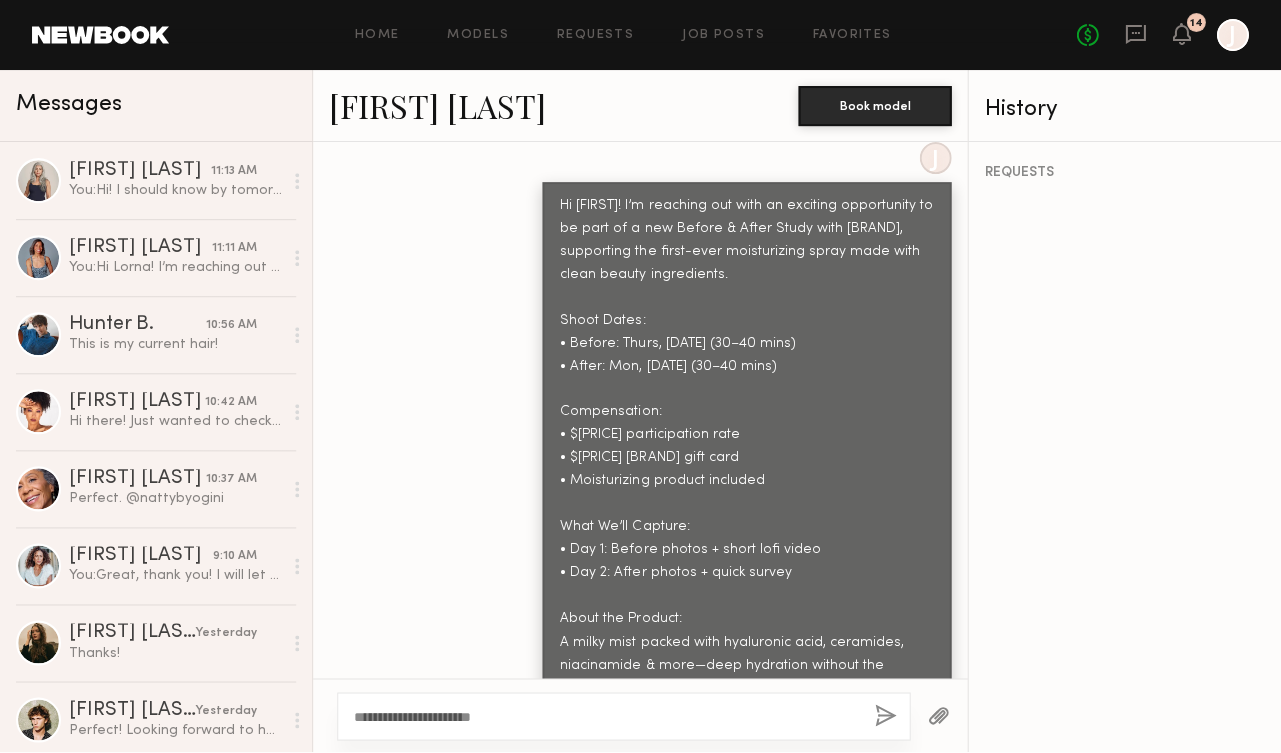 scroll, scrollTop: 2928, scrollLeft: 0, axis: vertical 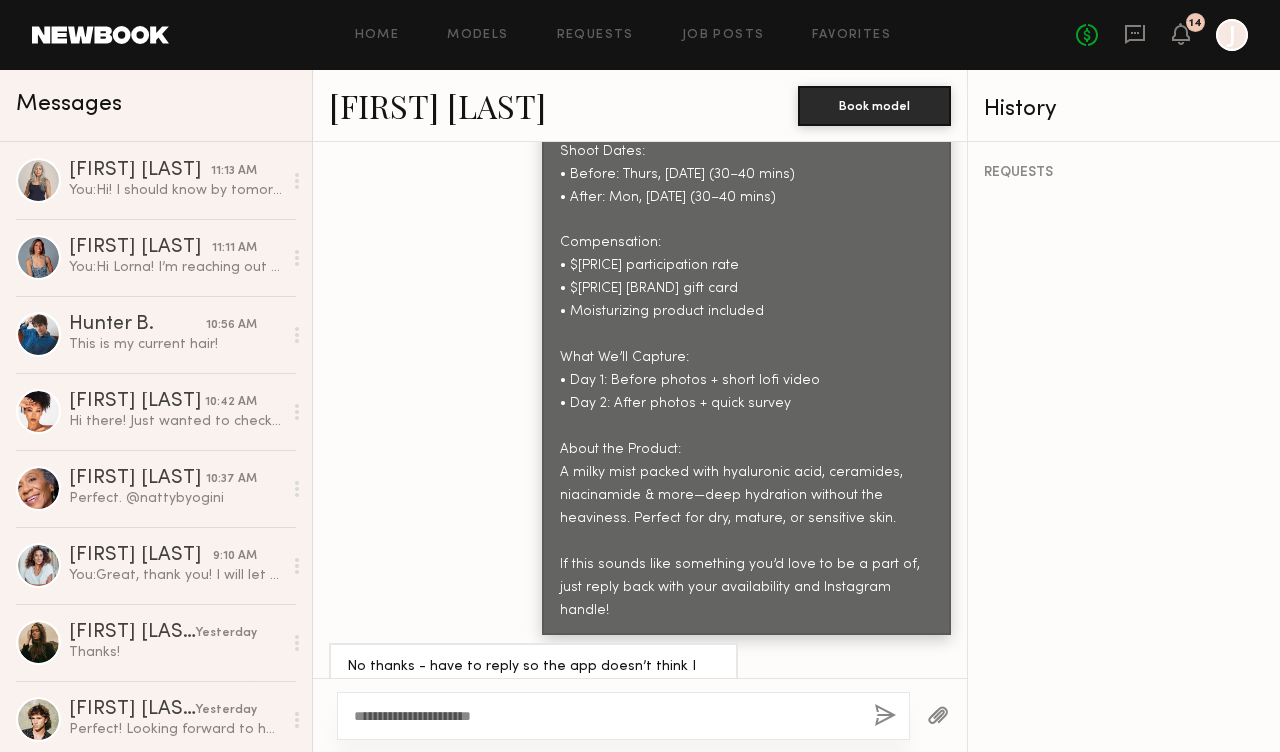 drag, startPoint x: 523, startPoint y: 712, endPoint x: 350, endPoint y: 710, distance: 173.01157 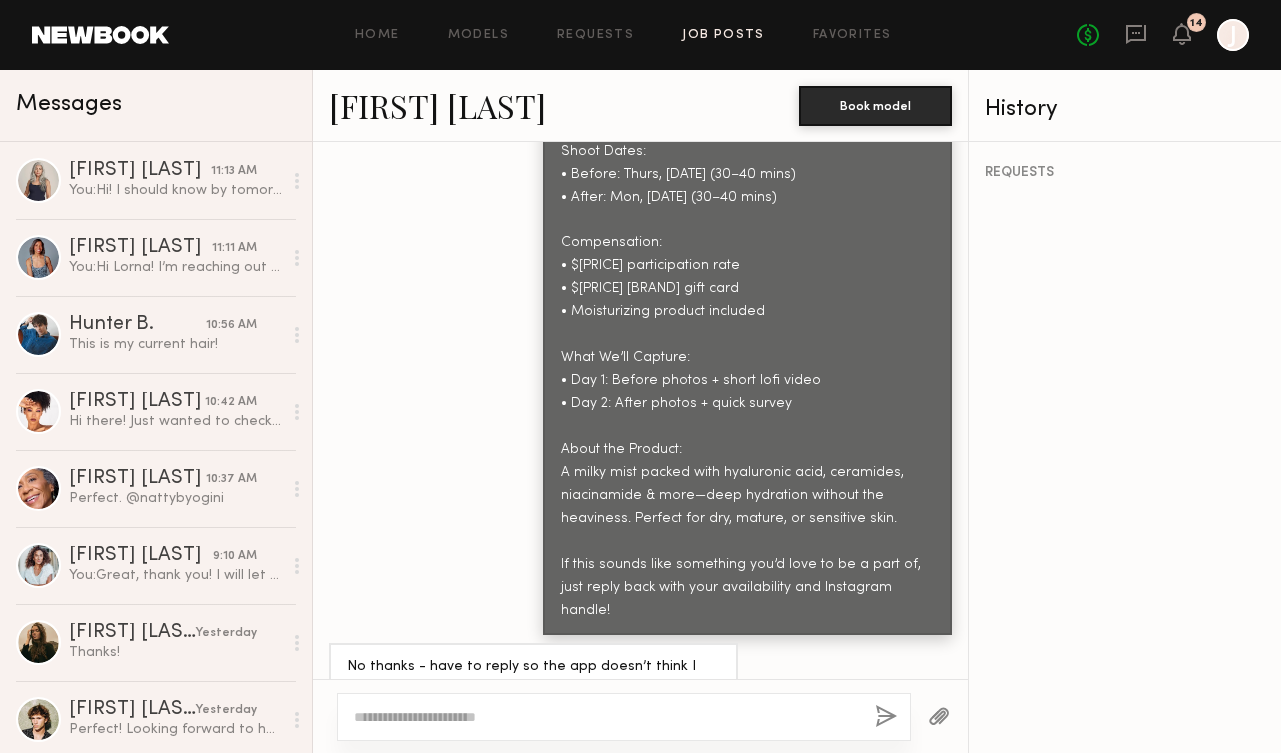 scroll, scrollTop: 2927, scrollLeft: 0, axis: vertical 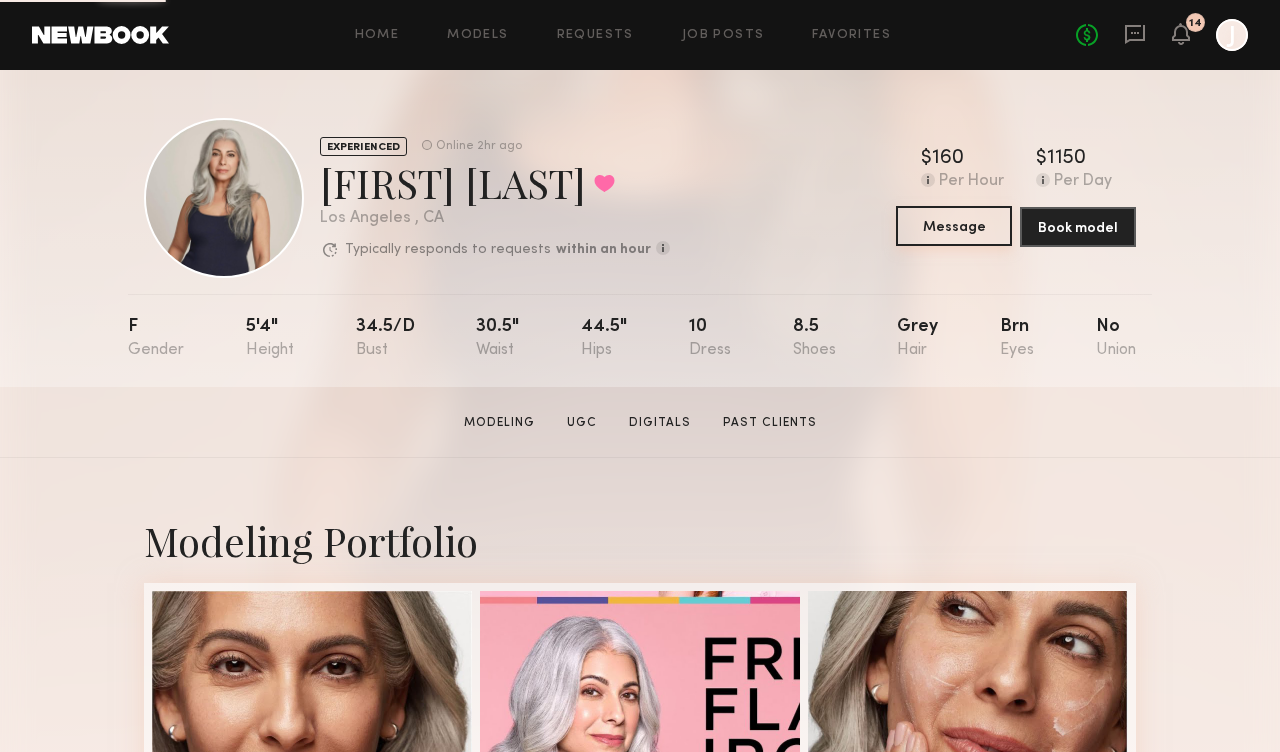click on "Message" 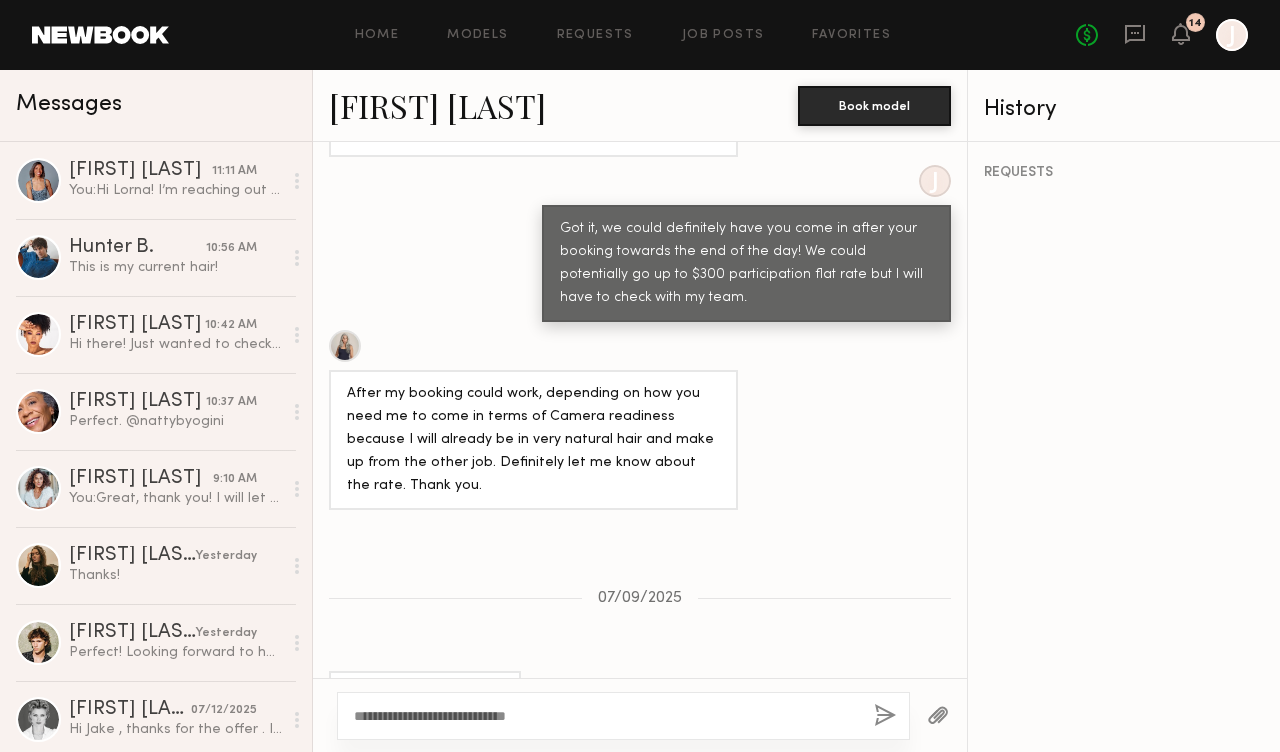 scroll, scrollTop: 1790, scrollLeft: 0, axis: vertical 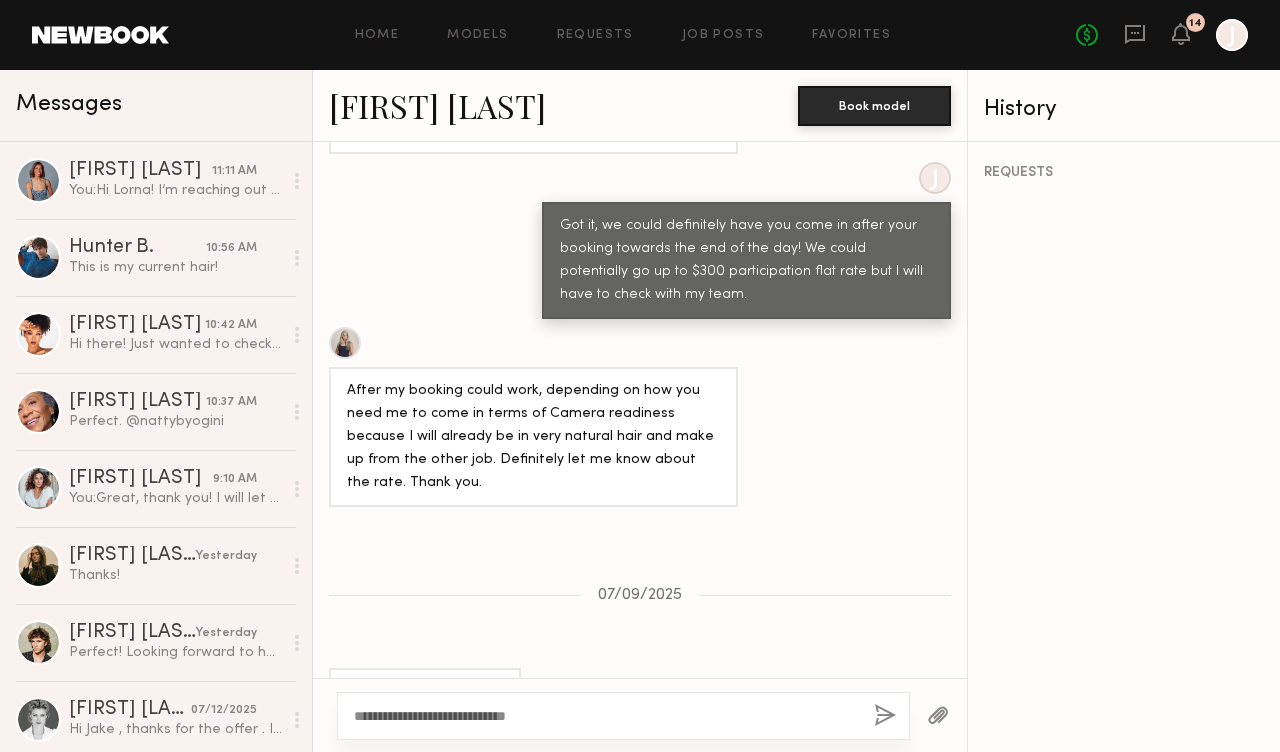 type on "**********" 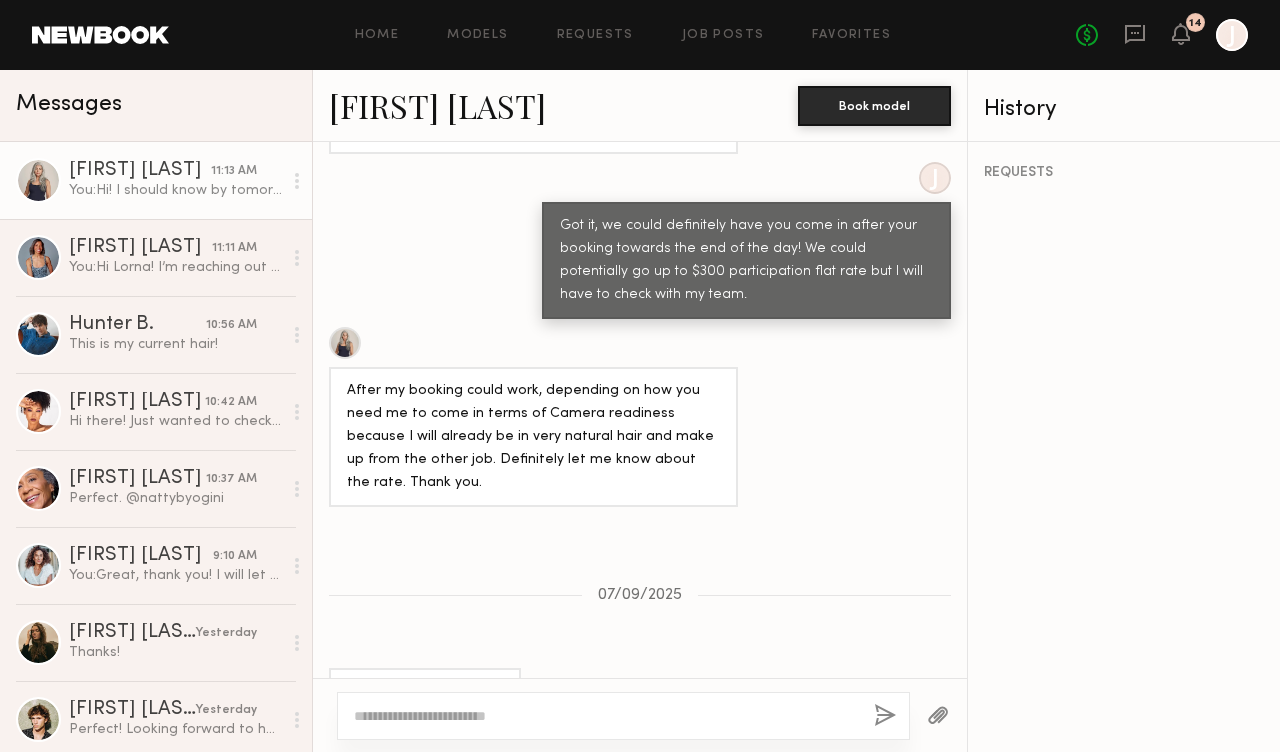 scroll, scrollTop: 2209, scrollLeft: 0, axis: vertical 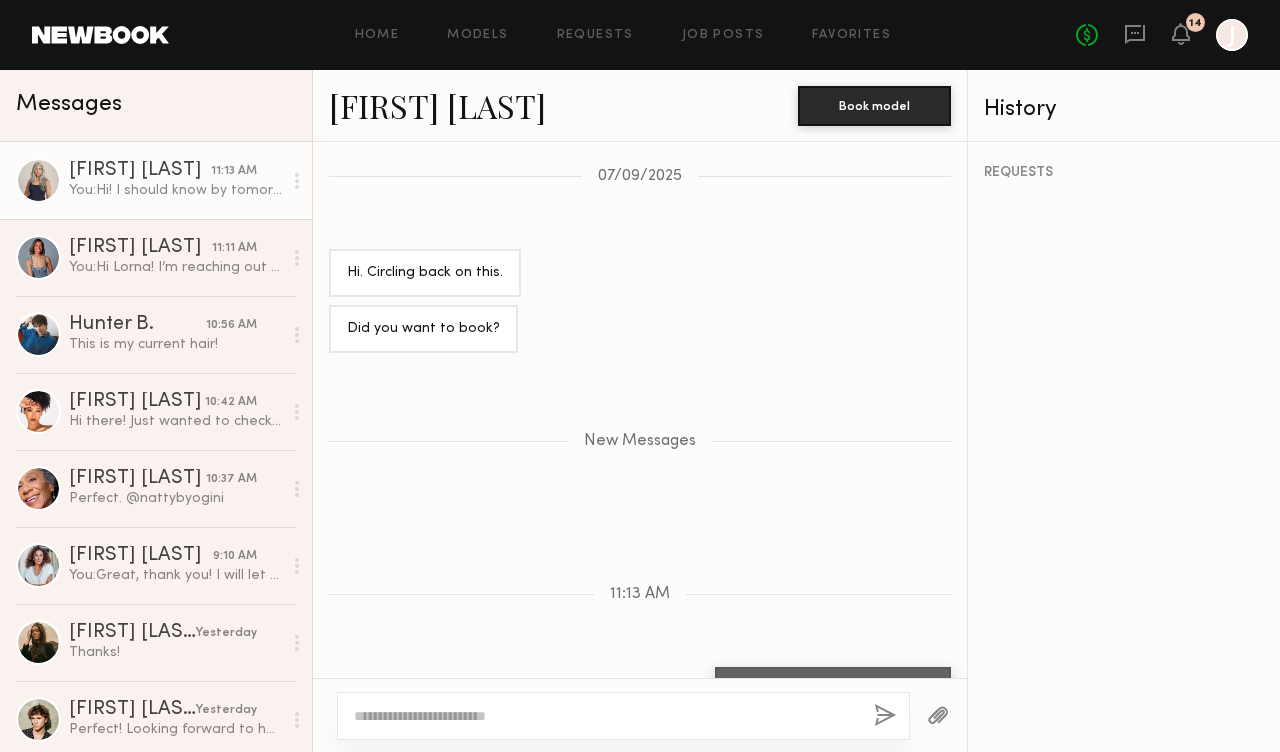 click 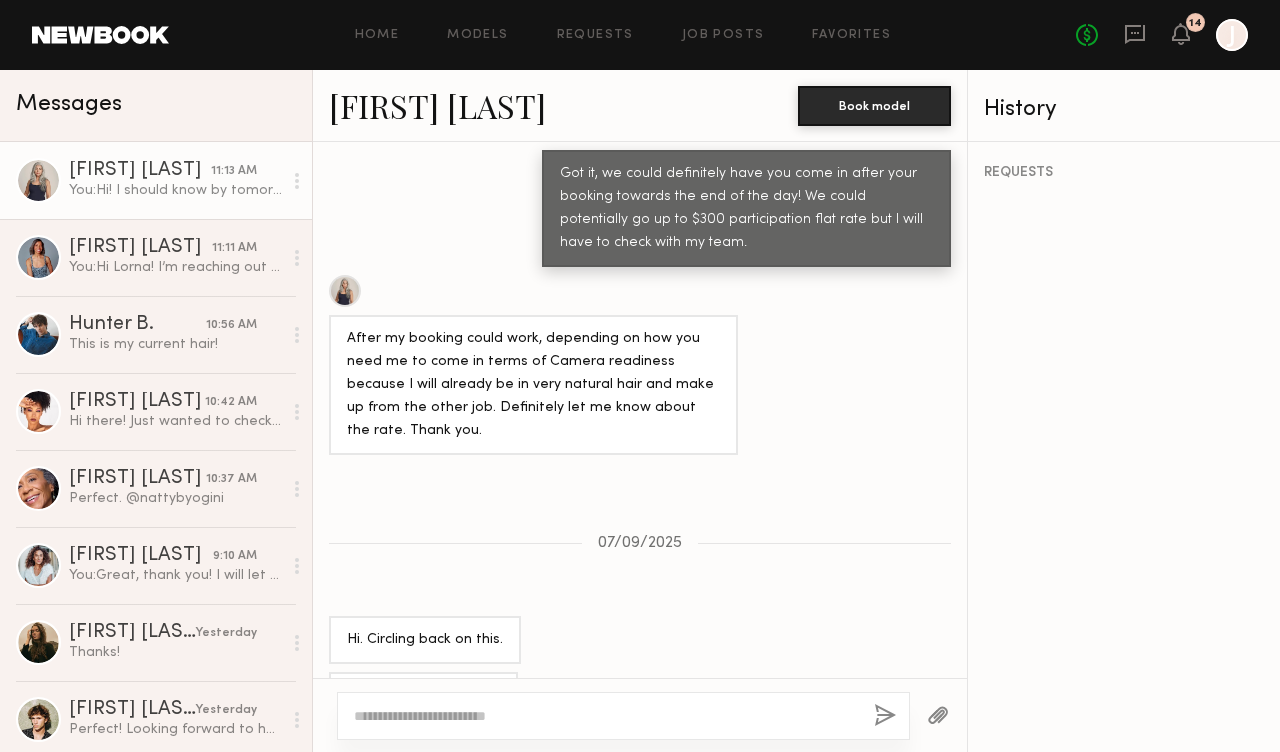 scroll, scrollTop: 1840, scrollLeft: 0, axis: vertical 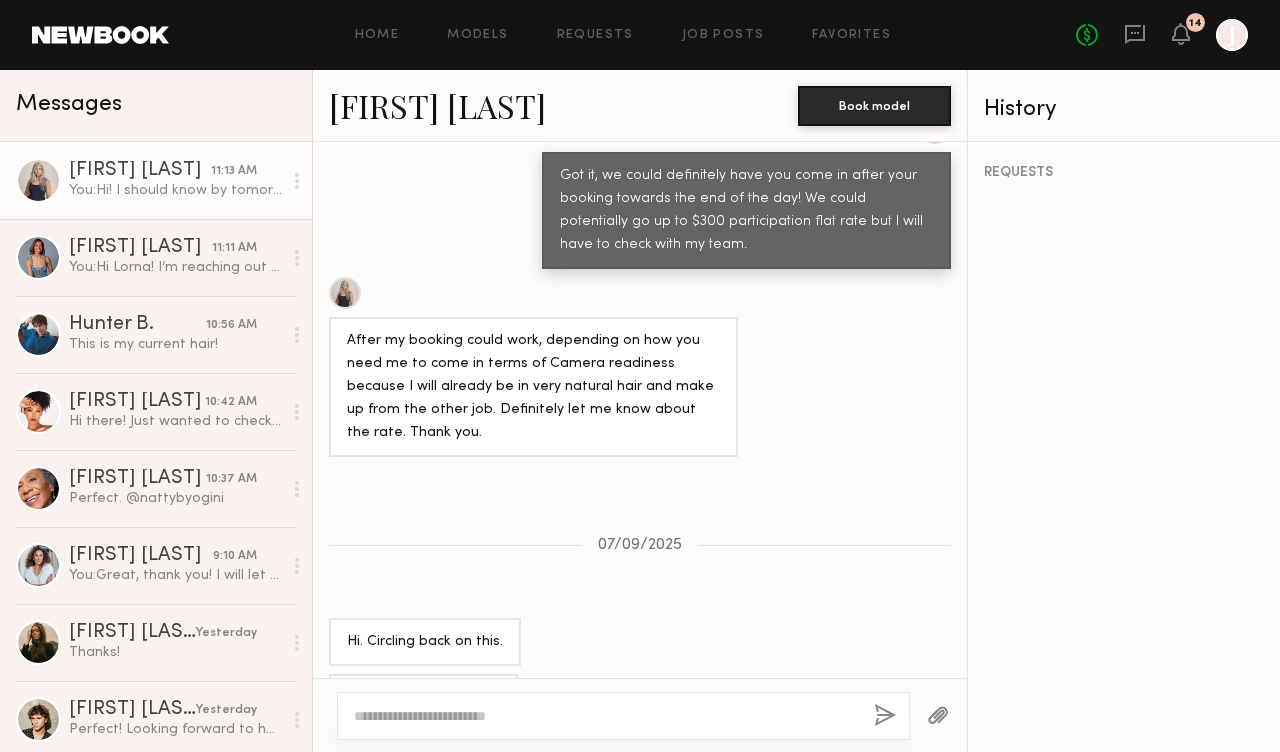 click on "Renita G." 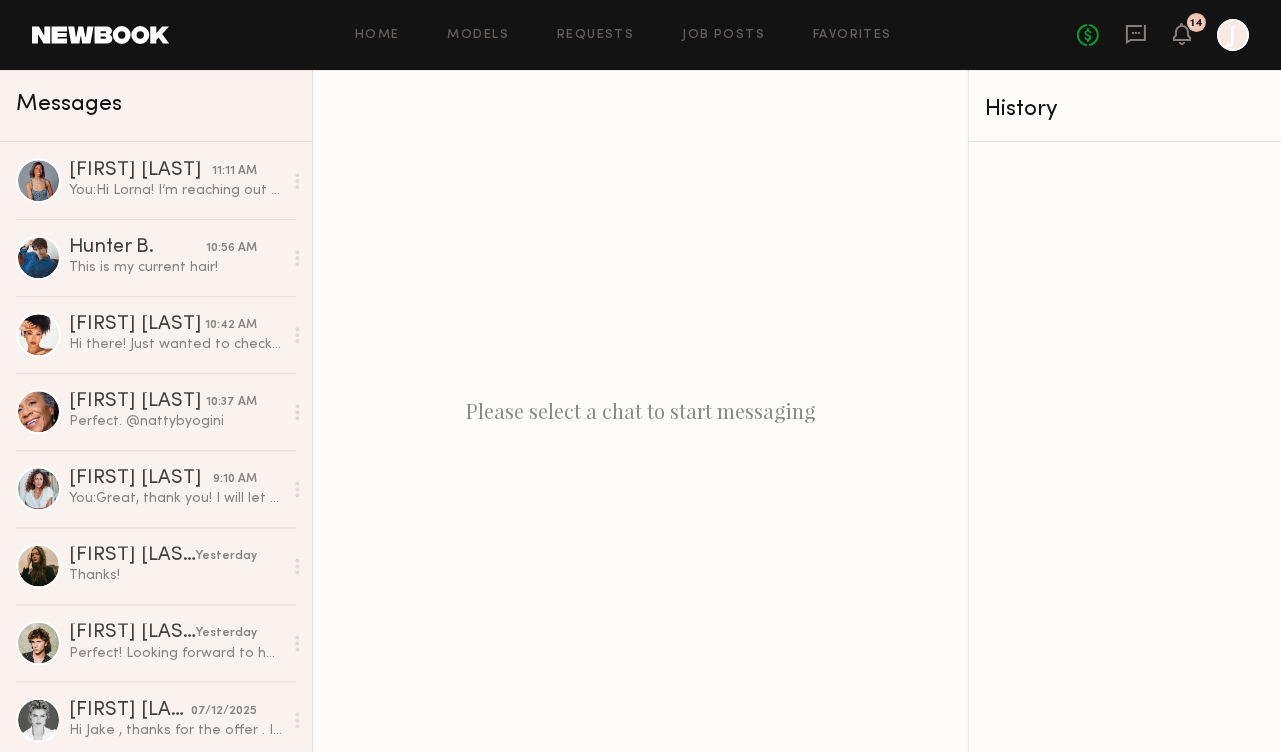scroll, scrollTop: 0, scrollLeft: 0, axis: both 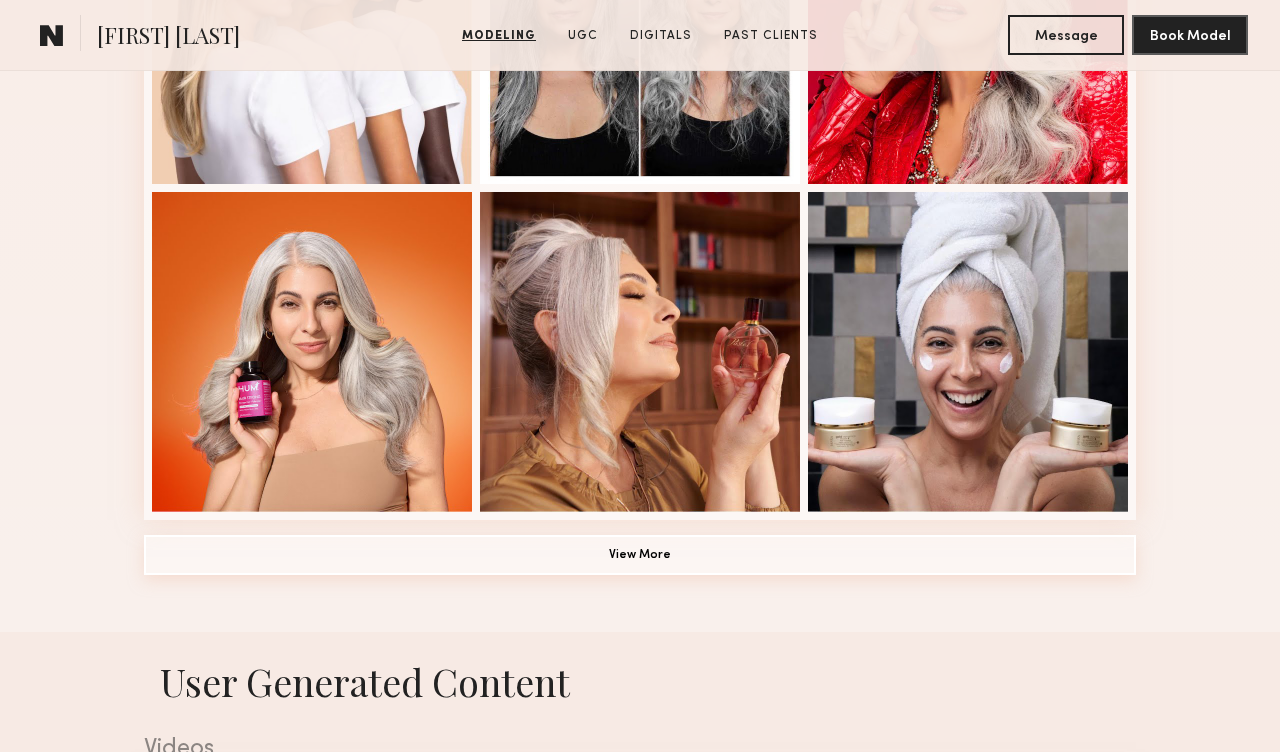 click on "View More" 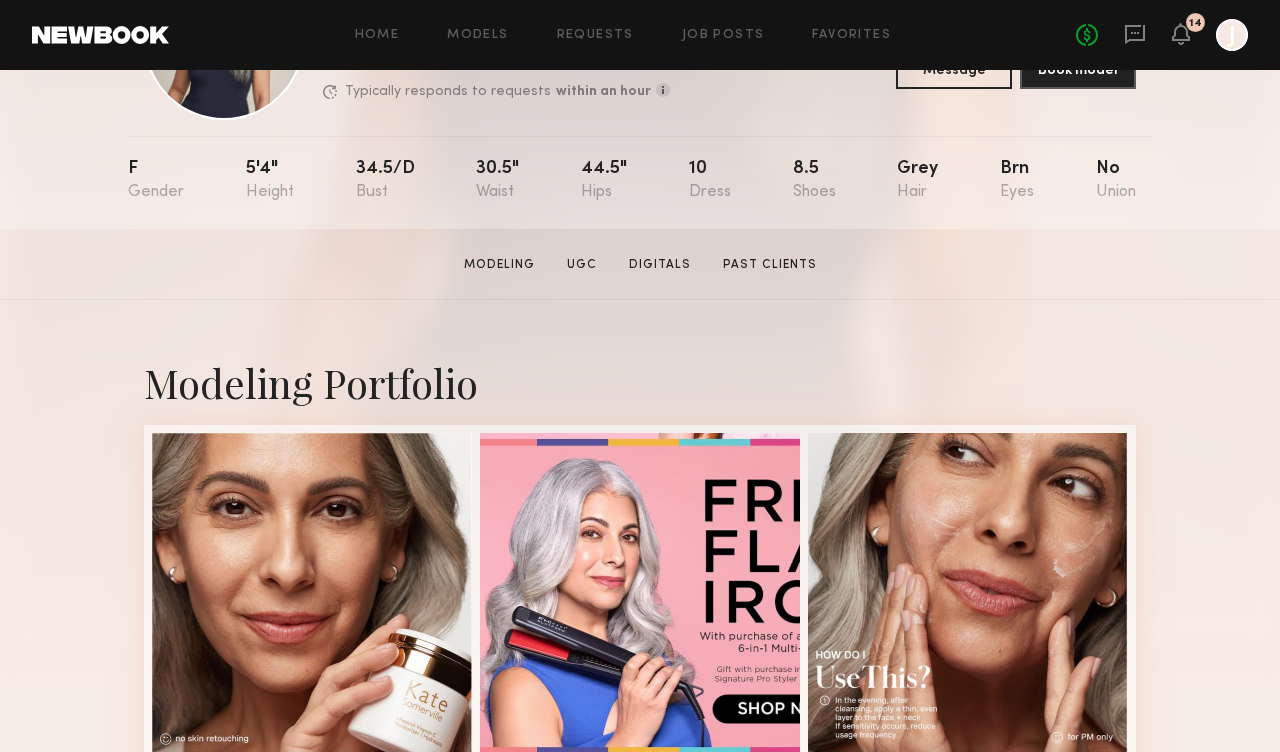 scroll, scrollTop: 0, scrollLeft: 0, axis: both 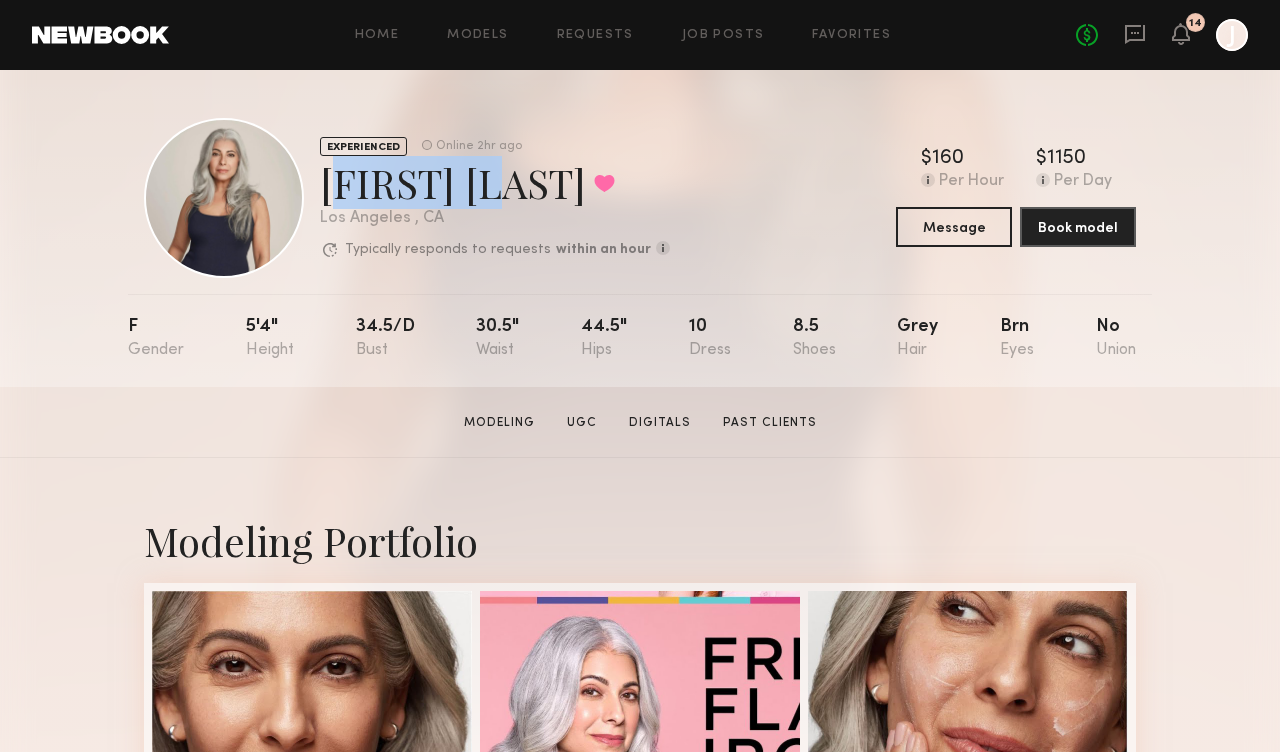 drag, startPoint x: 326, startPoint y: 197, endPoint x: 480, endPoint y: 203, distance: 154.11684 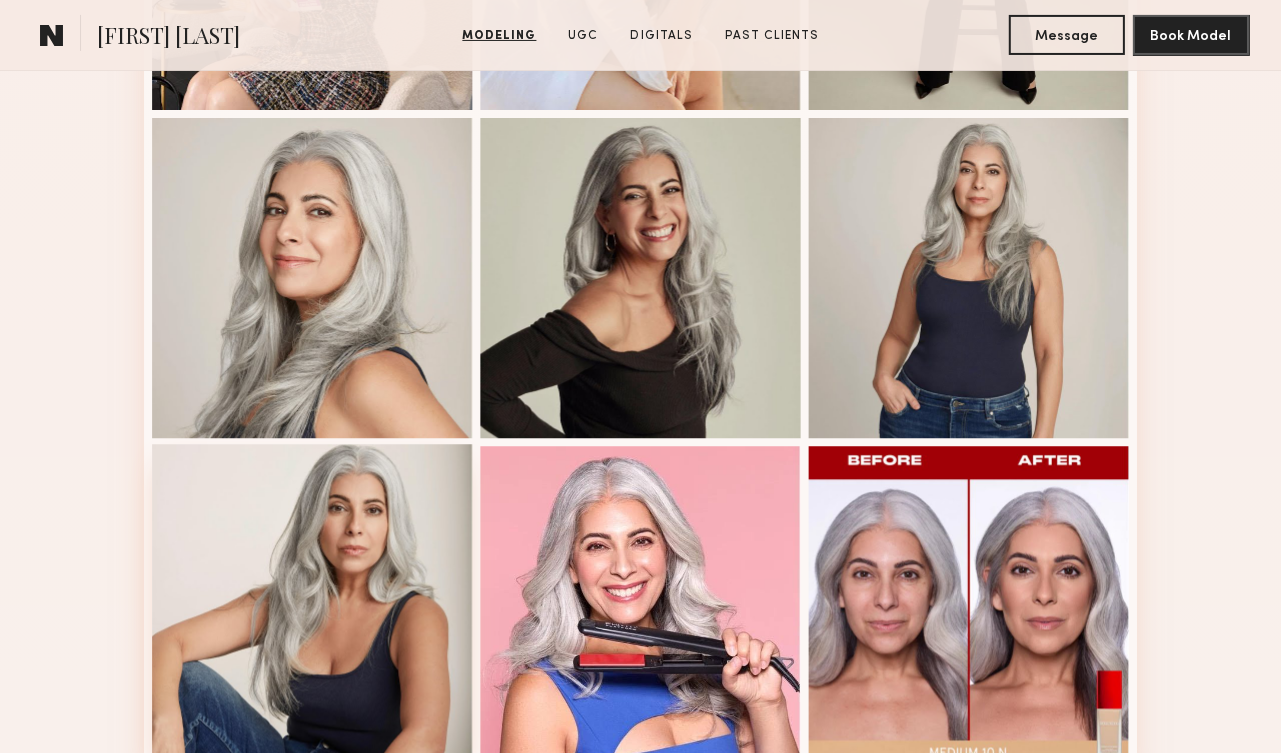 scroll, scrollTop: 2439, scrollLeft: 0, axis: vertical 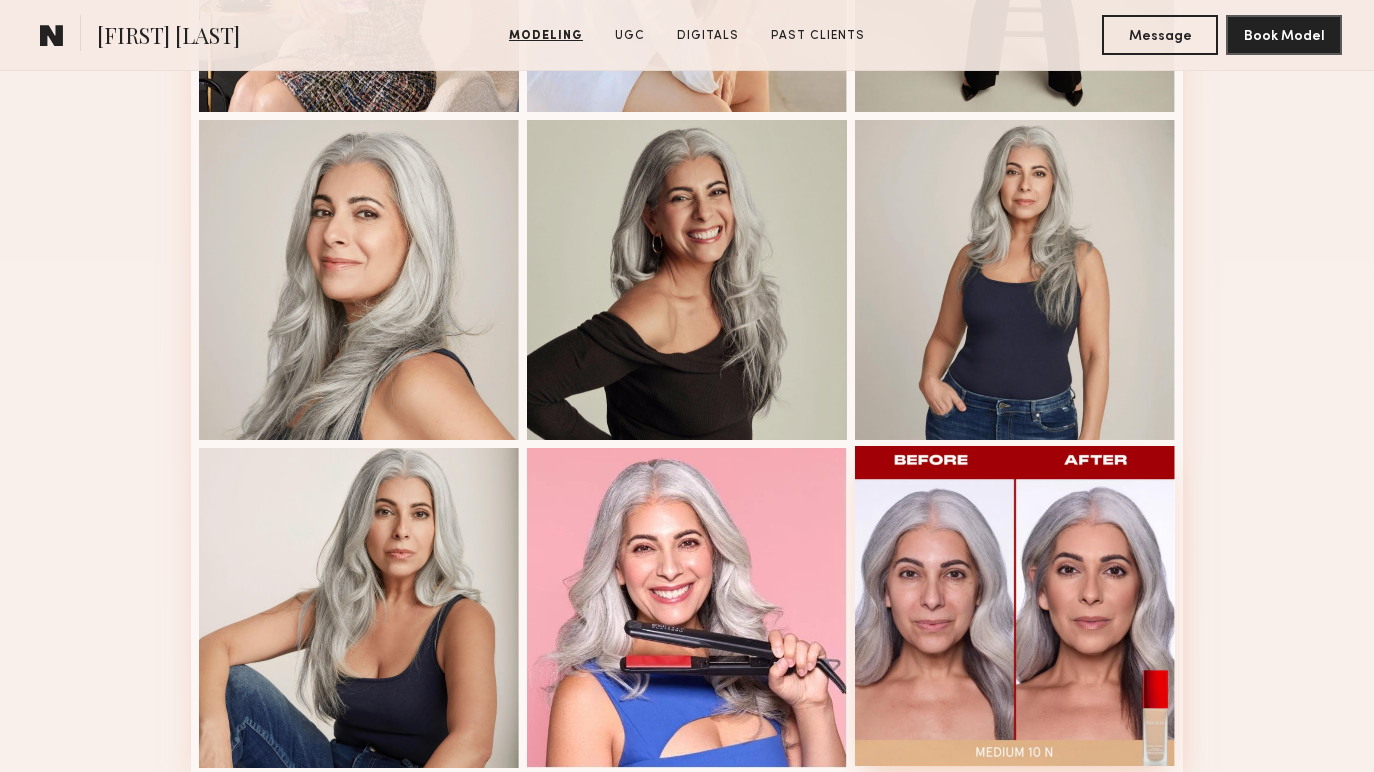 click at bounding box center (1015, 606) 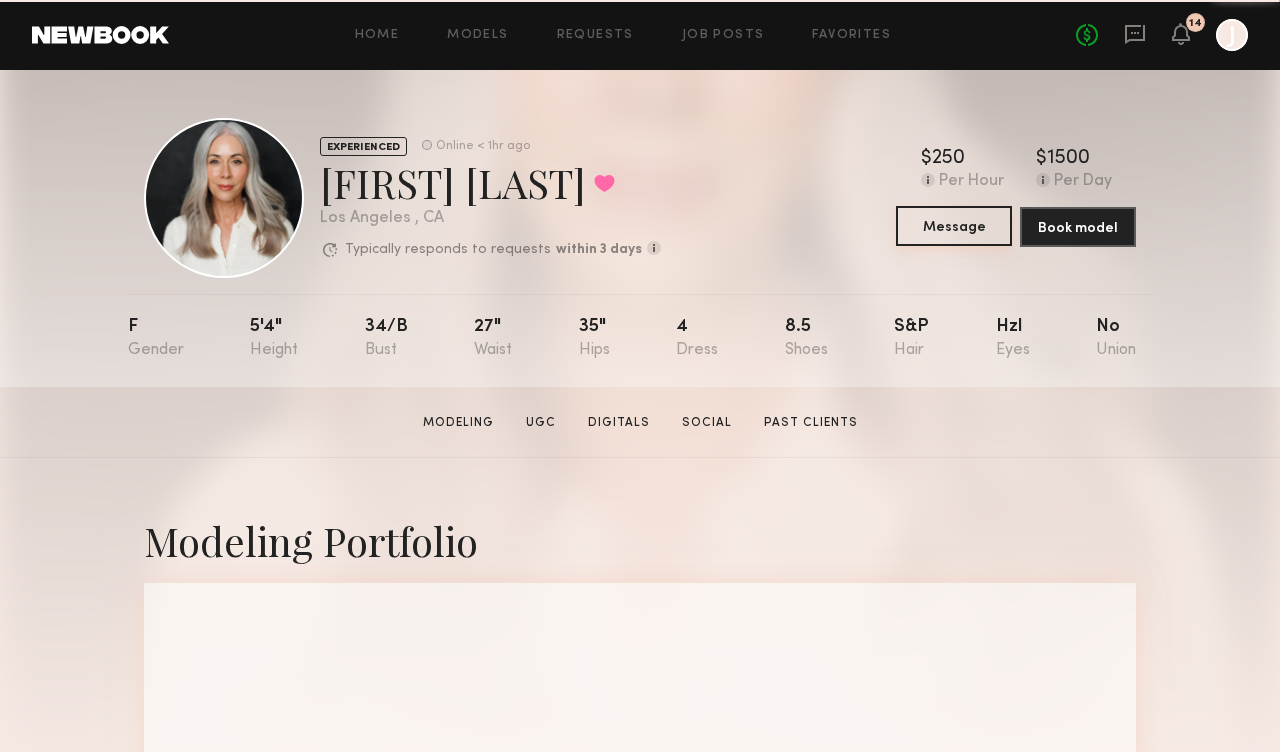 scroll, scrollTop: 0, scrollLeft: 0, axis: both 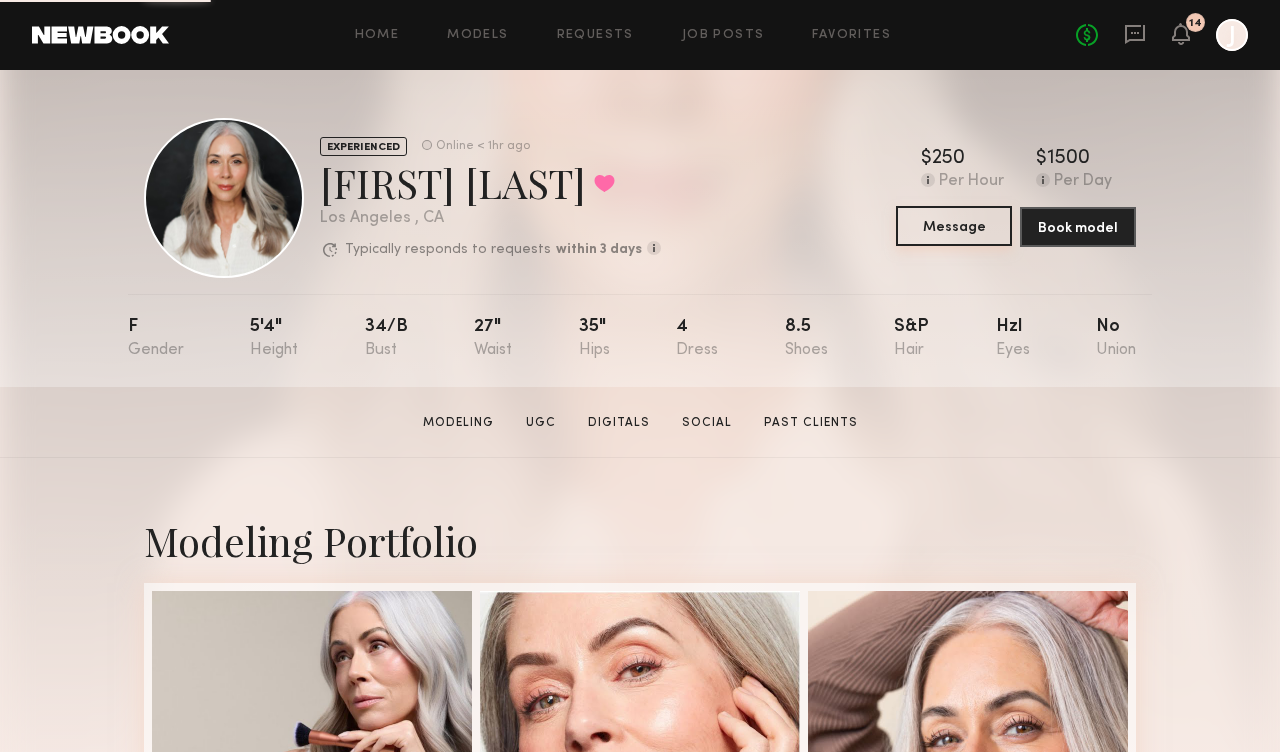 click on "Message" 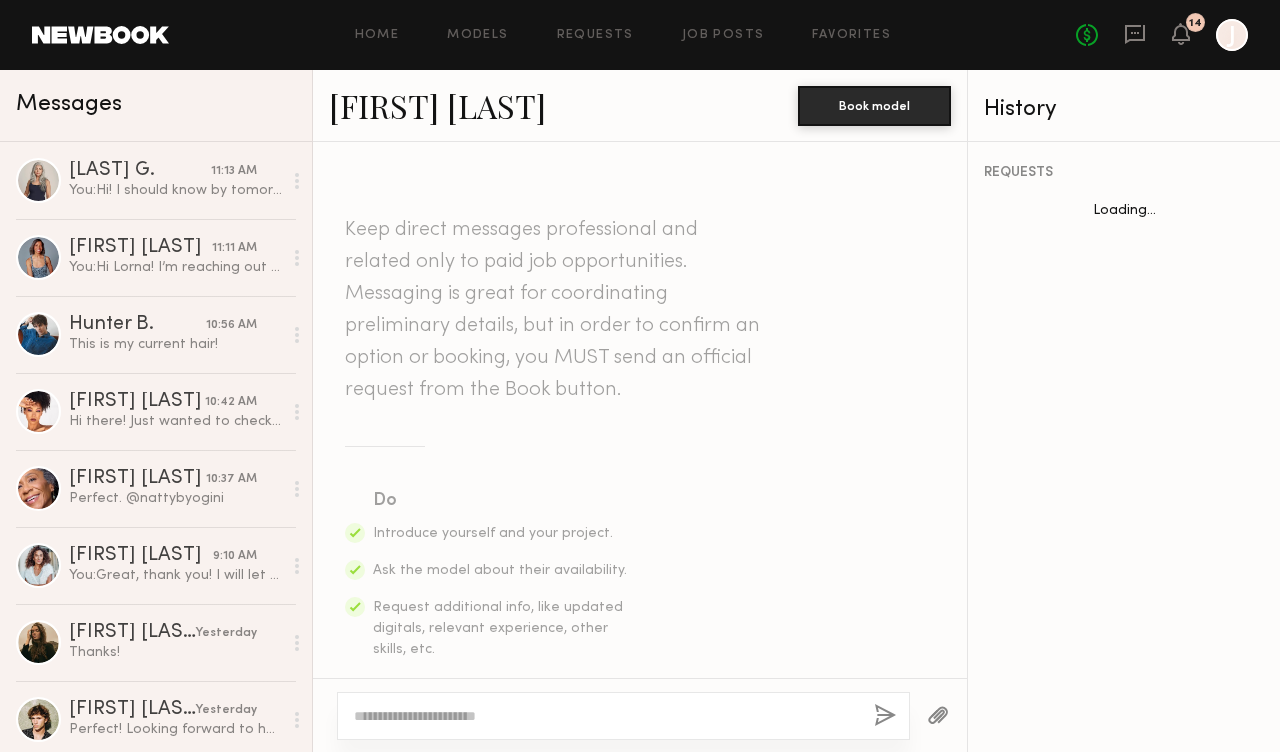 scroll, scrollTop: 3824, scrollLeft: 0, axis: vertical 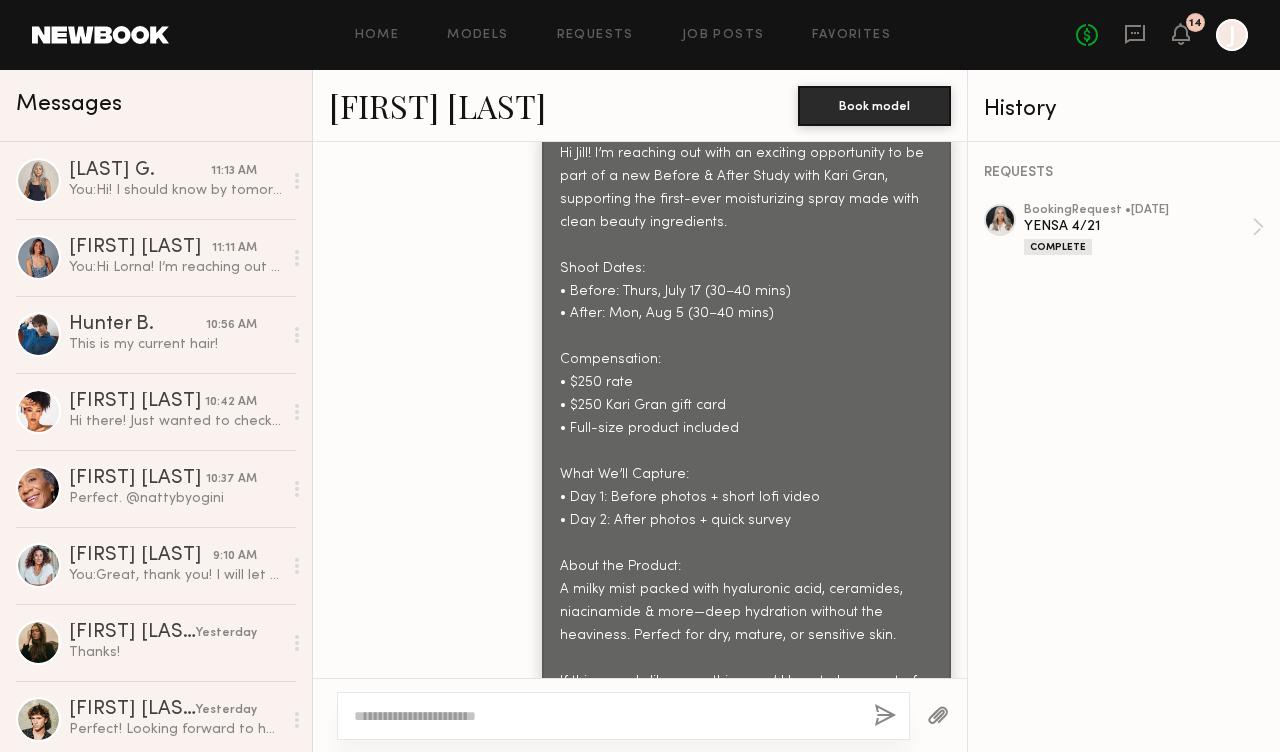 click 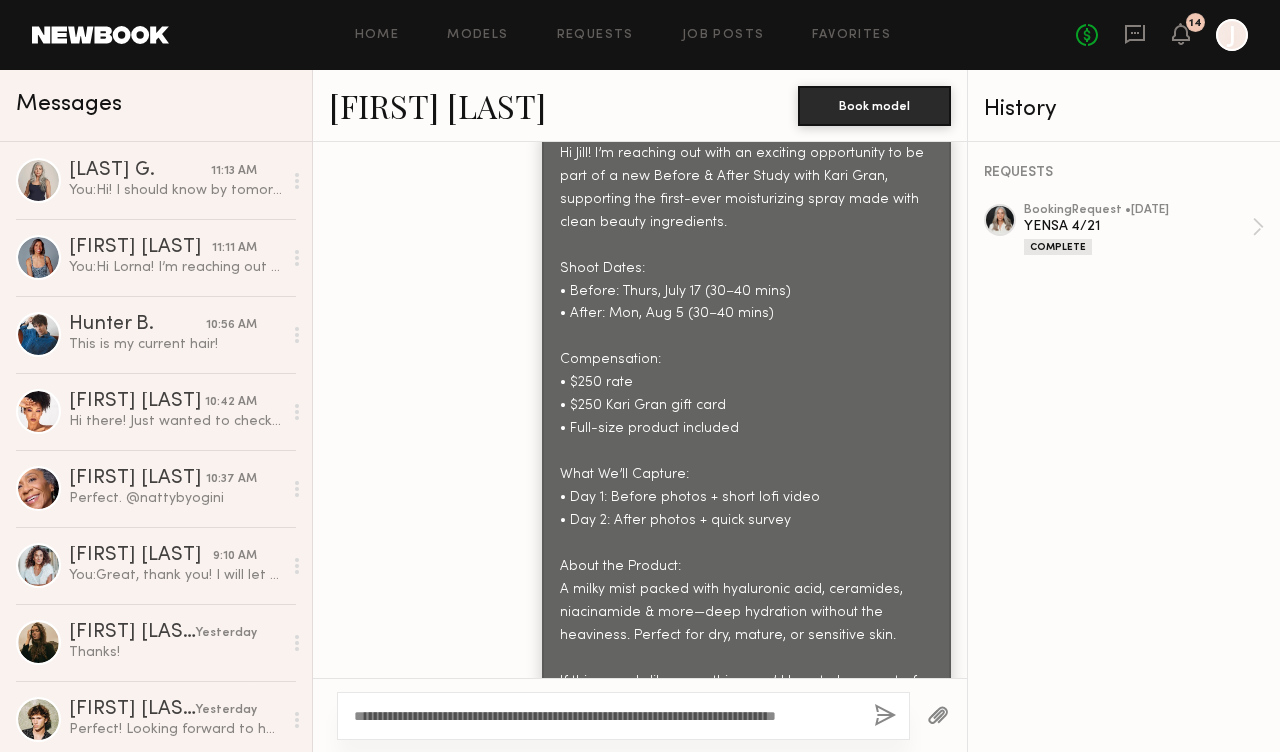 scroll, scrollTop: 3825, scrollLeft: 0, axis: vertical 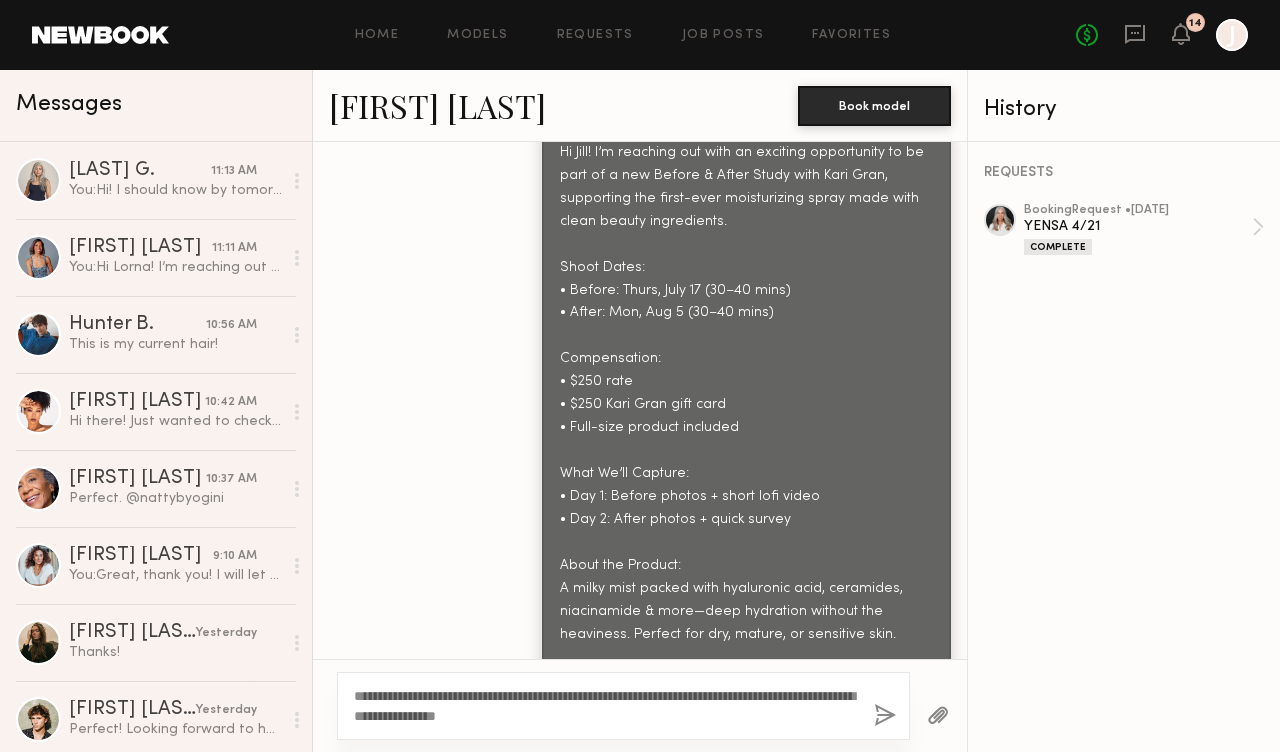 type on "**********" 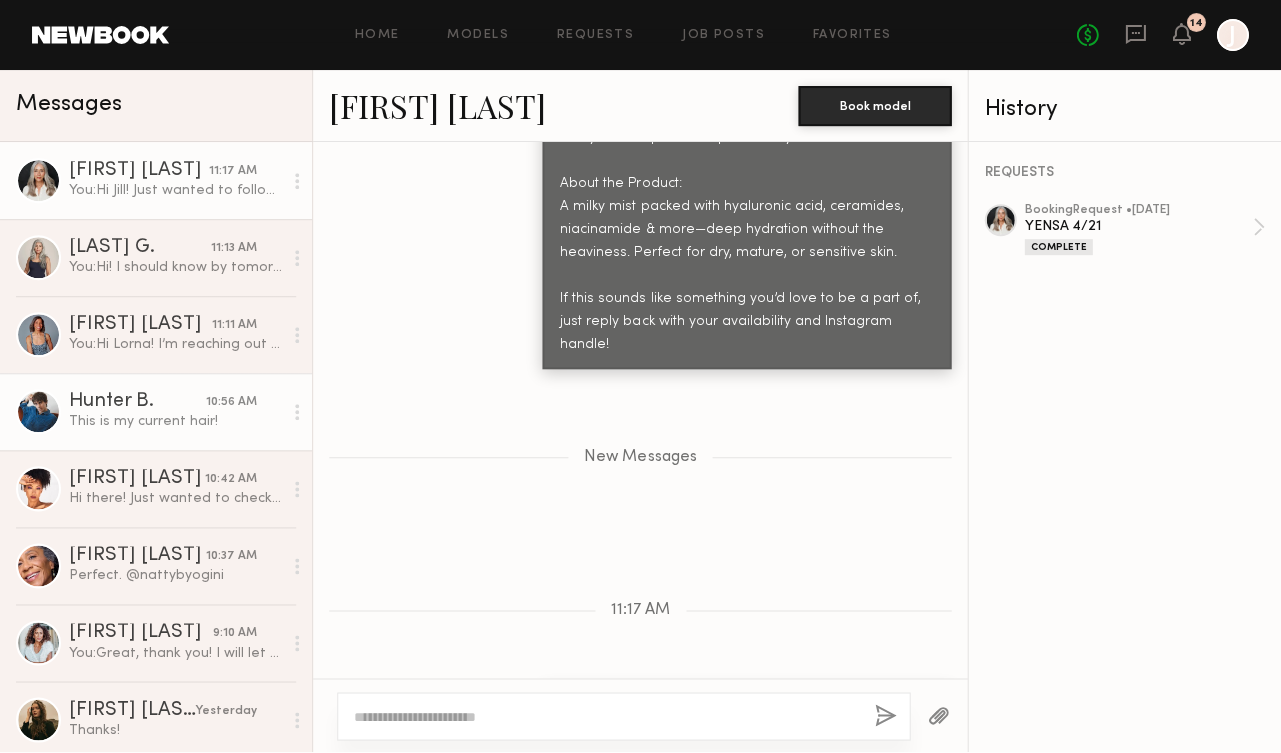 scroll, scrollTop: 4372, scrollLeft: 0, axis: vertical 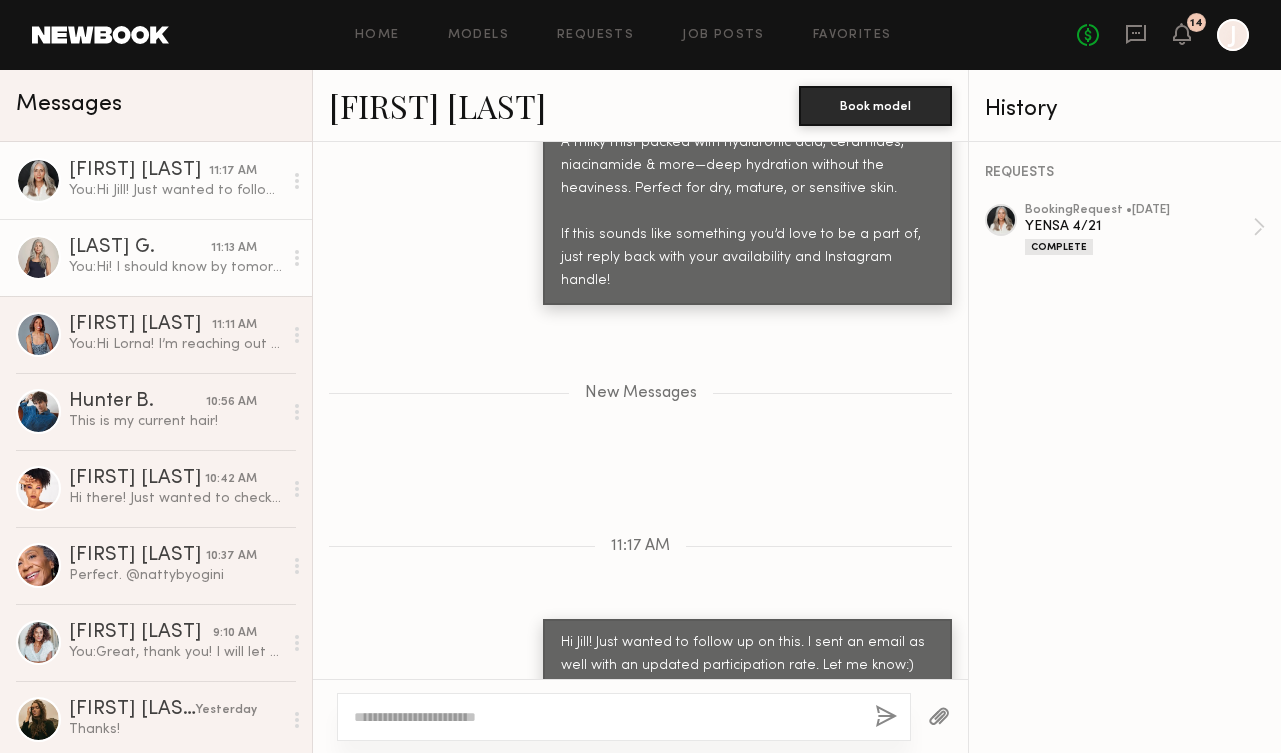 click on "[LAST] G." 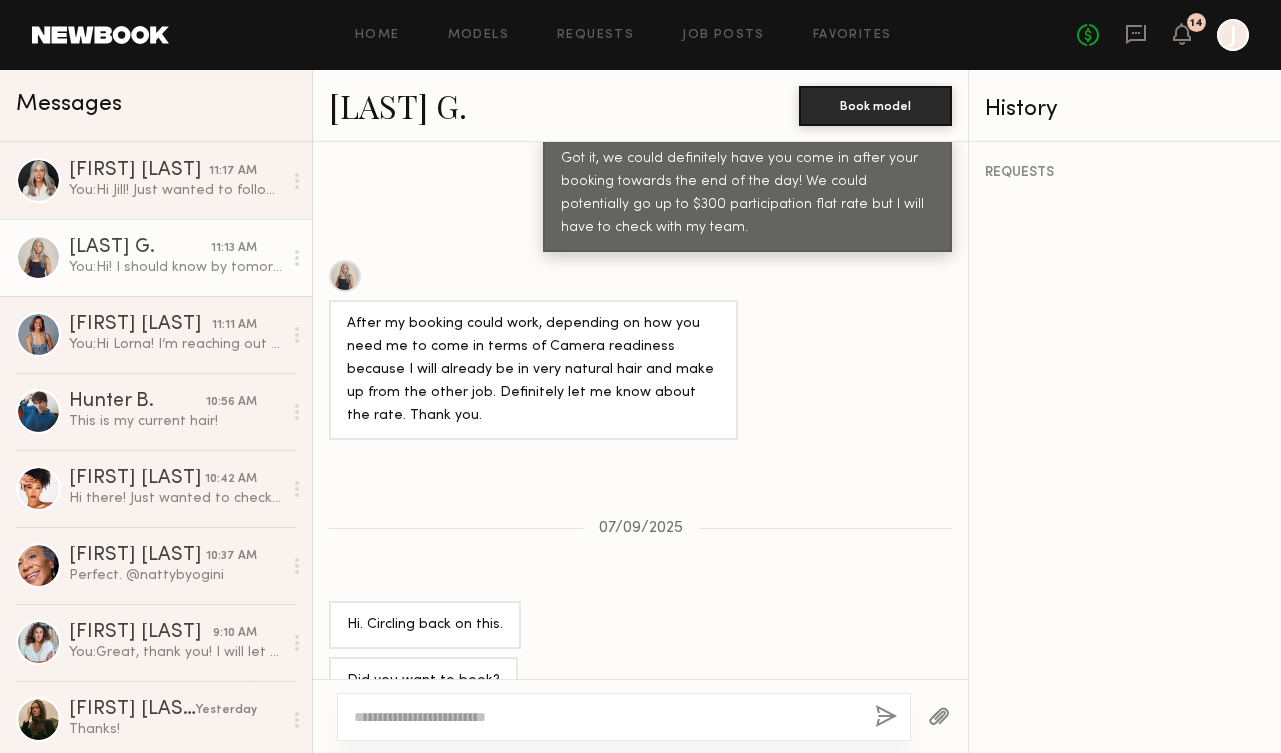 scroll, scrollTop: 3349, scrollLeft: 0, axis: vertical 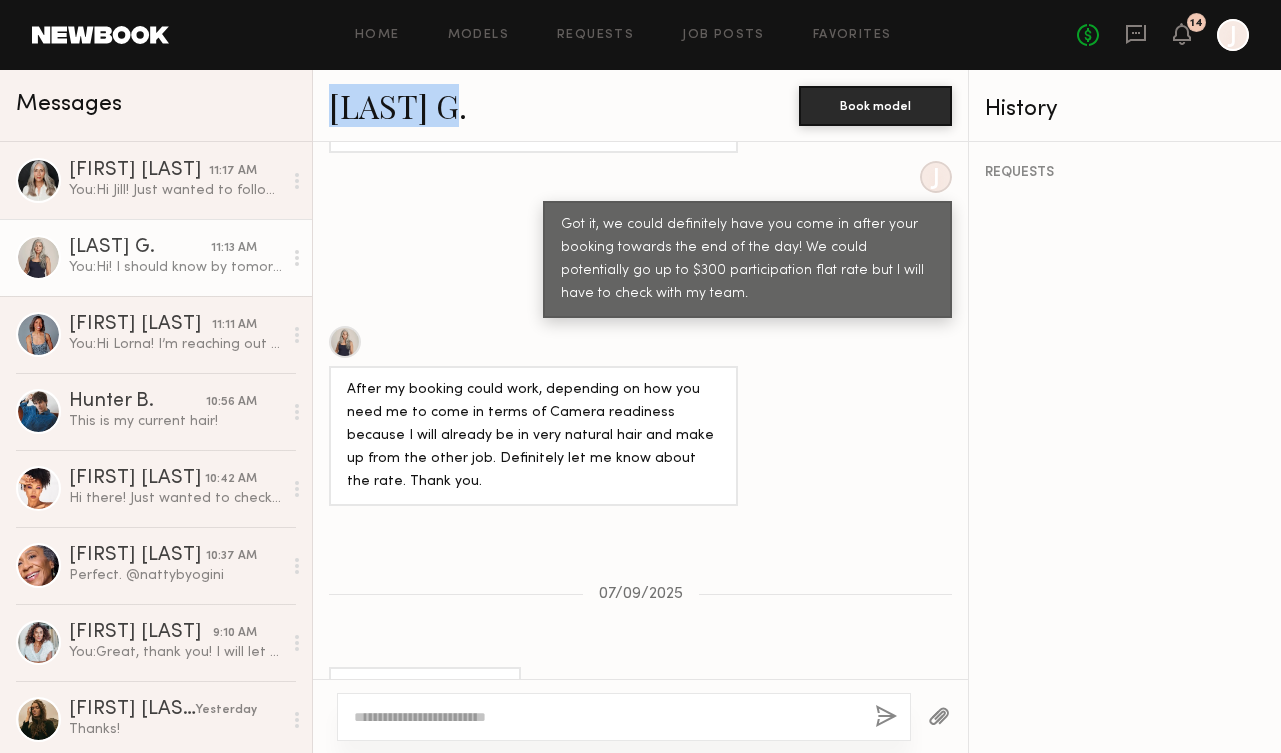 drag, startPoint x: 322, startPoint y: 106, endPoint x: 446, endPoint y: 109, distance: 124.036285 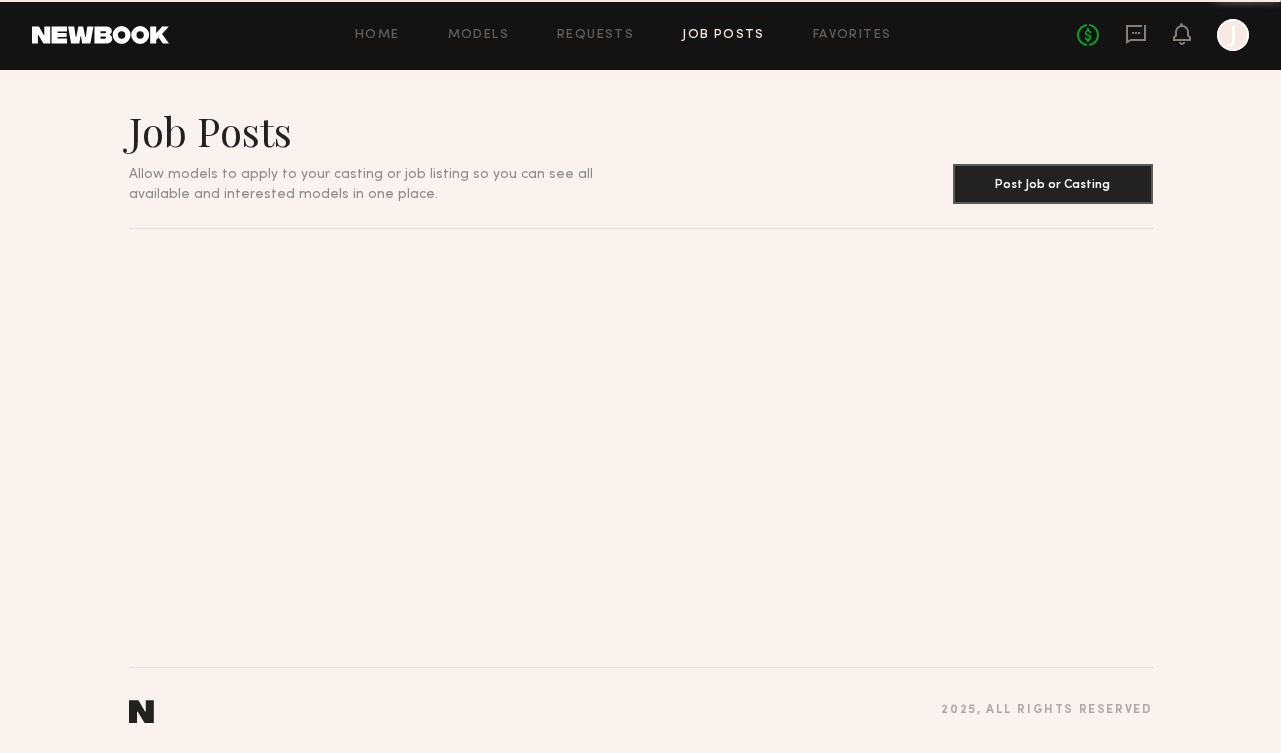 scroll, scrollTop: 0, scrollLeft: 0, axis: both 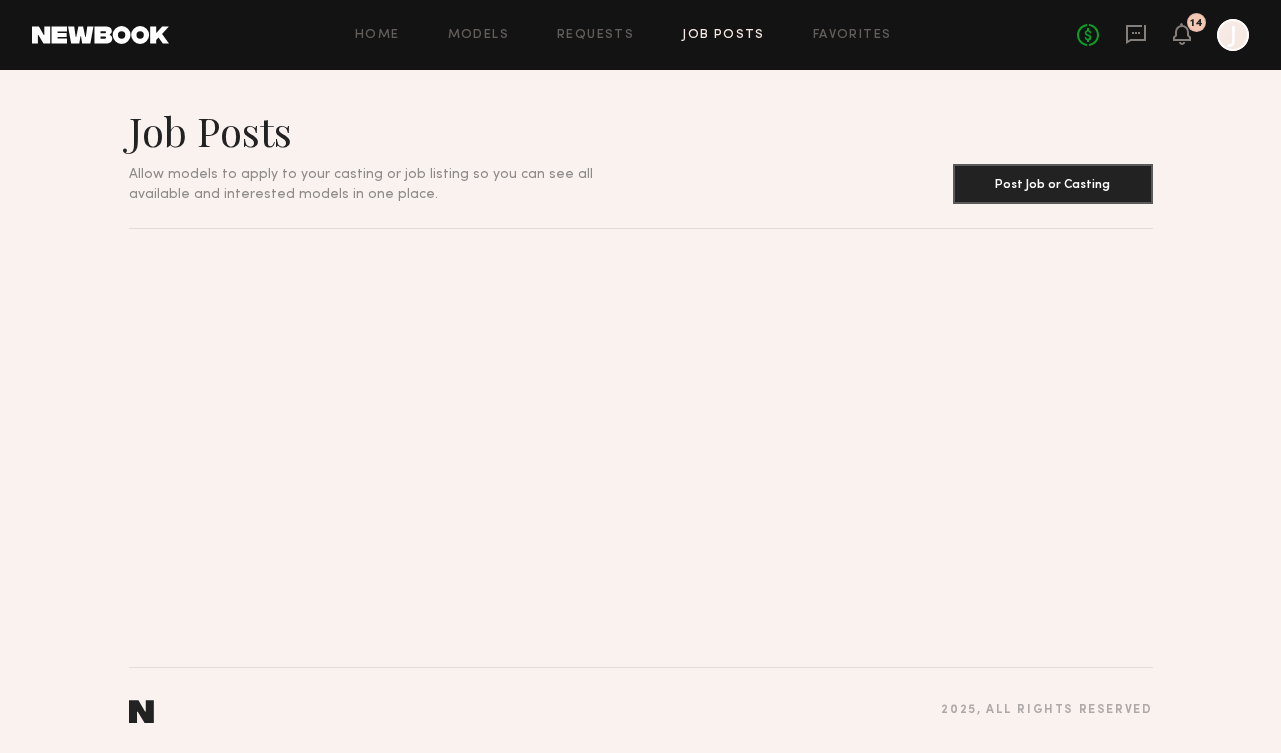click 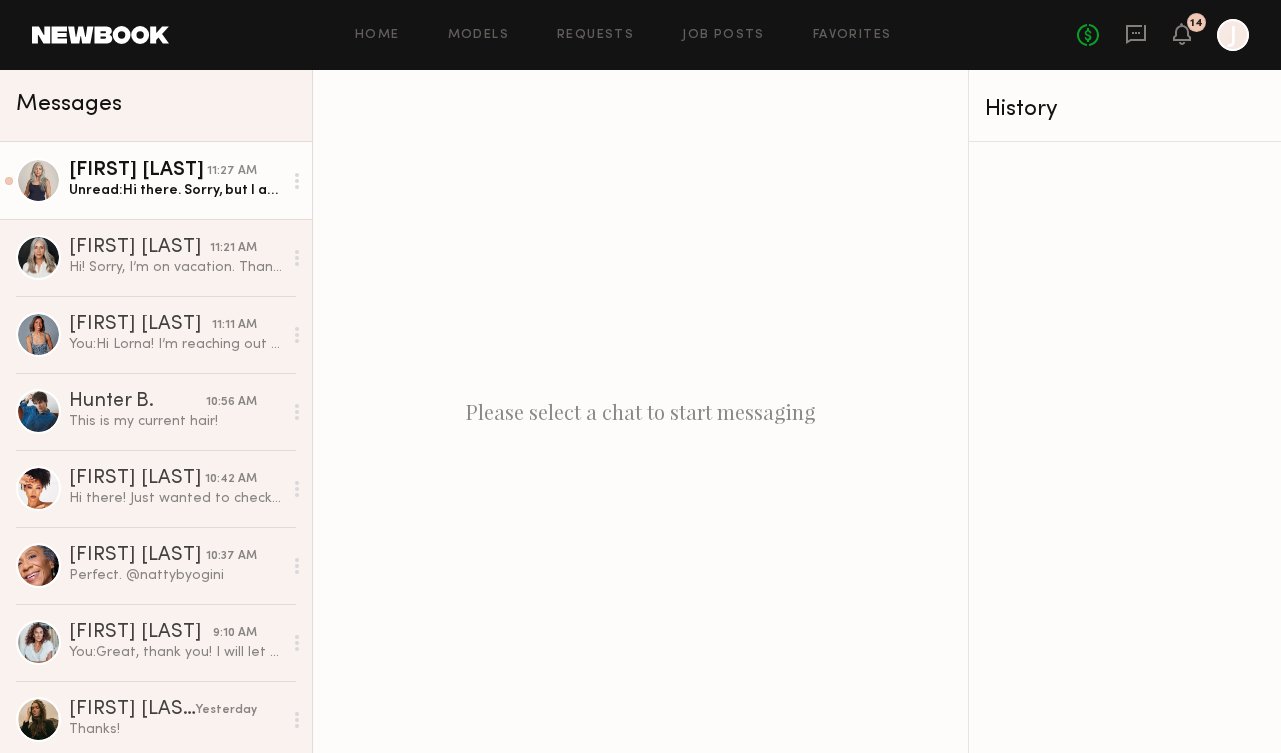 click on "[FIRST] [LAST]" 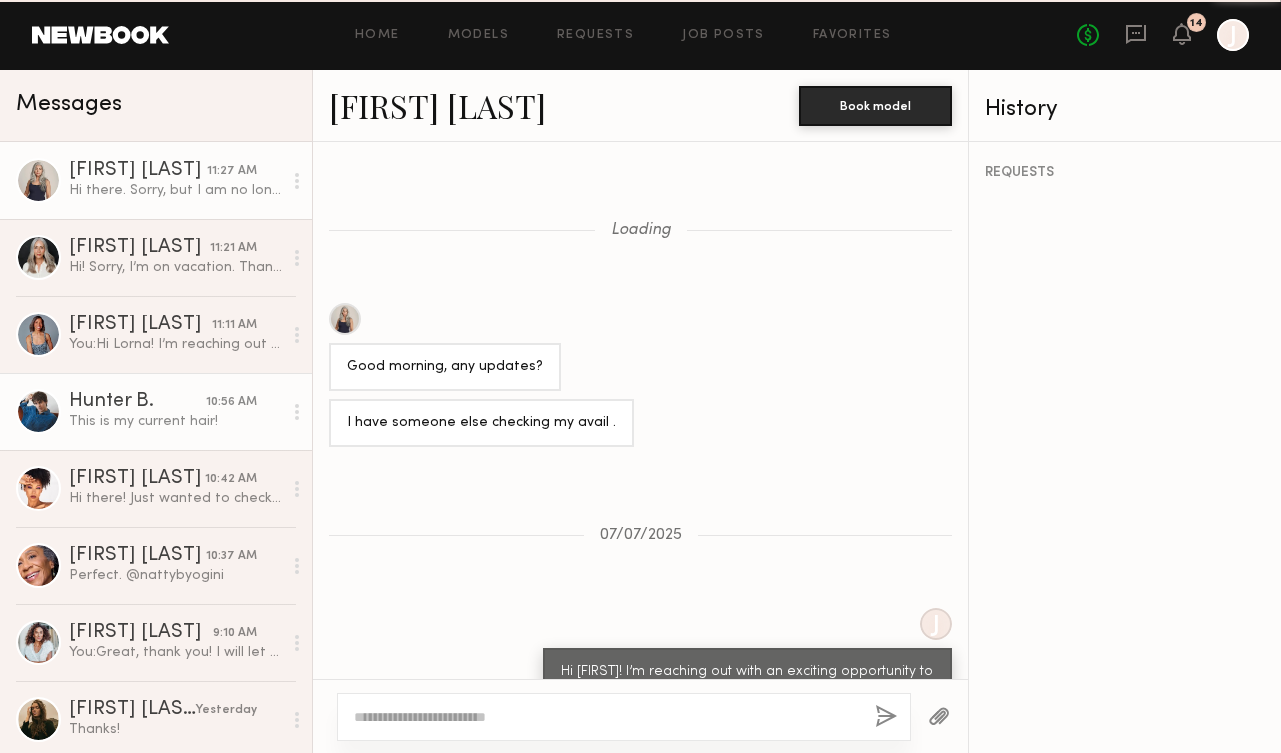 scroll, scrollTop: 1736, scrollLeft: 0, axis: vertical 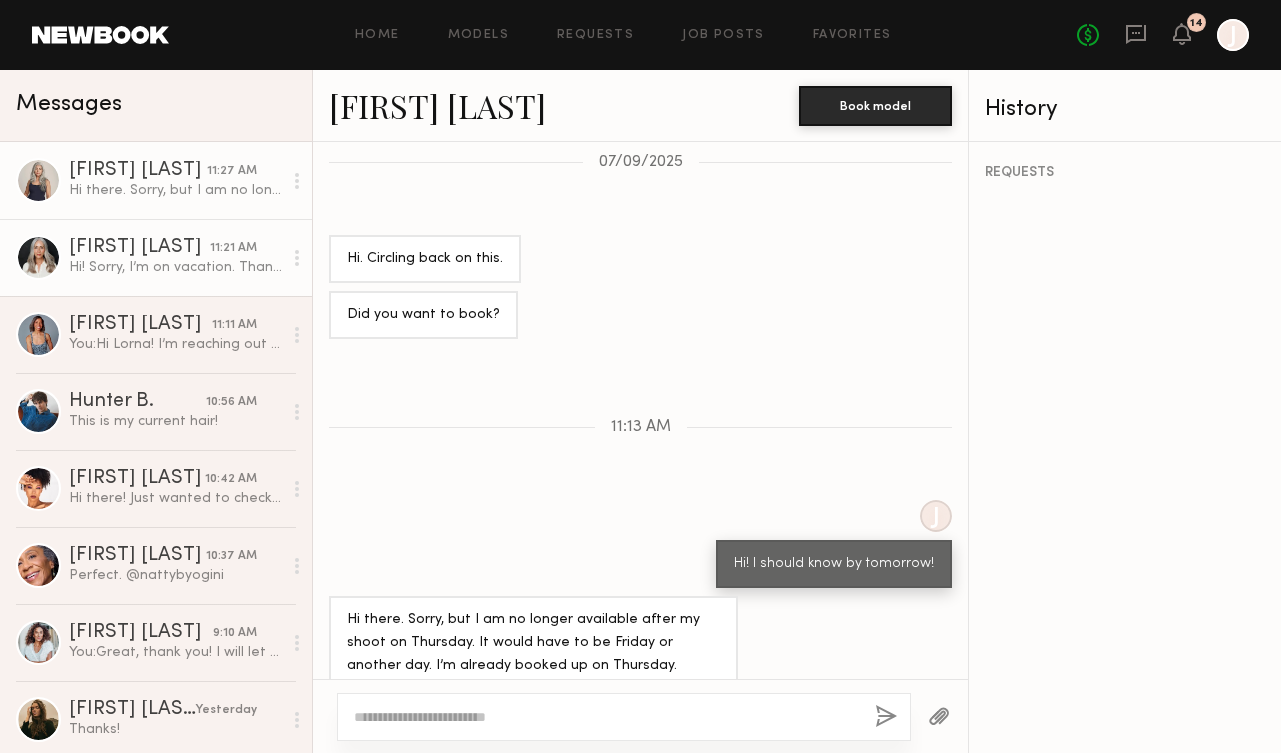 click on "Hi! Sorry, I’m on vacation. Thanks for contacting me, my minimum per shoot on location would be $500 so the rate is too low but thanks for asking! Jill" 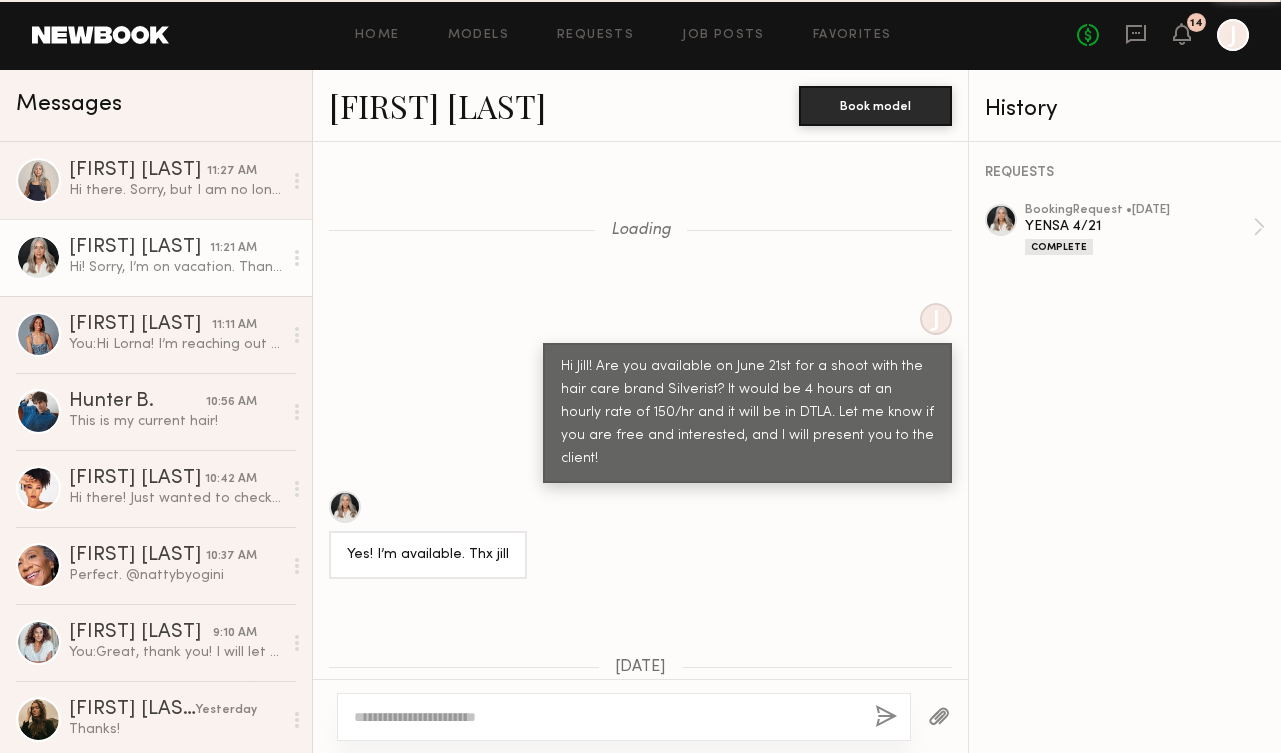 scroll, scrollTop: 2503, scrollLeft: 0, axis: vertical 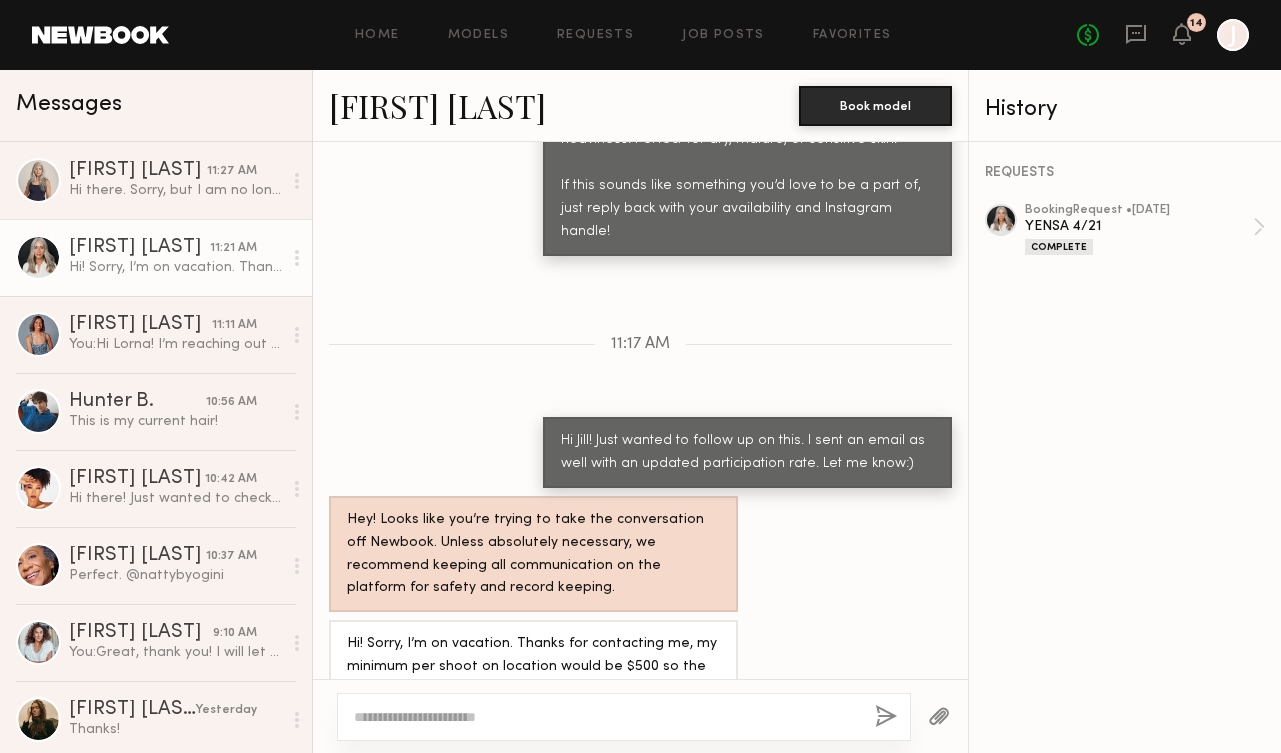 click 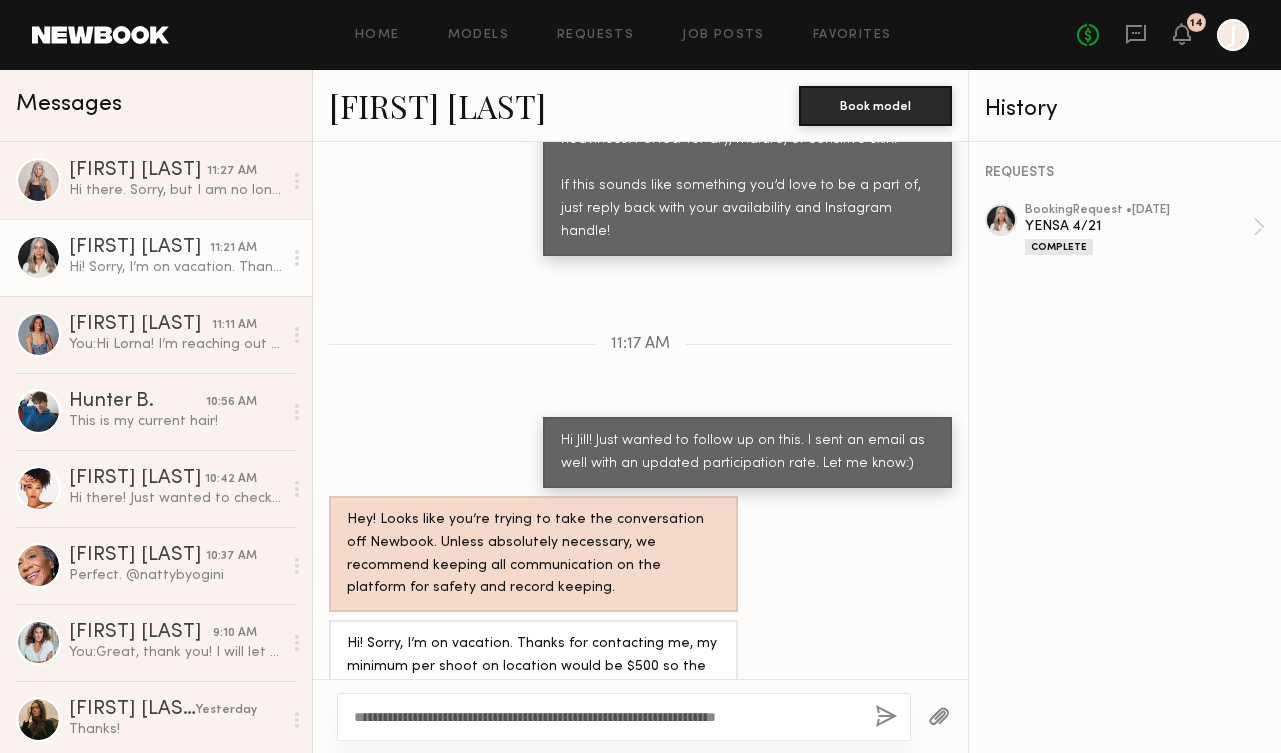 type on "**********" 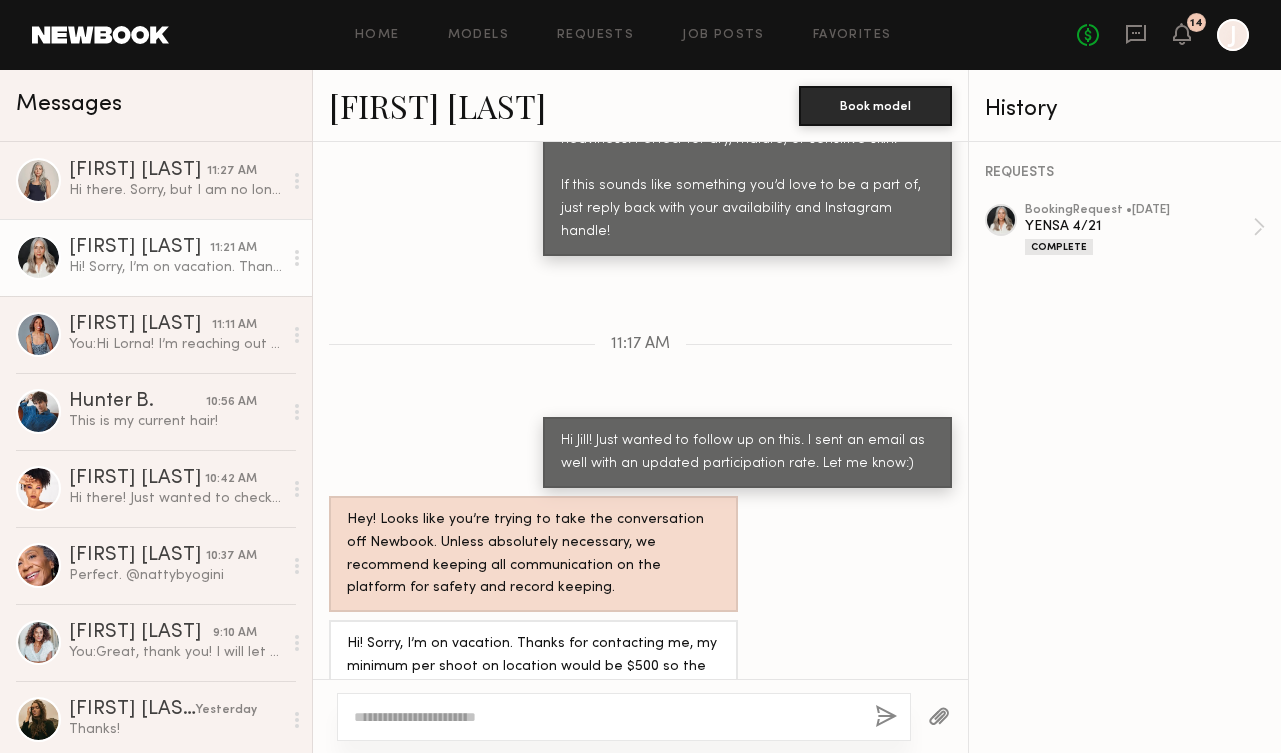 scroll, scrollTop: 2774, scrollLeft: 0, axis: vertical 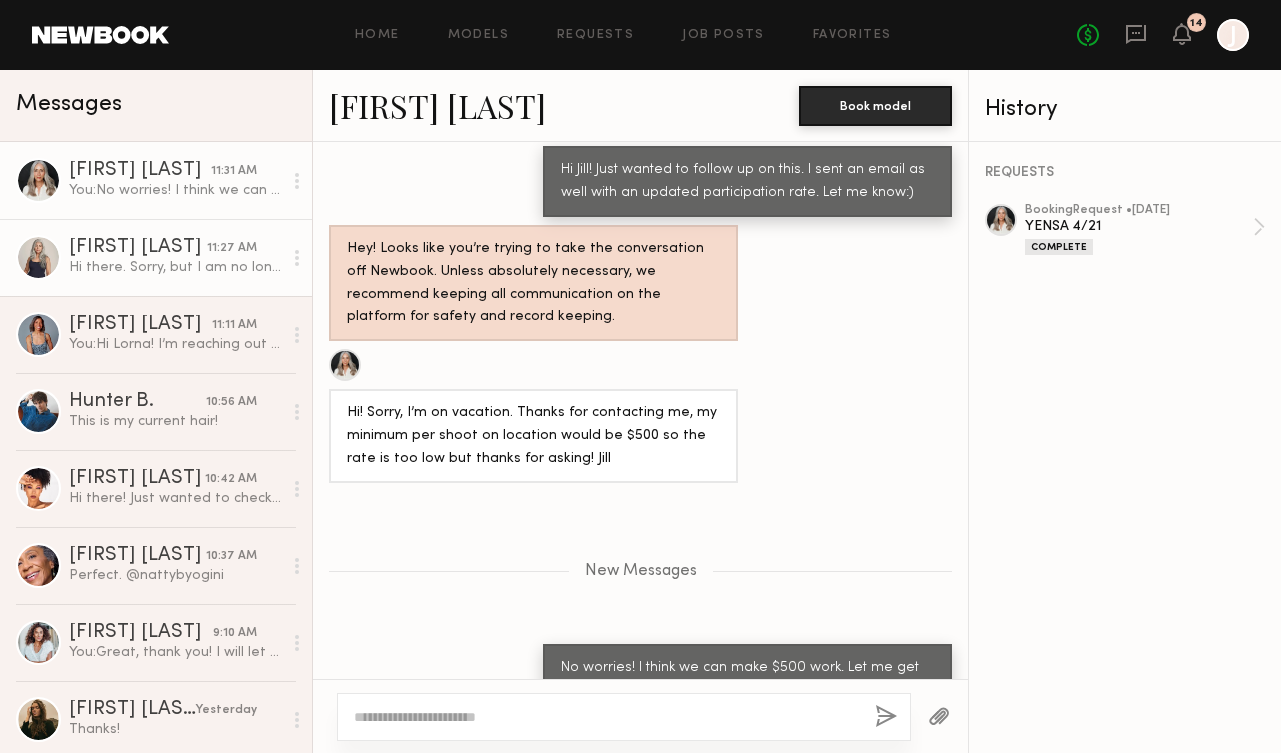 click on "Hi there. Sorry, but I am no longer available after my shoot on Thursday. It would have to be Friday or another day. I’m already booked up on Thursday." 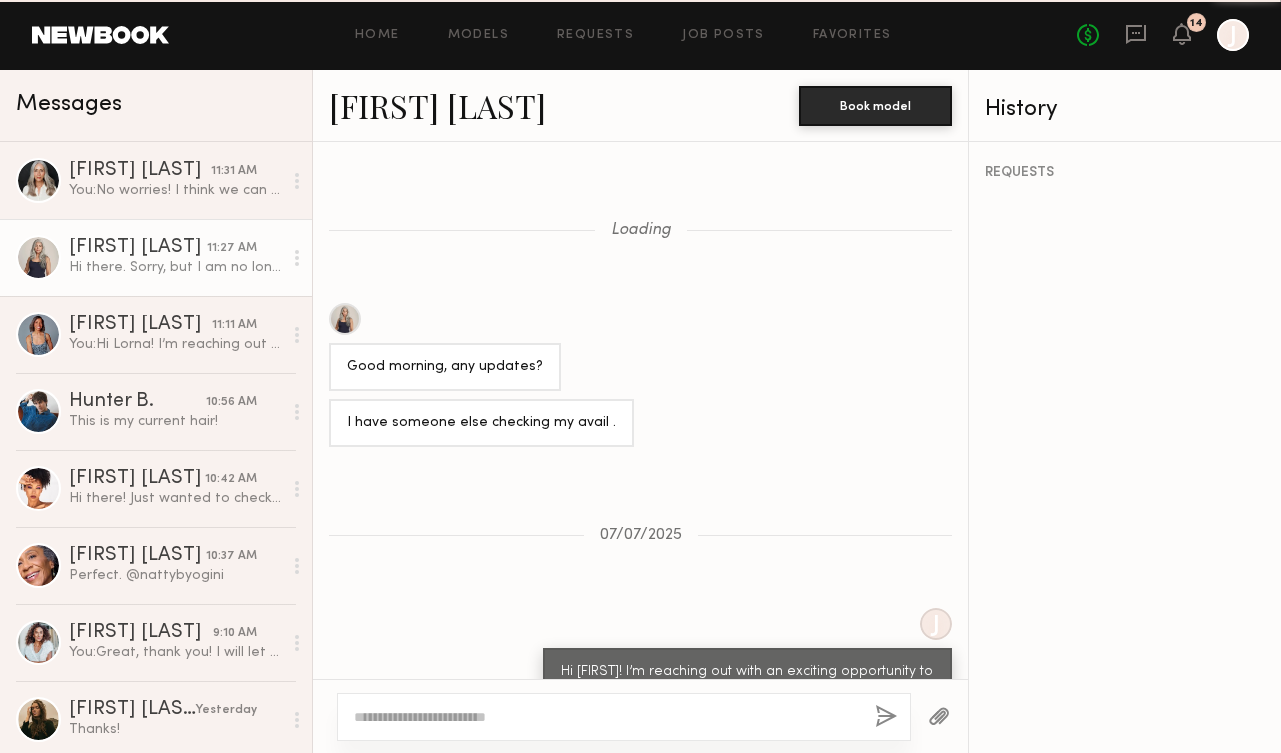 scroll, scrollTop: 1736, scrollLeft: 0, axis: vertical 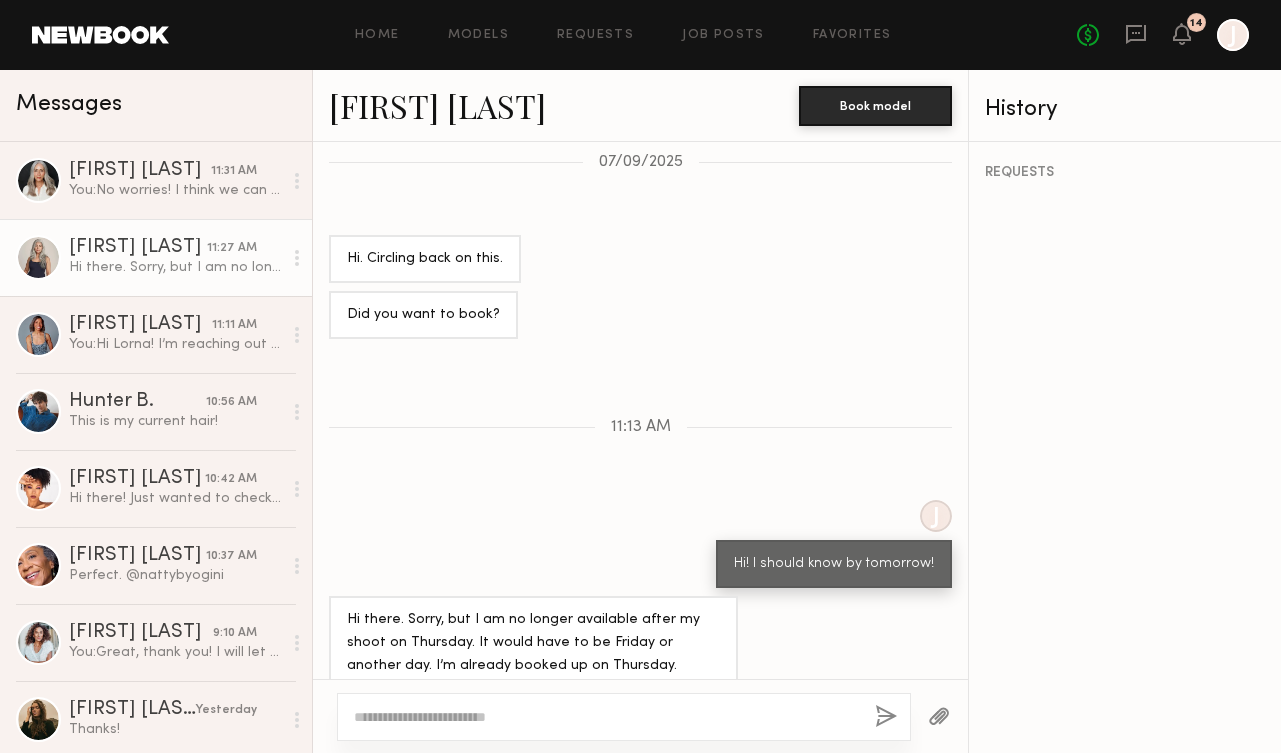 click 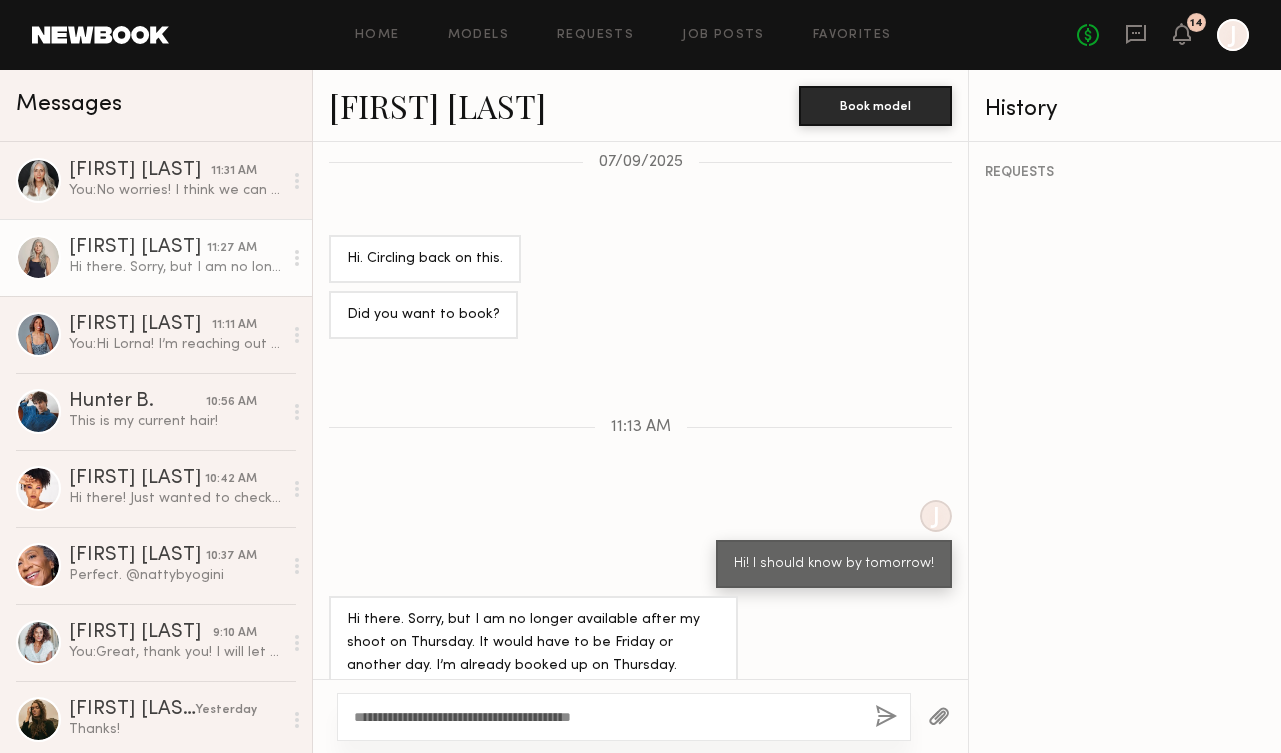 click on "**********" 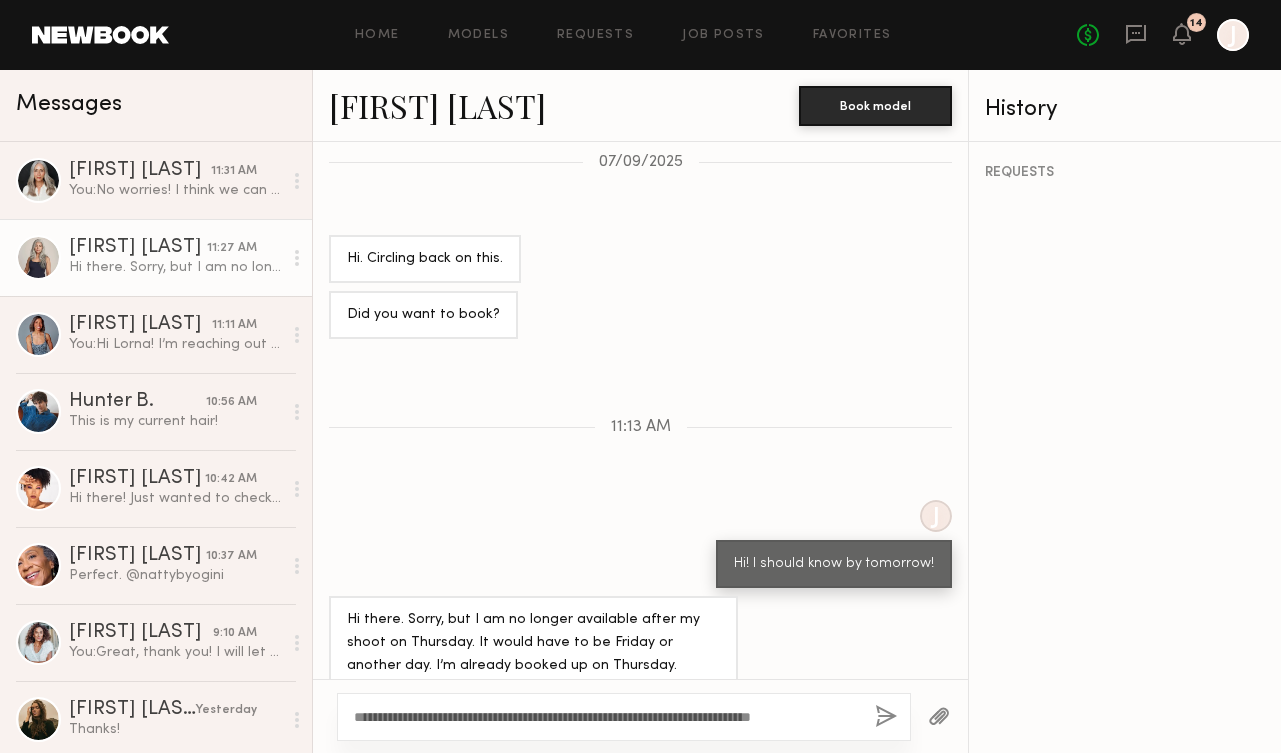 click on "**********" 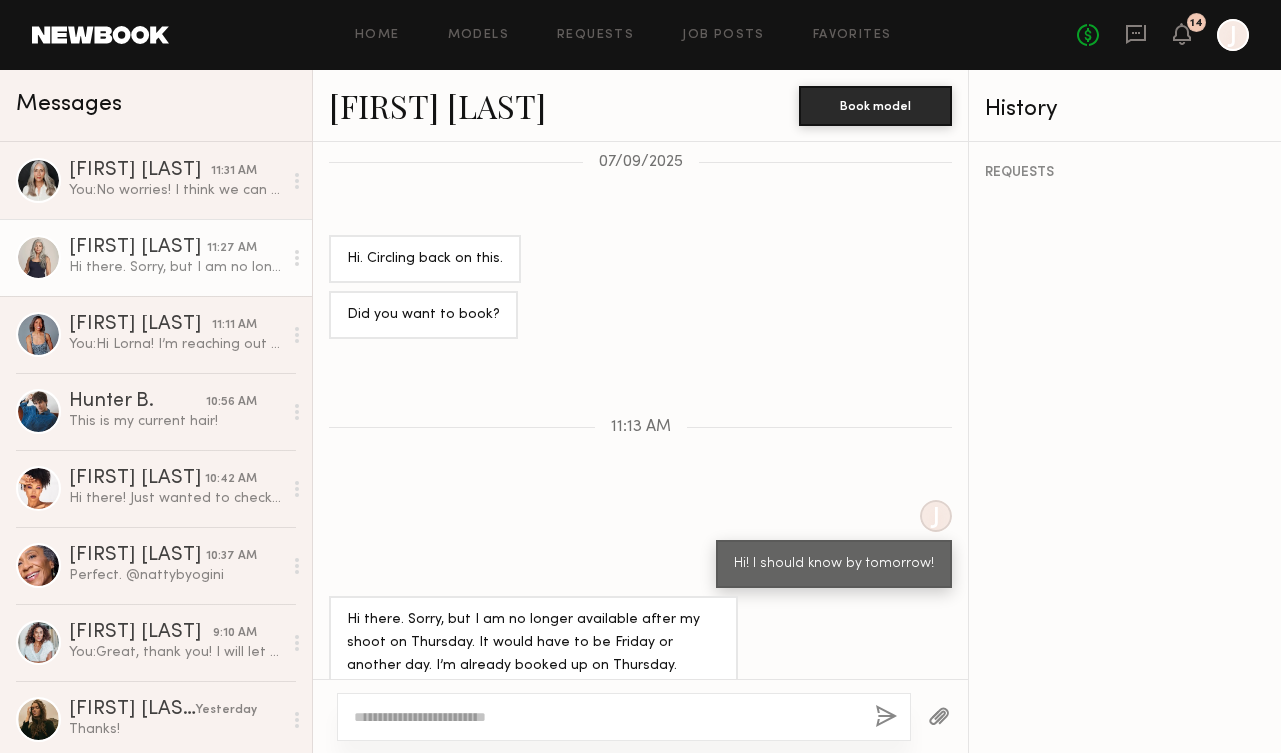 scroll, scrollTop: 2007, scrollLeft: 0, axis: vertical 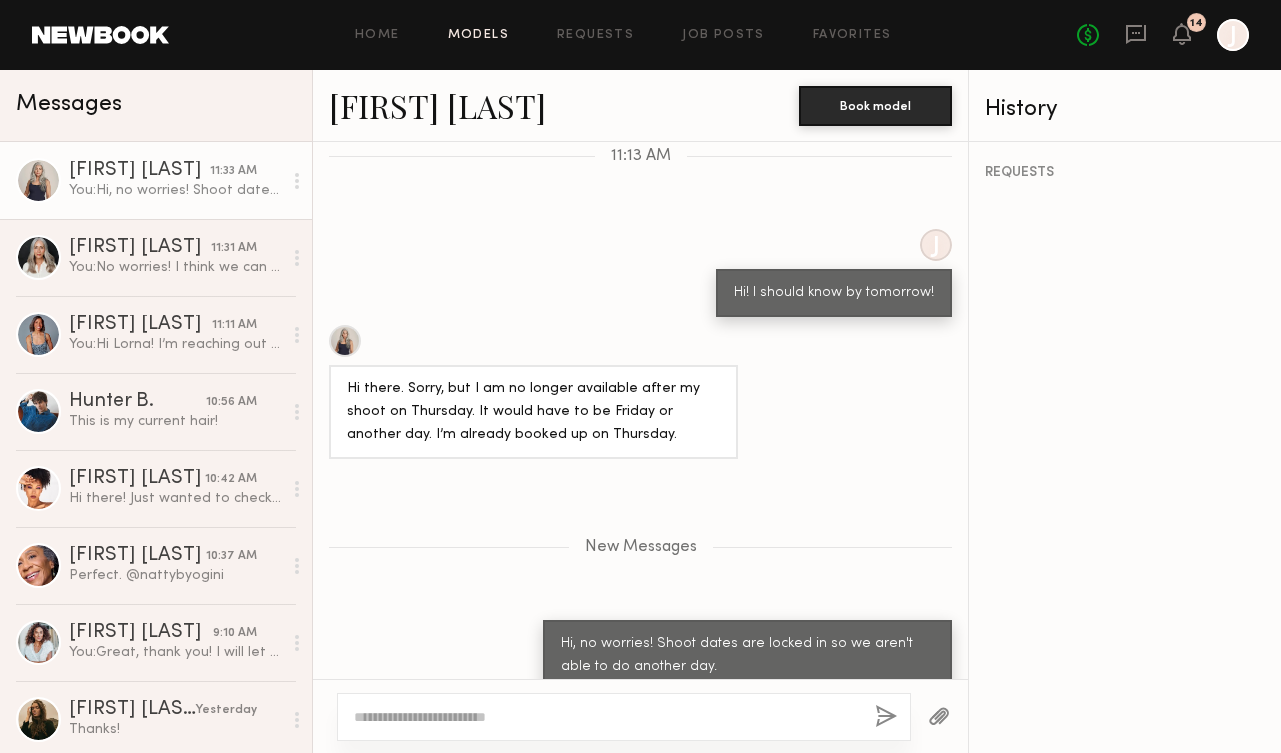 click on "Models" 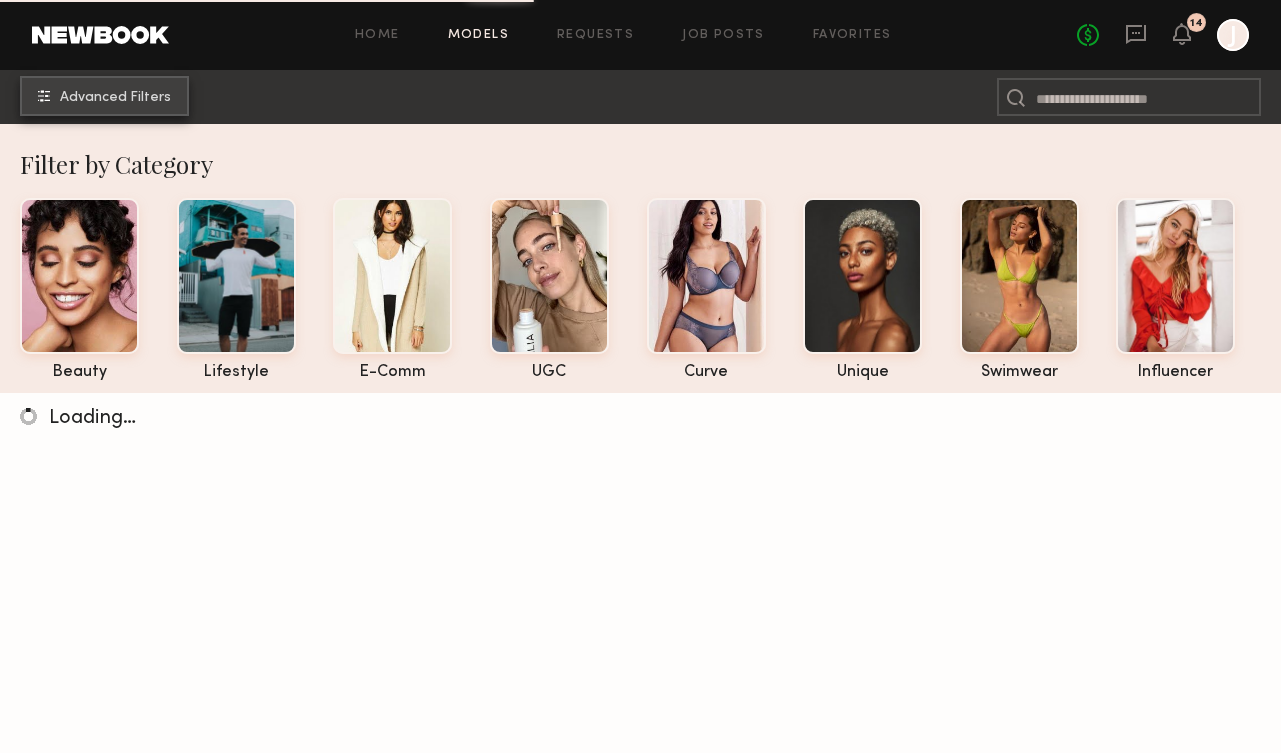 click on "Advanced Filters" 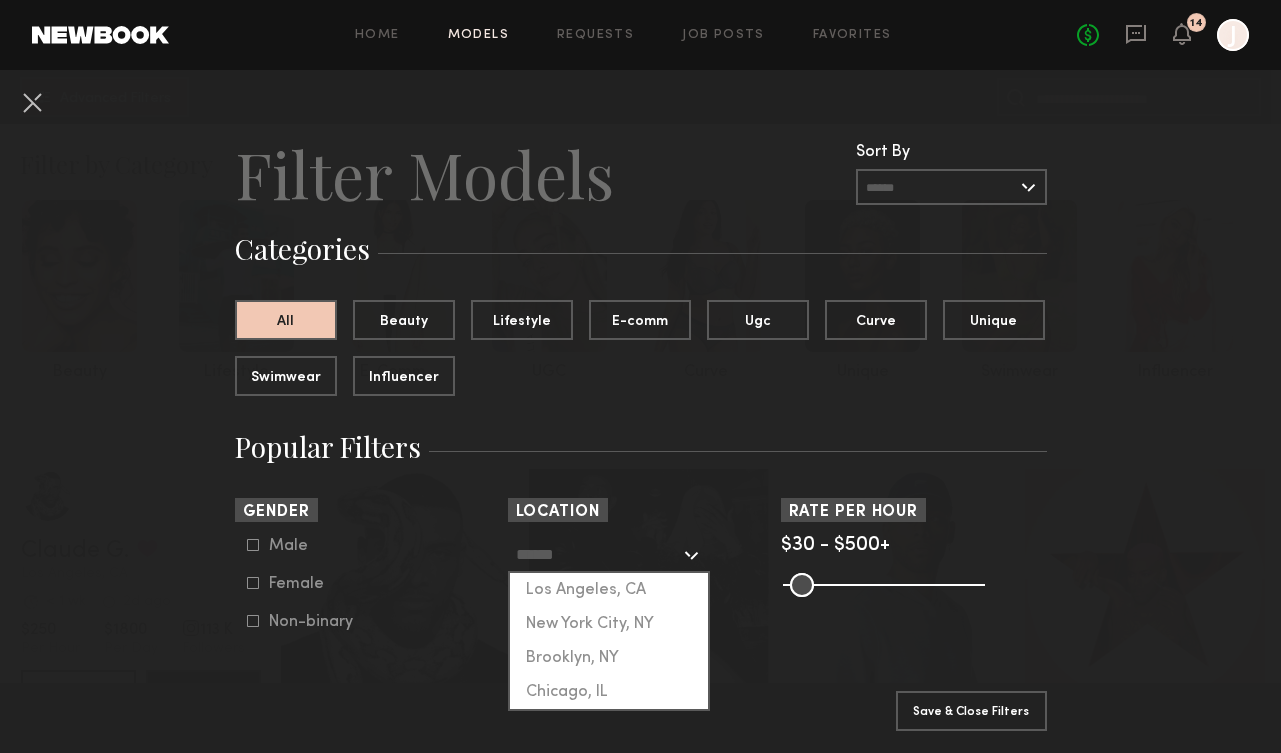 click 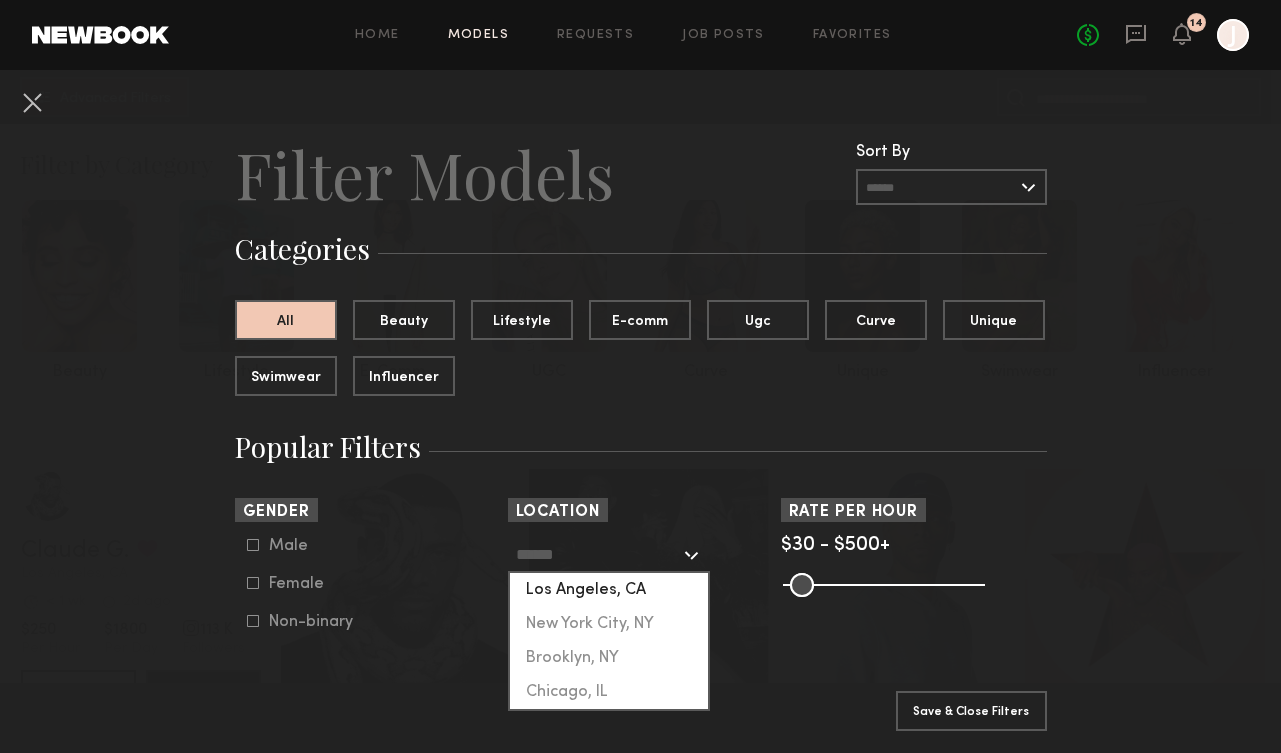 click on "Los Angeles, CA" 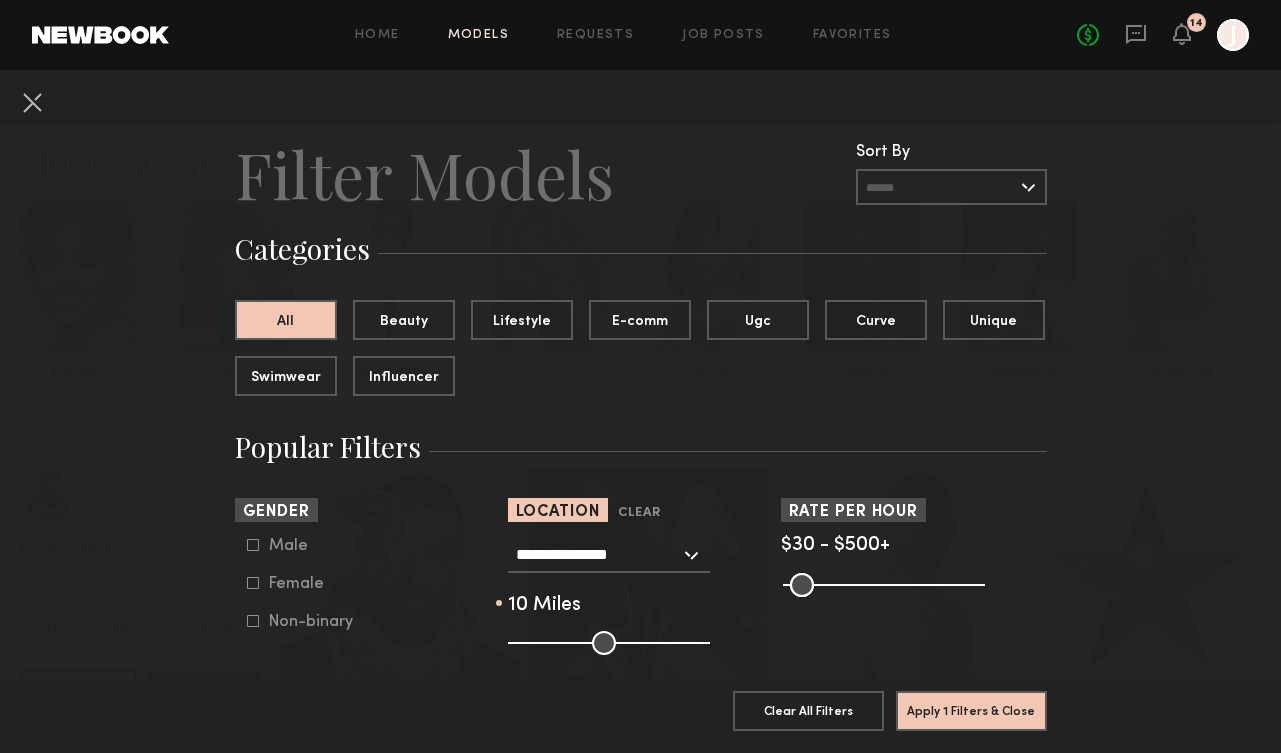 drag, startPoint x: 606, startPoint y: 642, endPoint x: 526, endPoint y: 640, distance: 80.024994 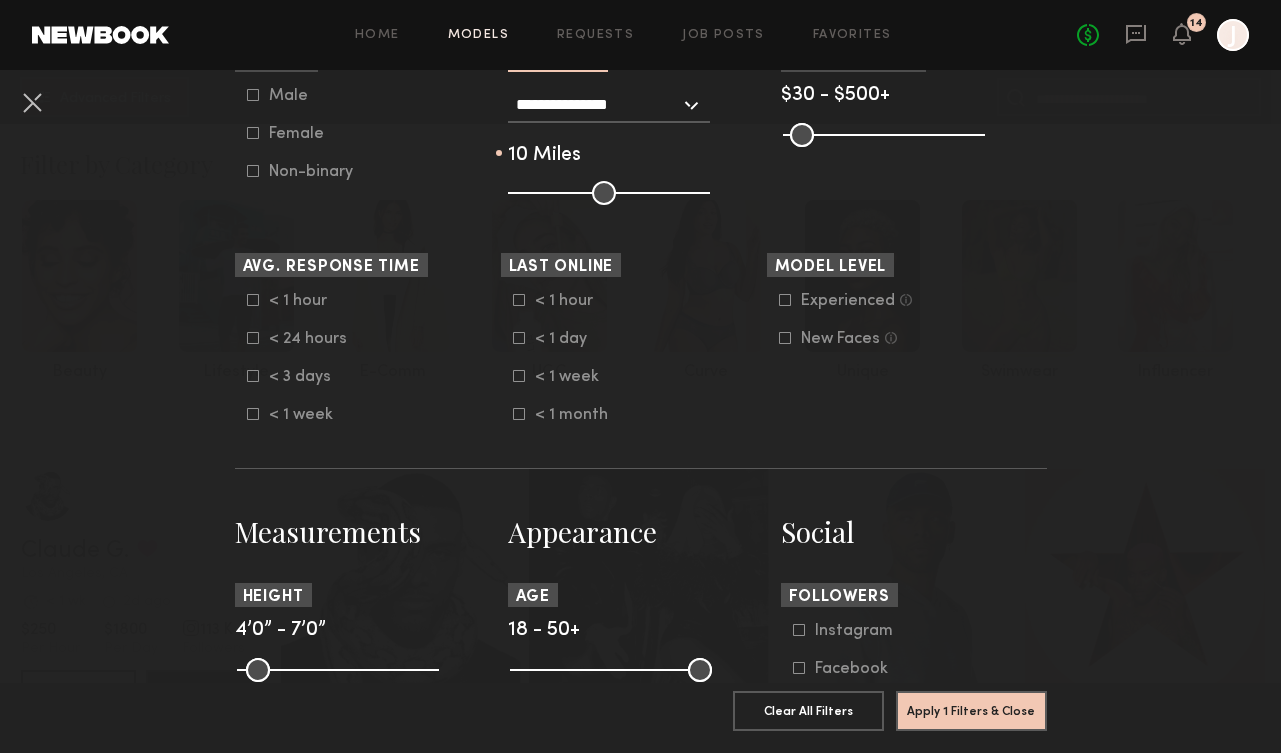 scroll, scrollTop: 416, scrollLeft: 0, axis: vertical 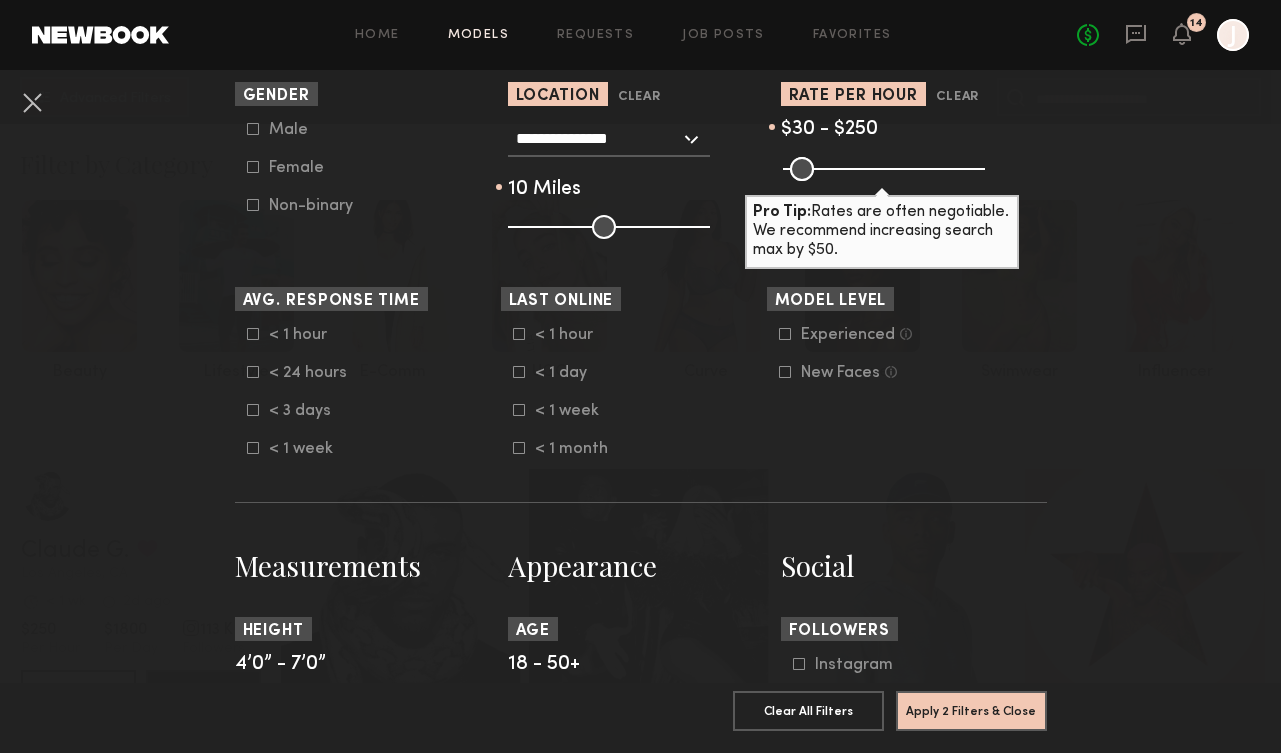 drag, startPoint x: 974, startPoint y: 168, endPoint x: 877, endPoint y: 169, distance: 97.00516 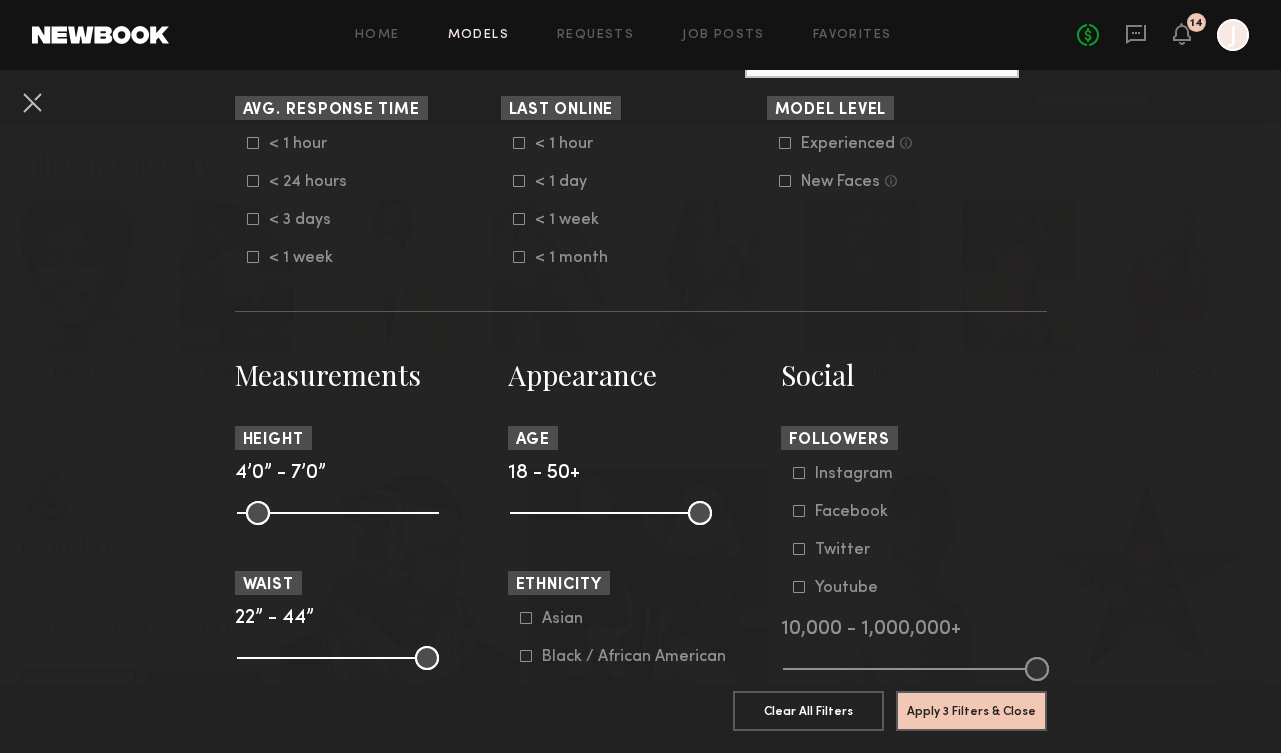 scroll, scrollTop: 805, scrollLeft: 0, axis: vertical 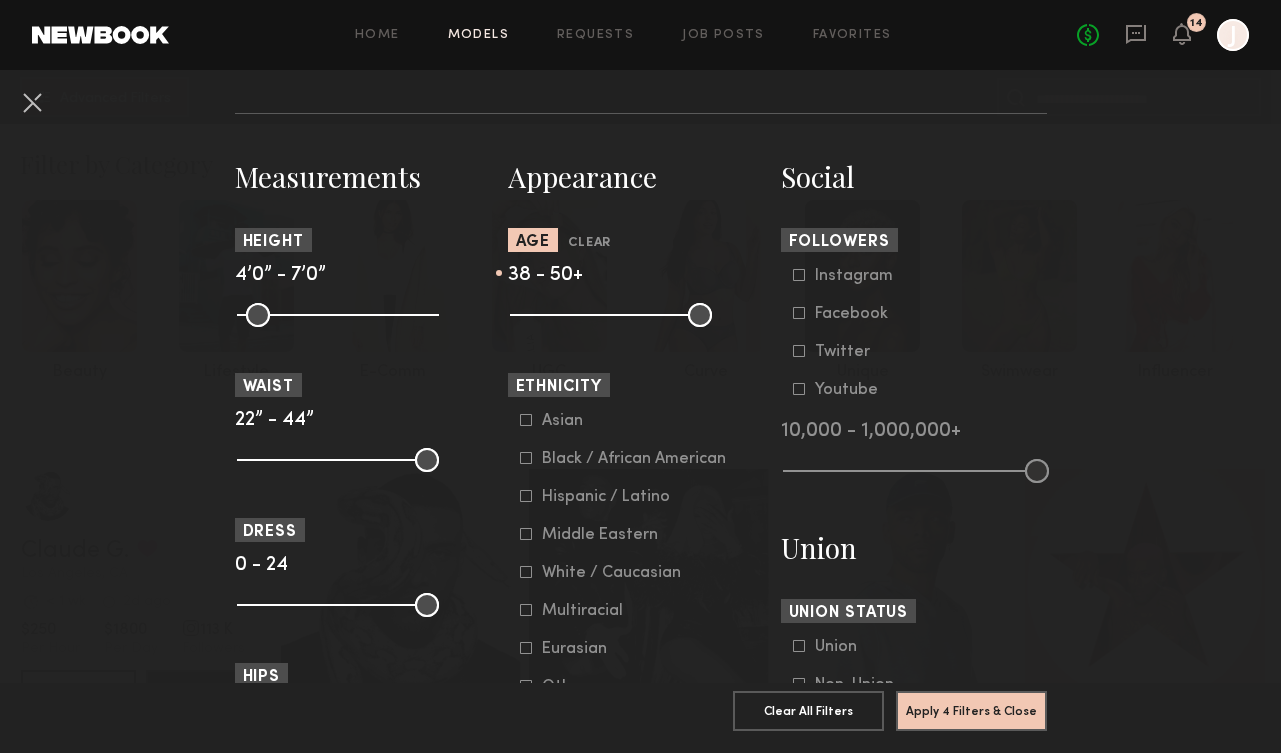drag, startPoint x: 516, startPoint y: 311, endPoint x: 631, endPoint y: 324, distance: 115.73245 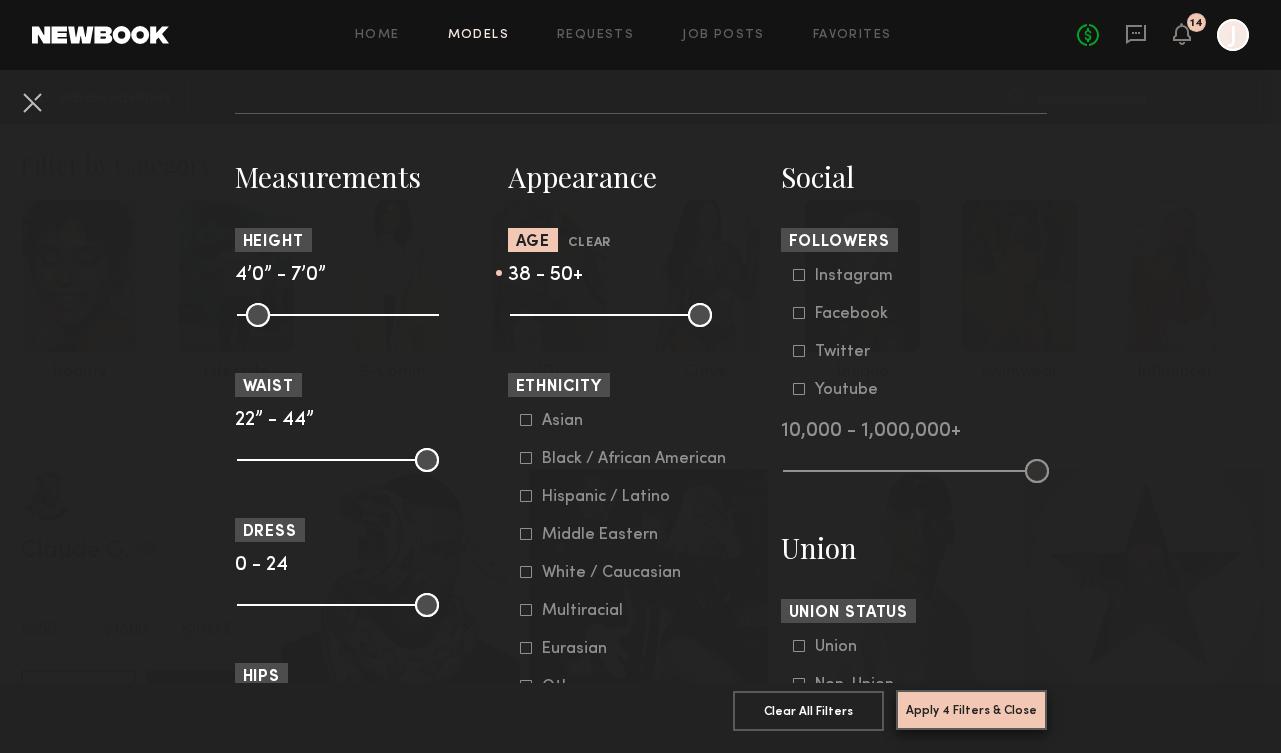 click on "Apply 4 Filters & Close" 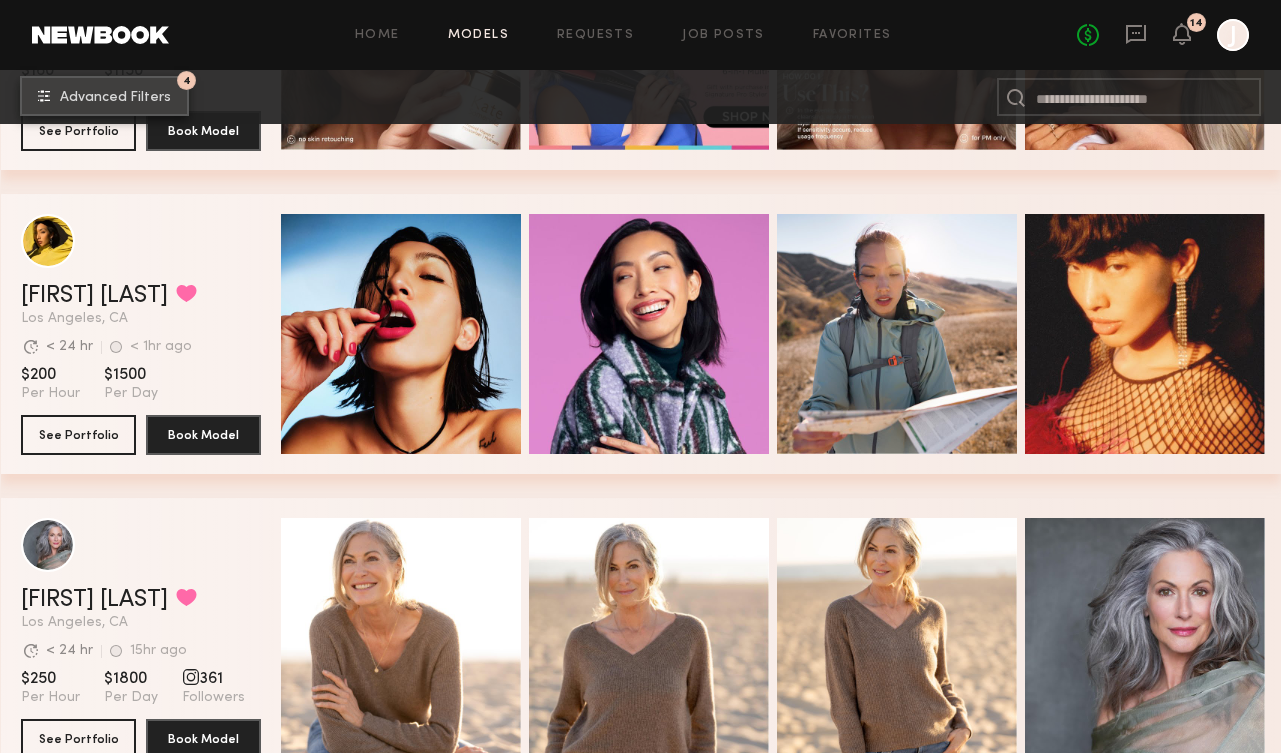 scroll, scrollTop: 1510, scrollLeft: 0, axis: vertical 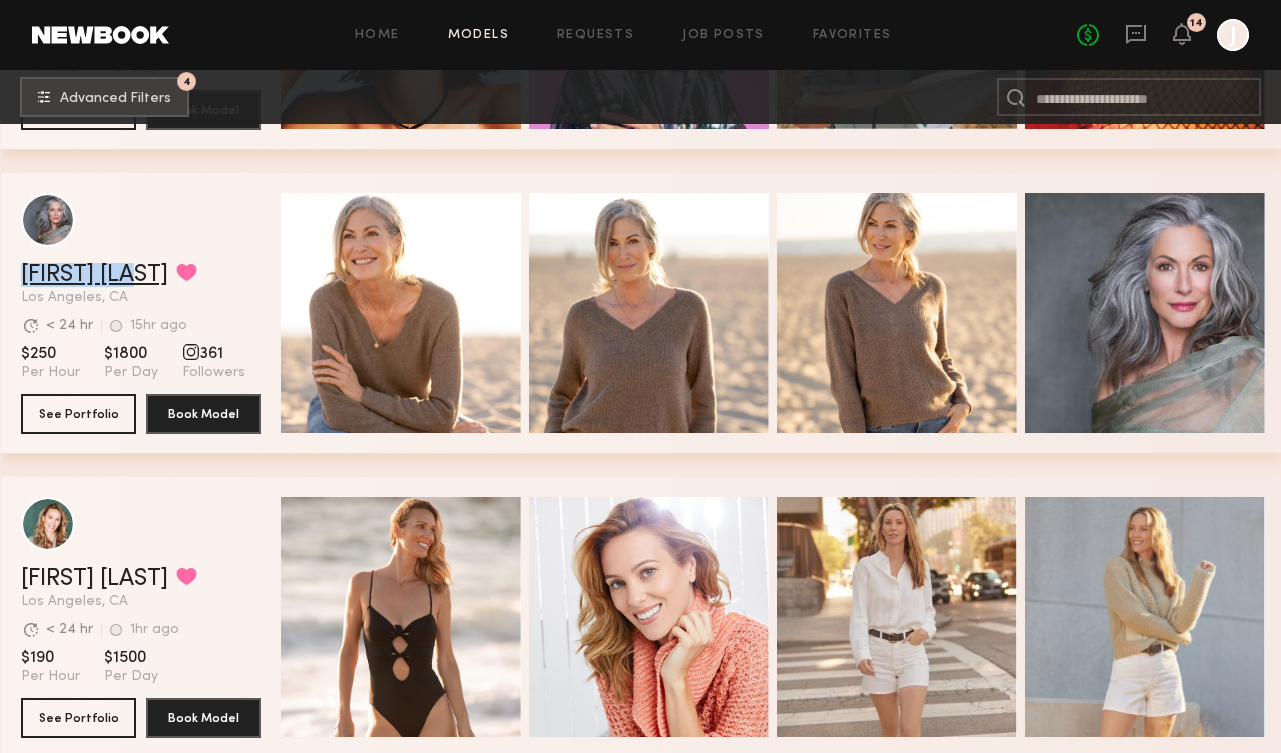 drag, startPoint x: 14, startPoint y: 270, endPoint x: 144, endPoint y: 276, distance: 130.13838 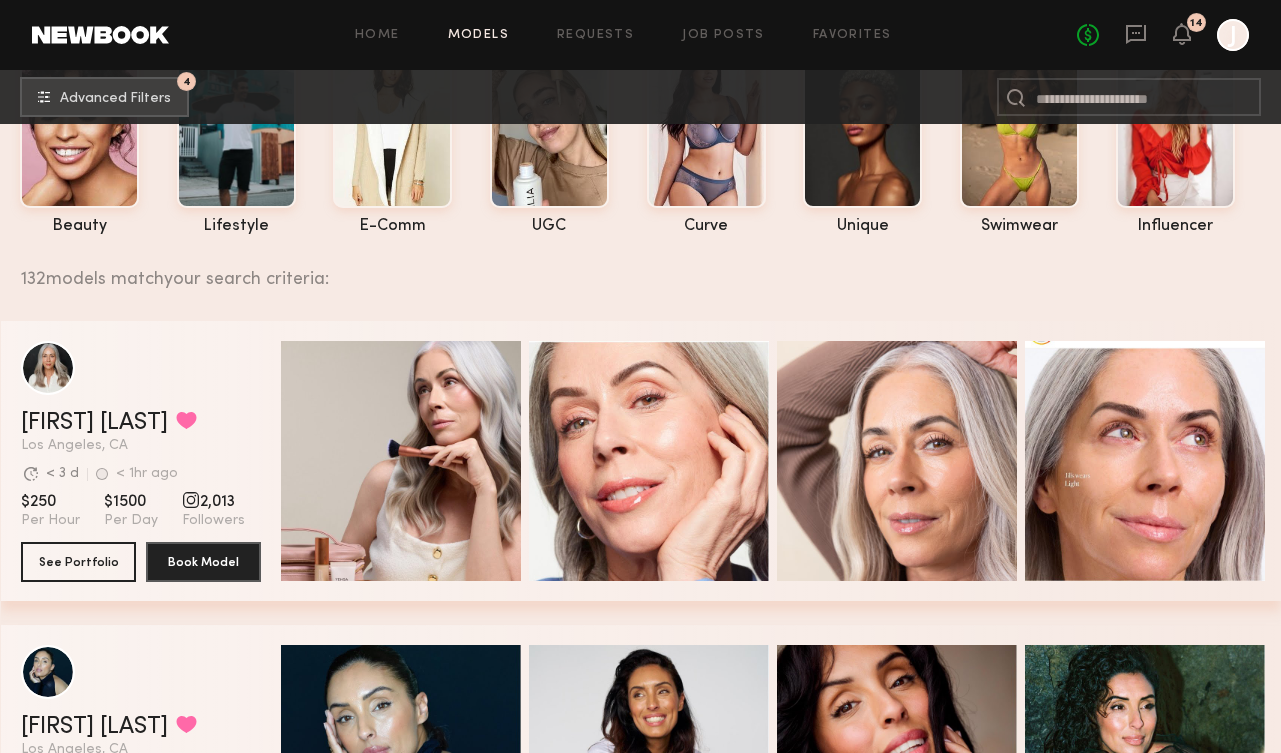 scroll, scrollTop: 145, scrollLeft: 0, axis: vertical 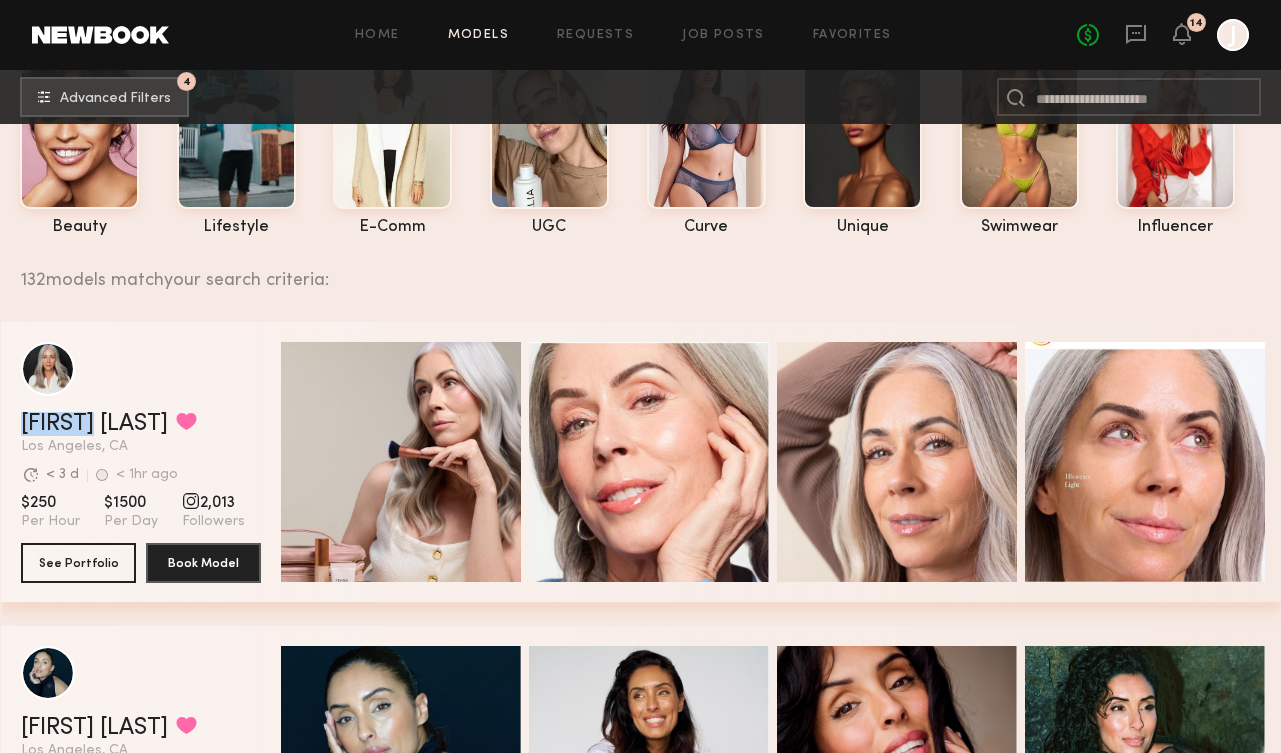 drag, startPoint x: 17, startPoint y: 423, endPoint x: 70, endPoint y: 426, distance: 53.08484 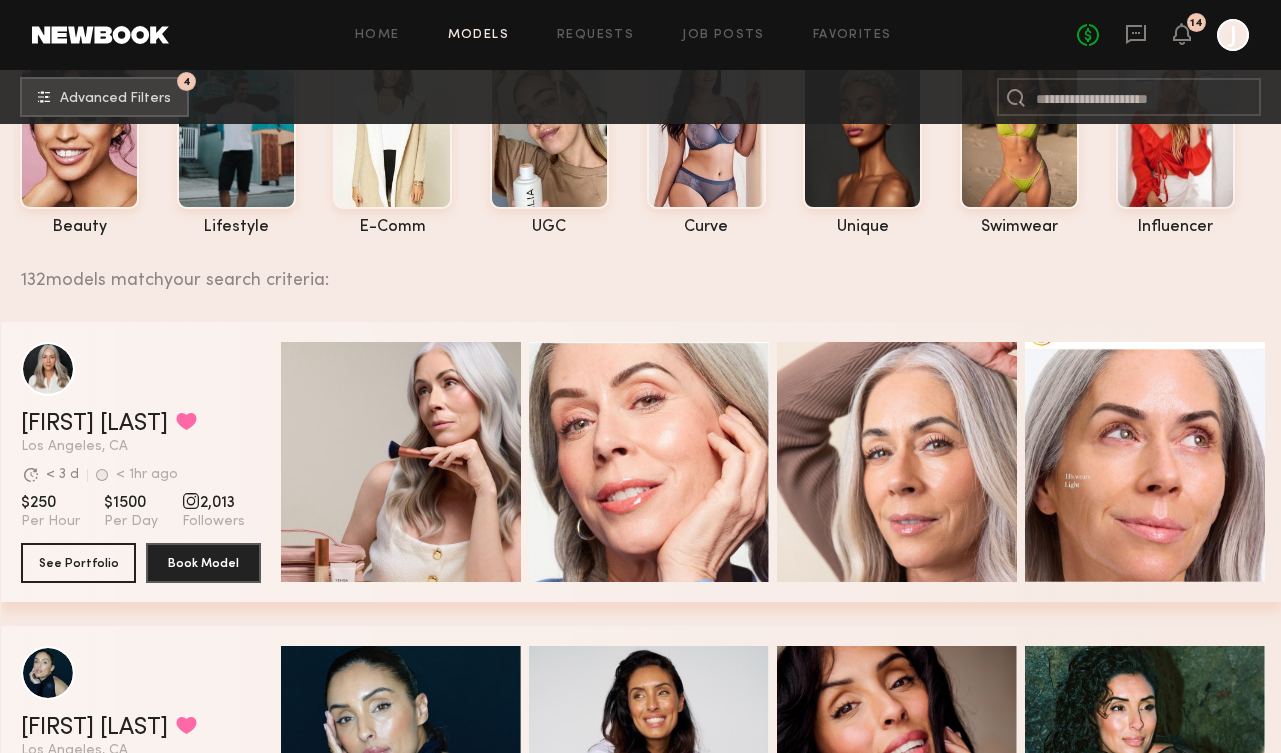 click on "132  models match  your search criteria:" 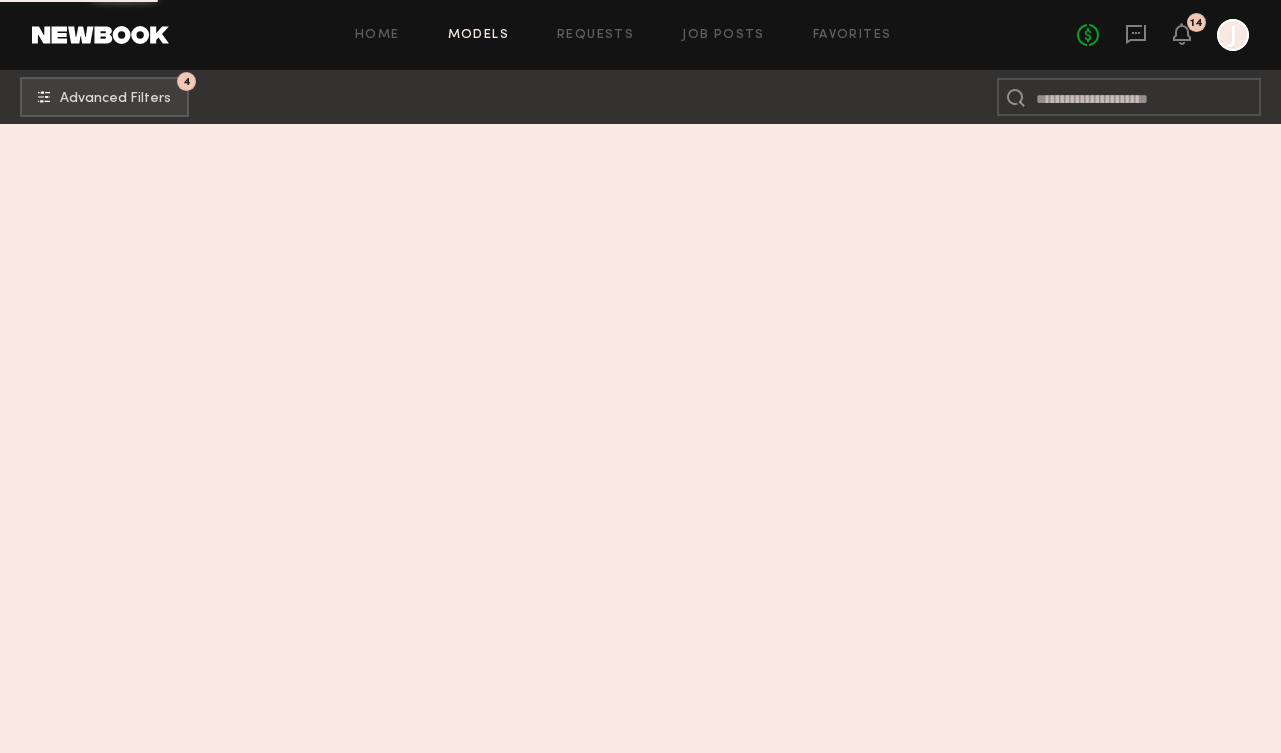scroll, scrollTop: 0, scrollLeft: 0, axis: both 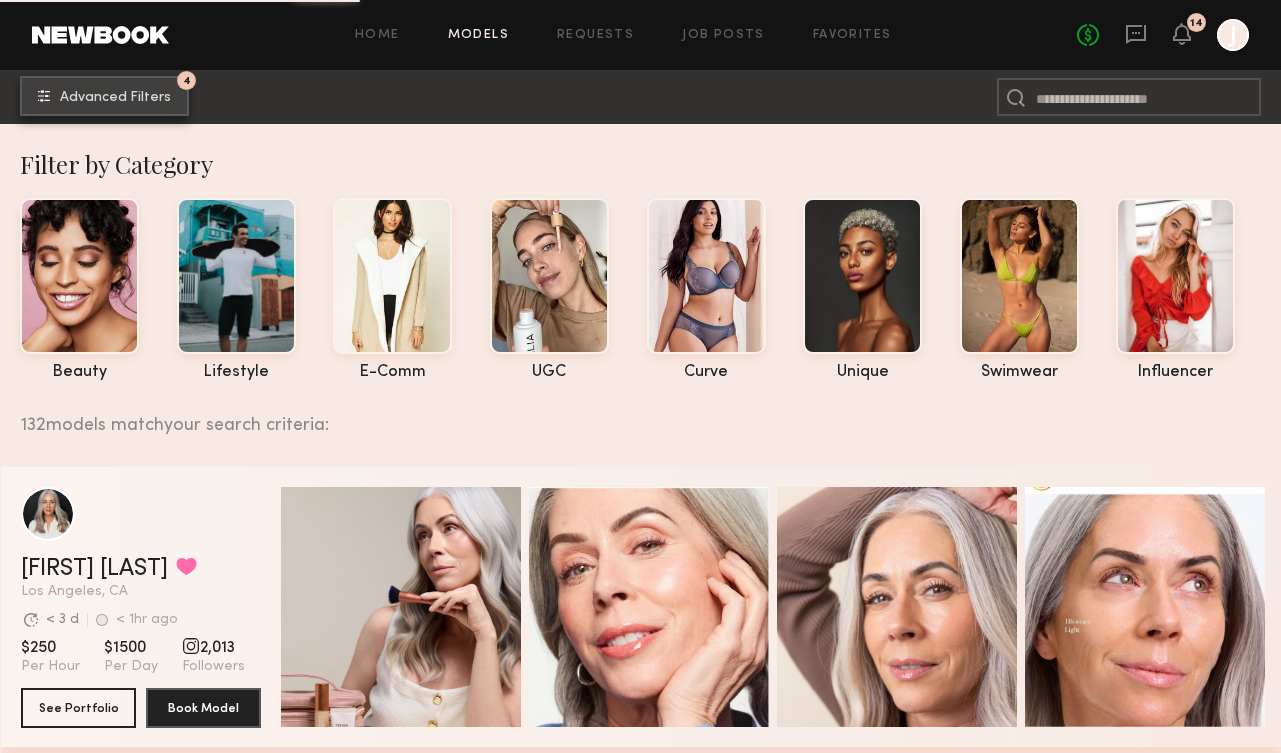click on "Advanced Filters" 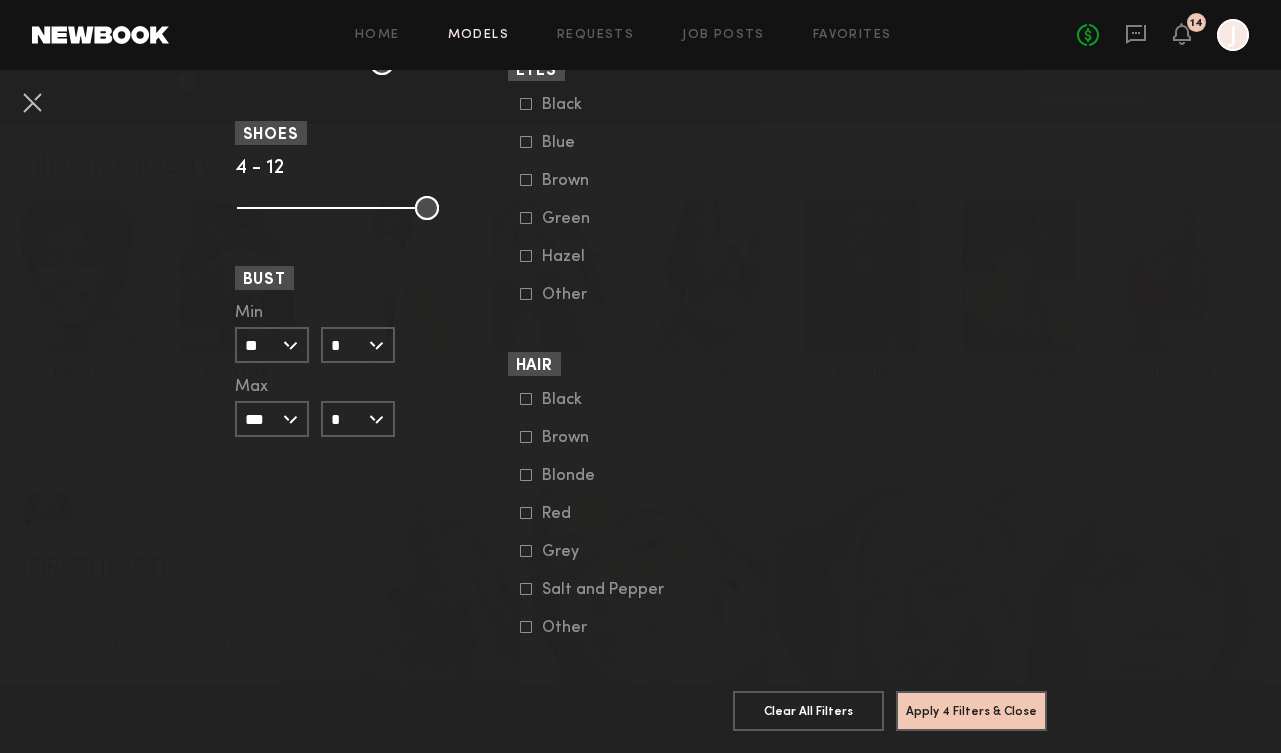 scroll, scrollTop: 1522, scrollLeft: 0, axis: vertical 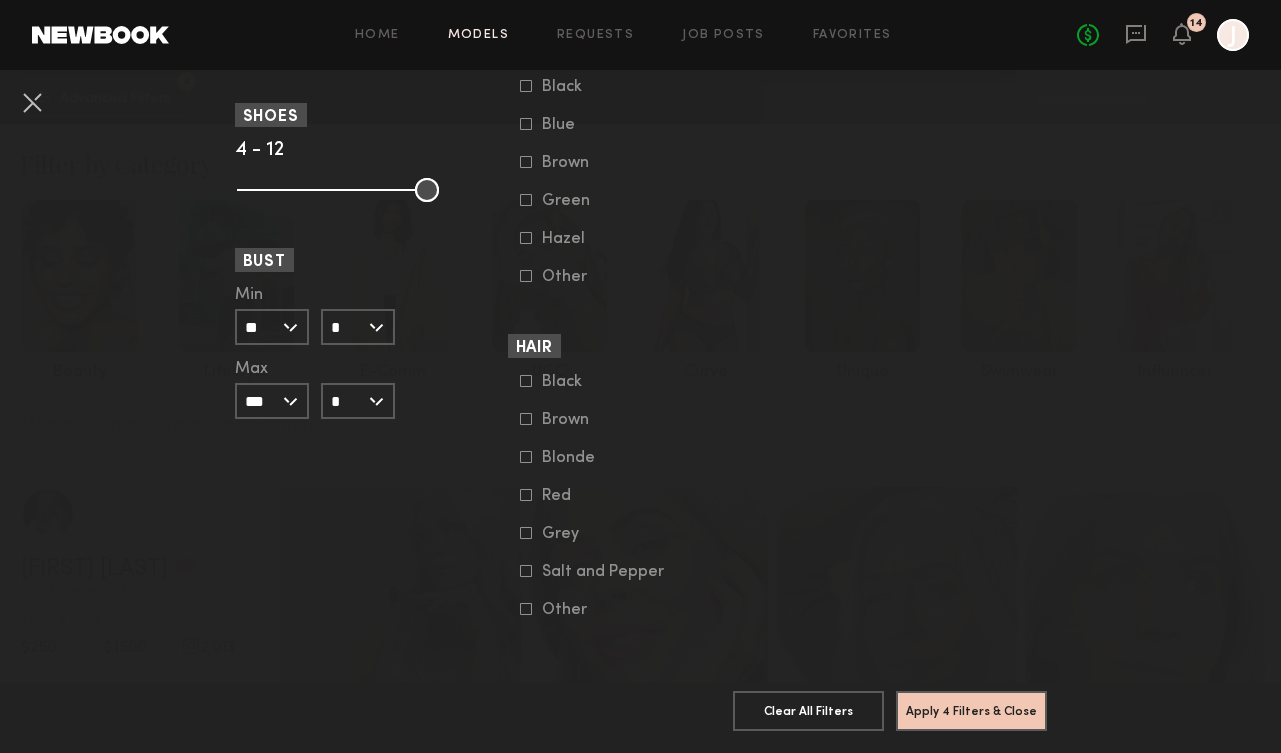 click 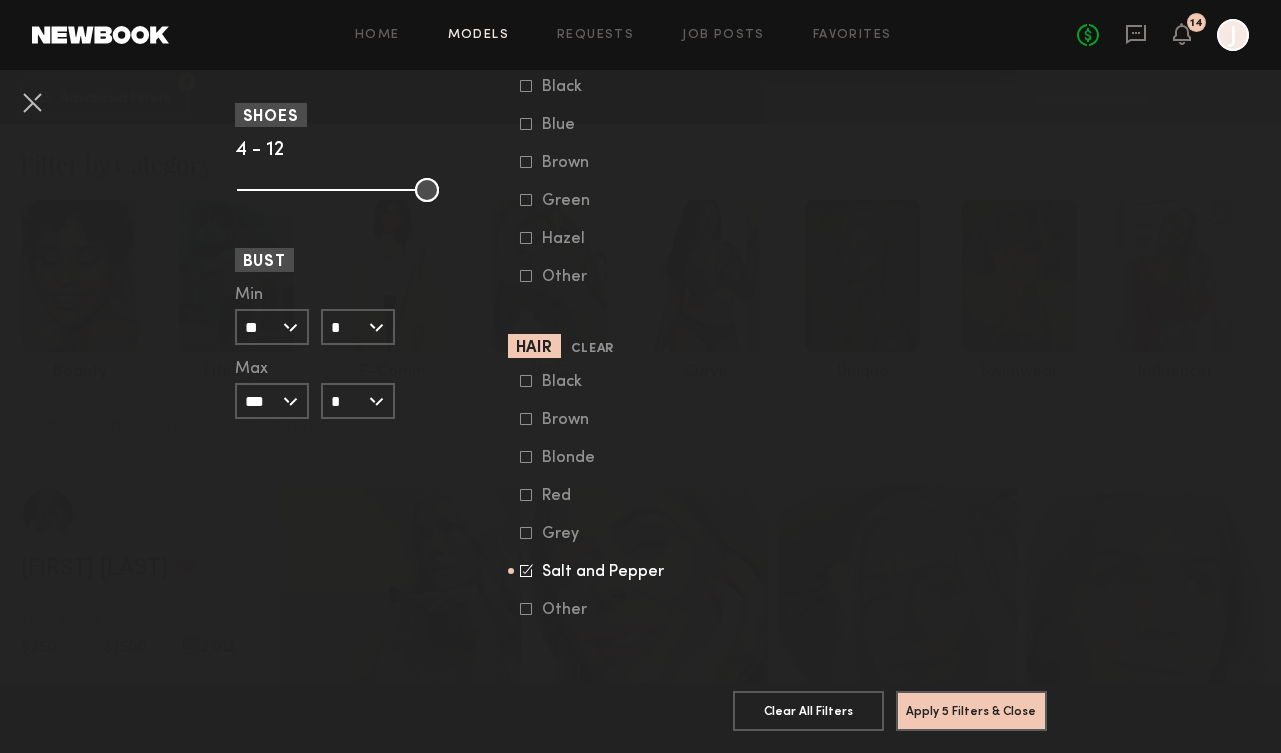 click 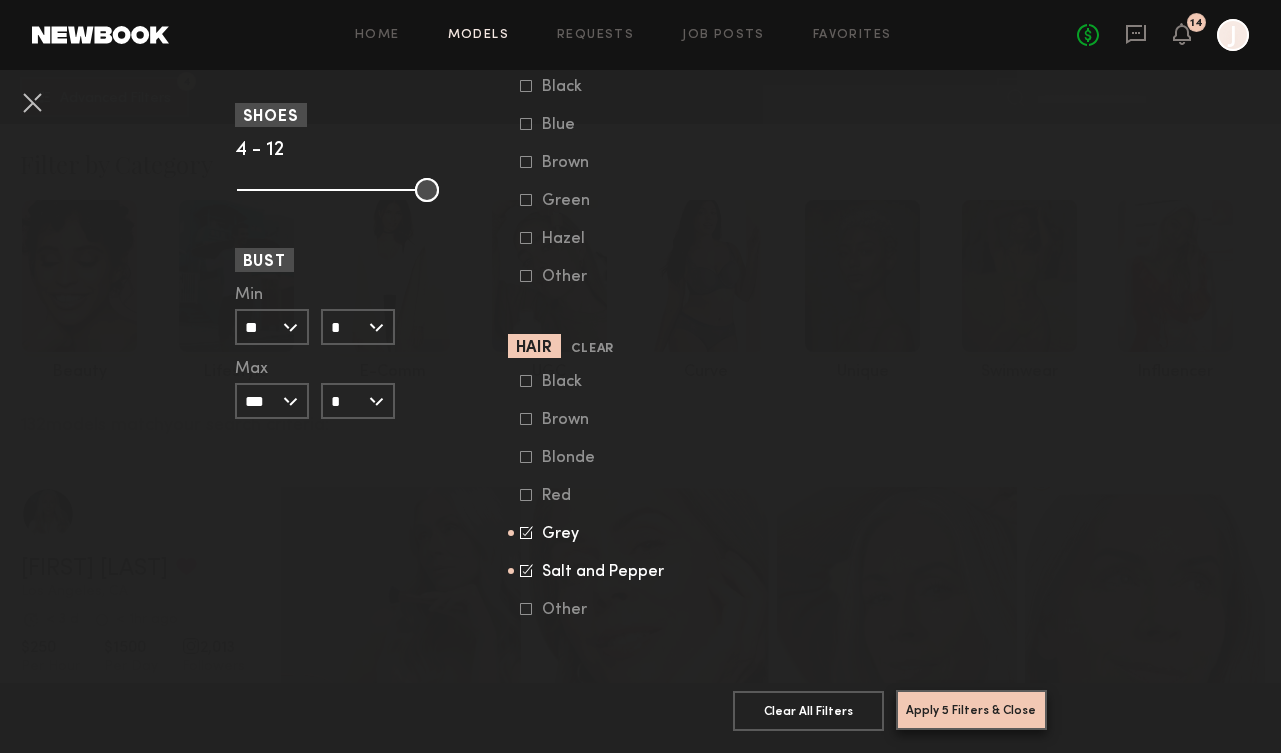 click on "Apply 5 Filters & Close" 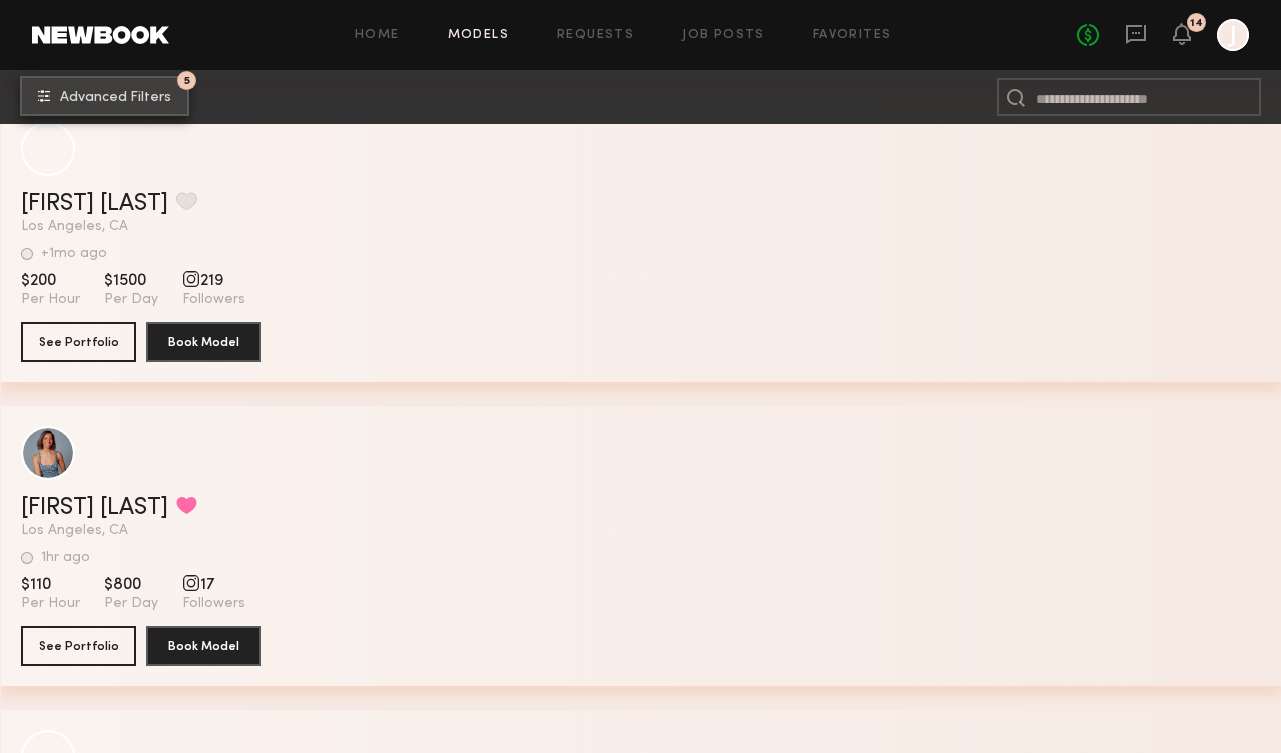 scroll, scrollTop: 2900, scrollLeft: 0, axis: vertical 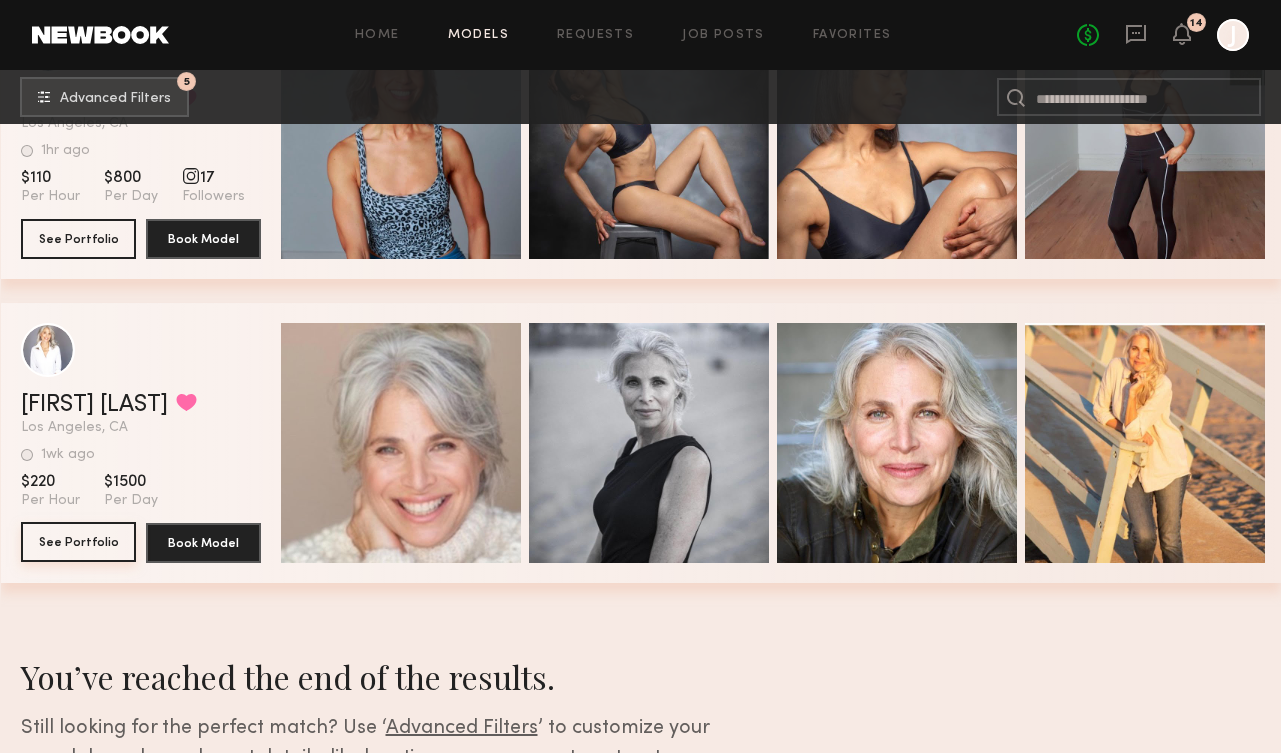 click on "See Portfolio" 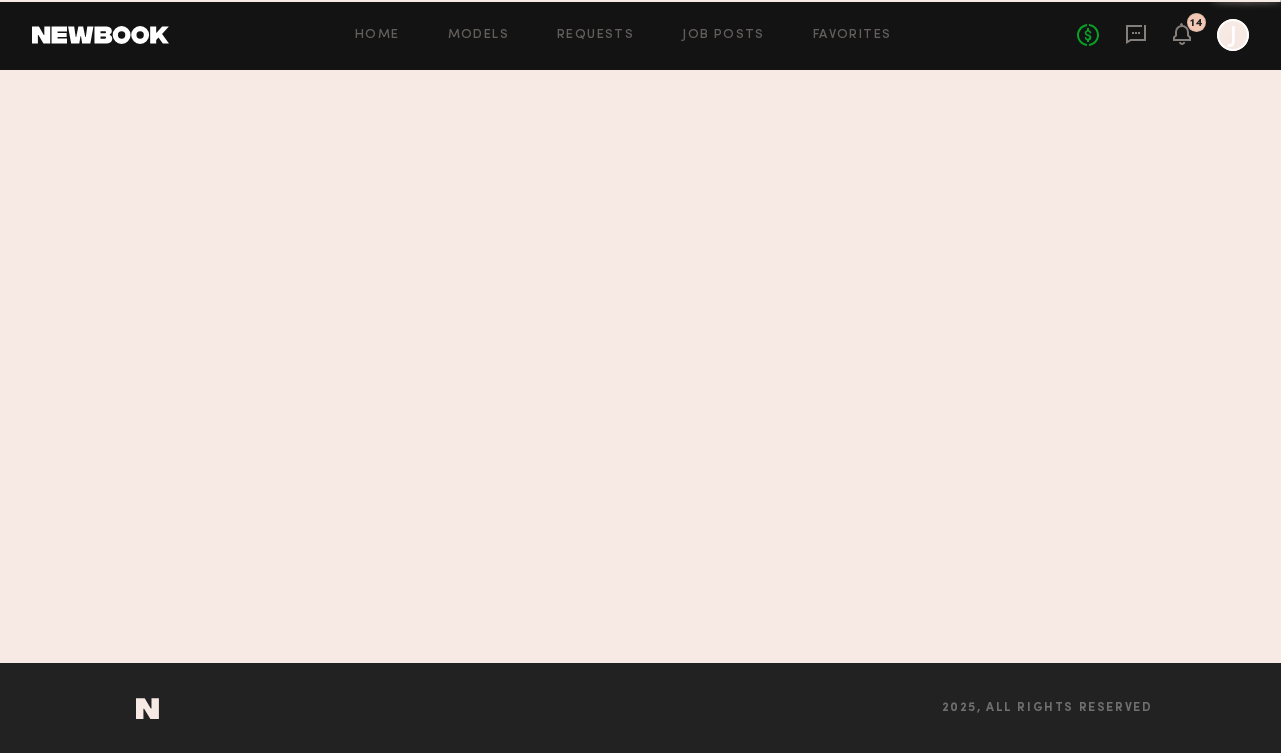 scroll, scrollTop: 0, scrollLeft: 0, axis: both 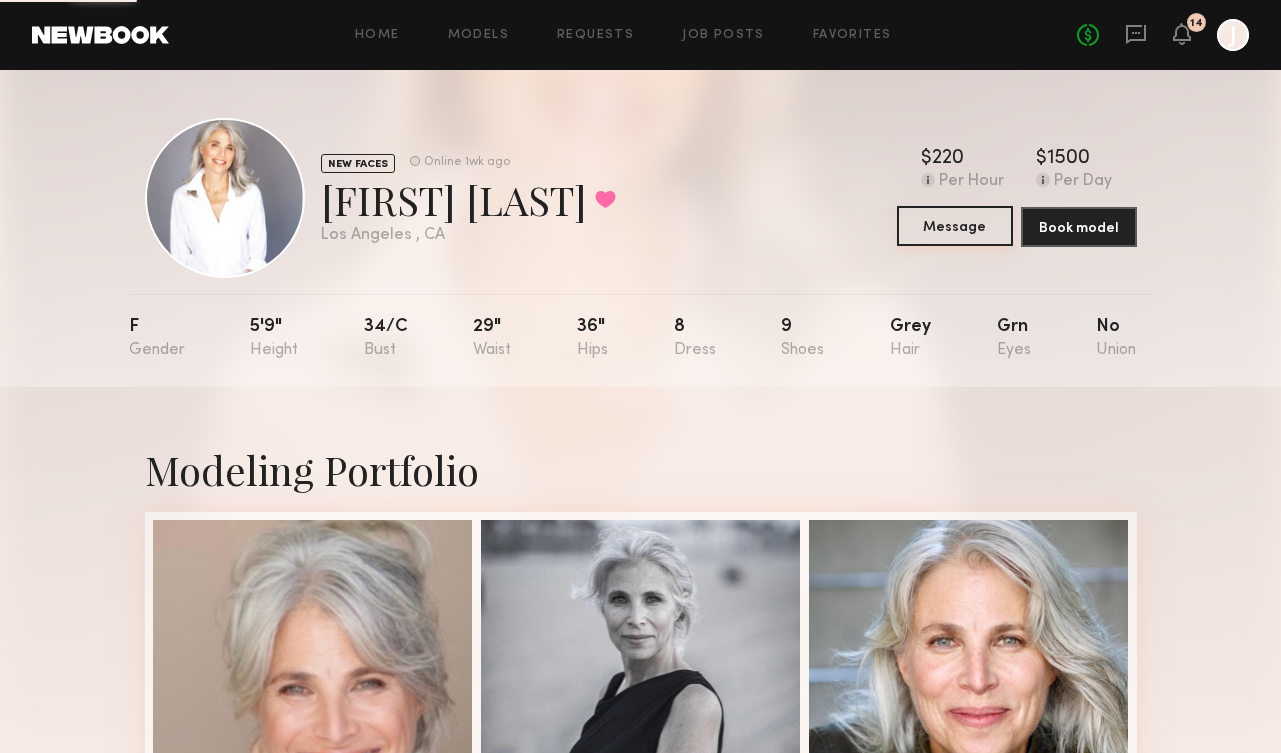click on "Message" 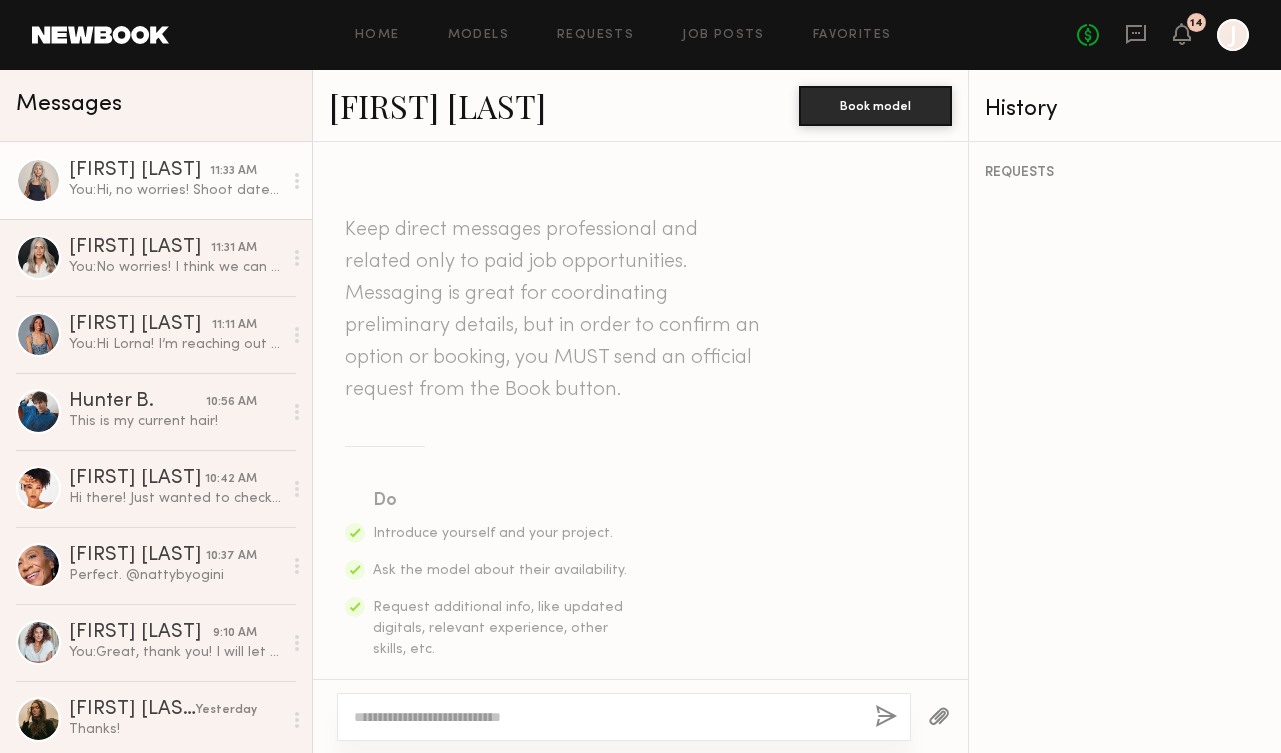 click on "[FIRST] [LAST]" 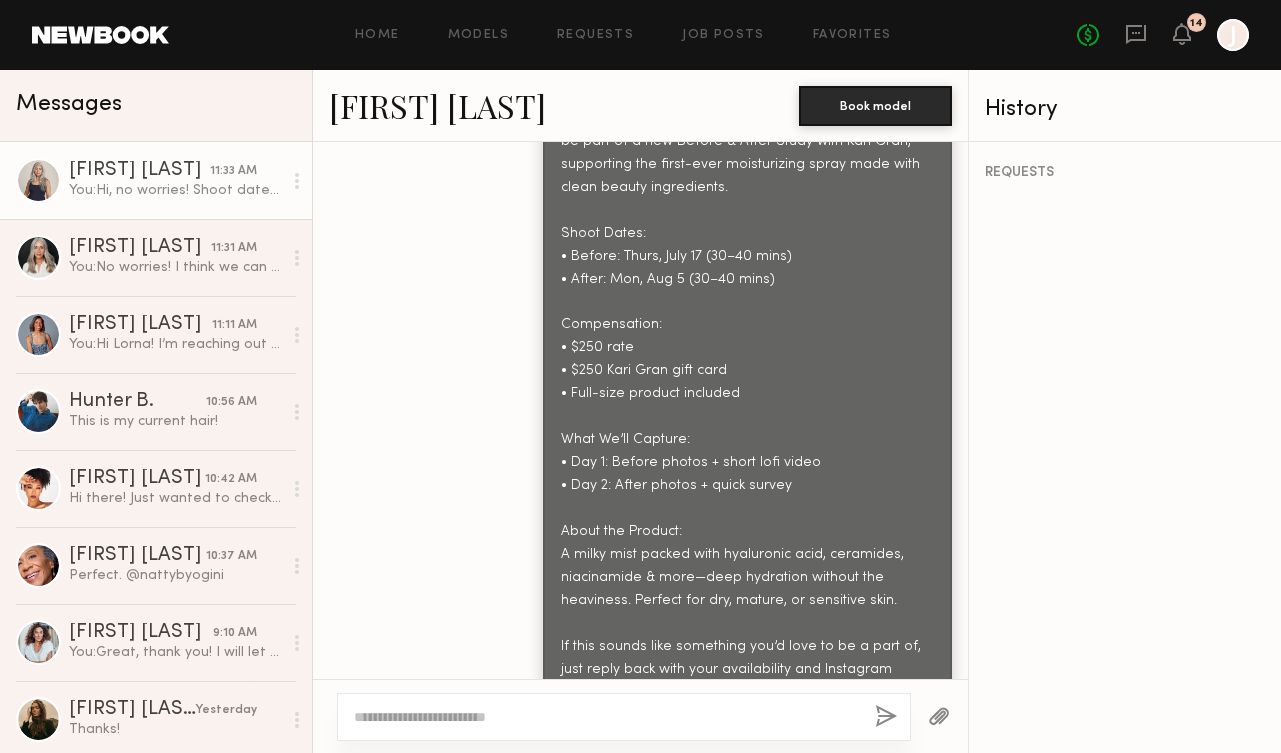 scroll, scrollTop: 409, scrollLeft: 0, axis: vertical 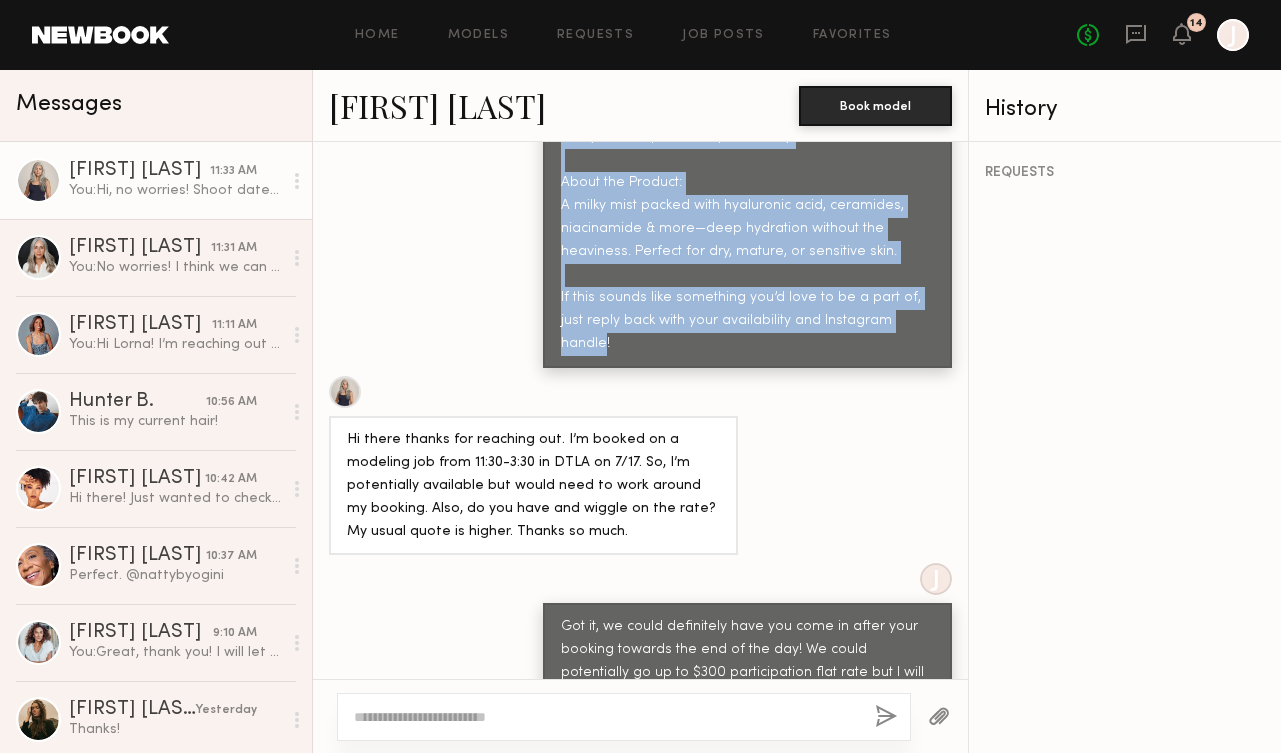 drag, startPoint x: 562, startPoint y: 256, endPoint x: 937, endPoint y: 317, distance: 379.92896 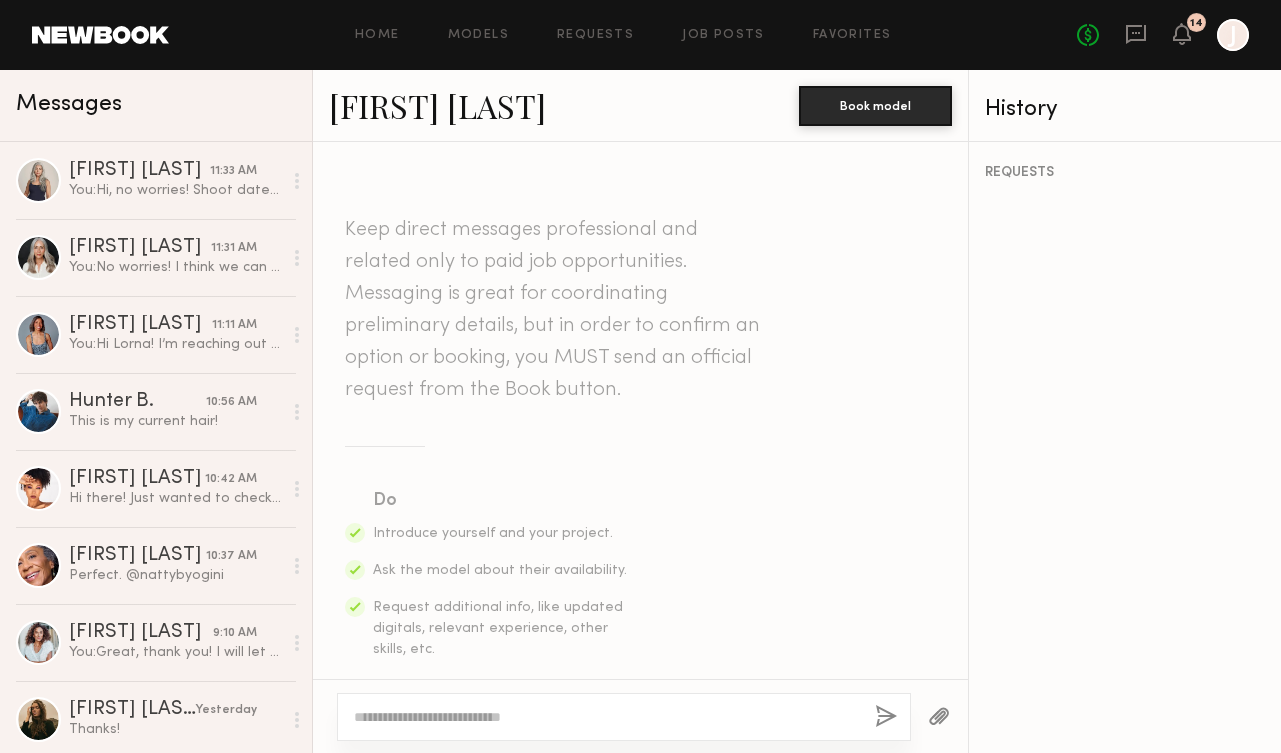 click 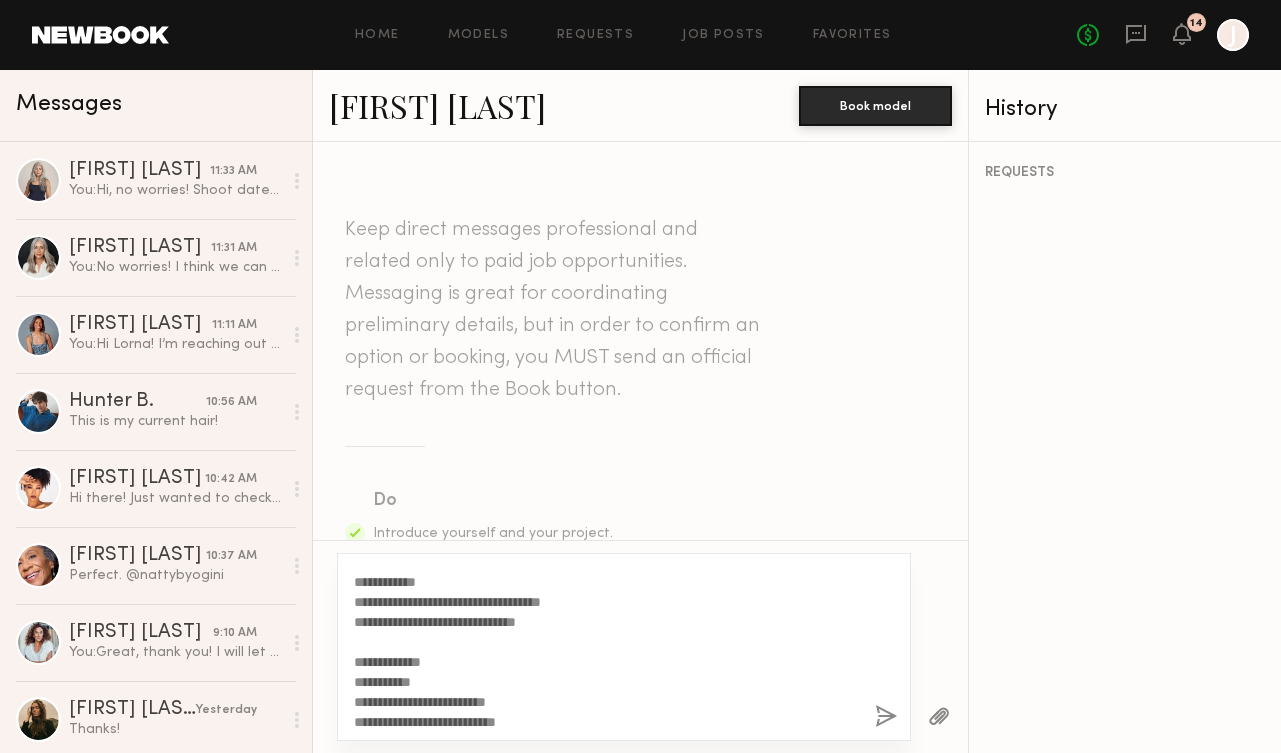 scroll, scrollTop: 0, scrollLeft: 0, axis: both 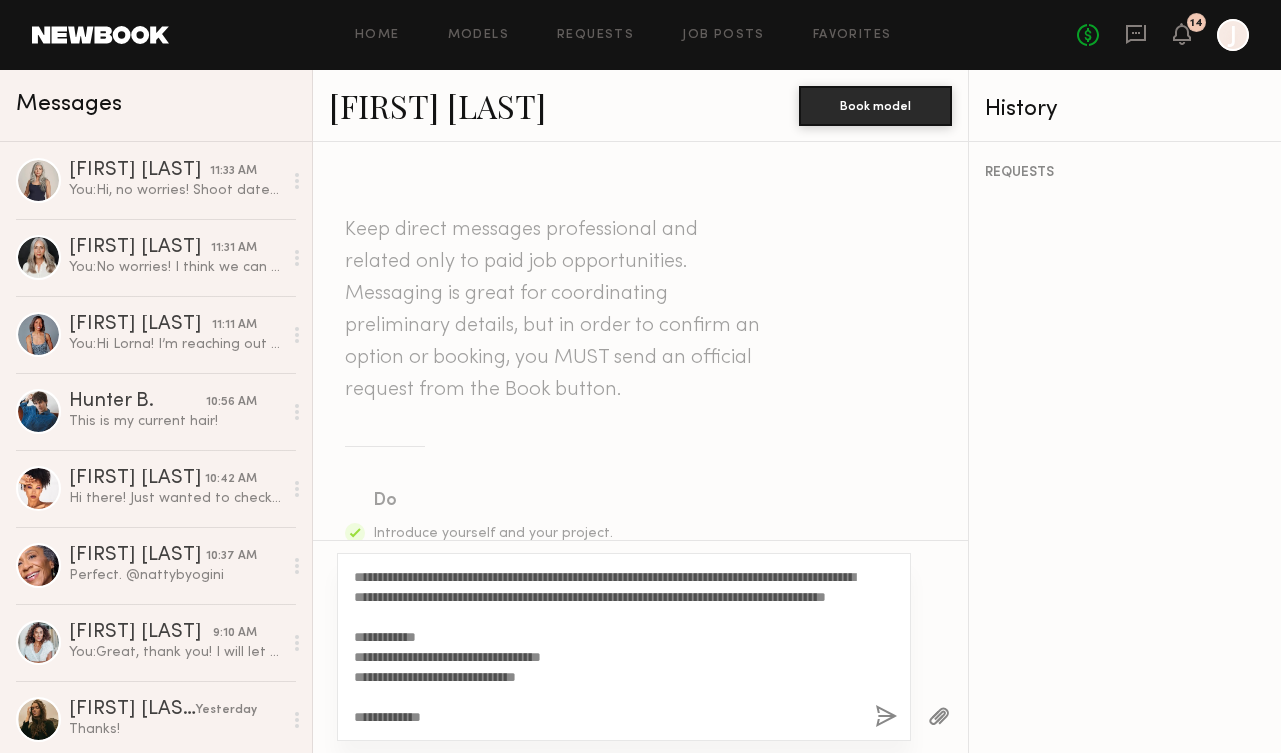 drag, startPoint x: 410, startPoint y: 578, endPoint x: 371, endPoint y: 577, distance: 39.012817 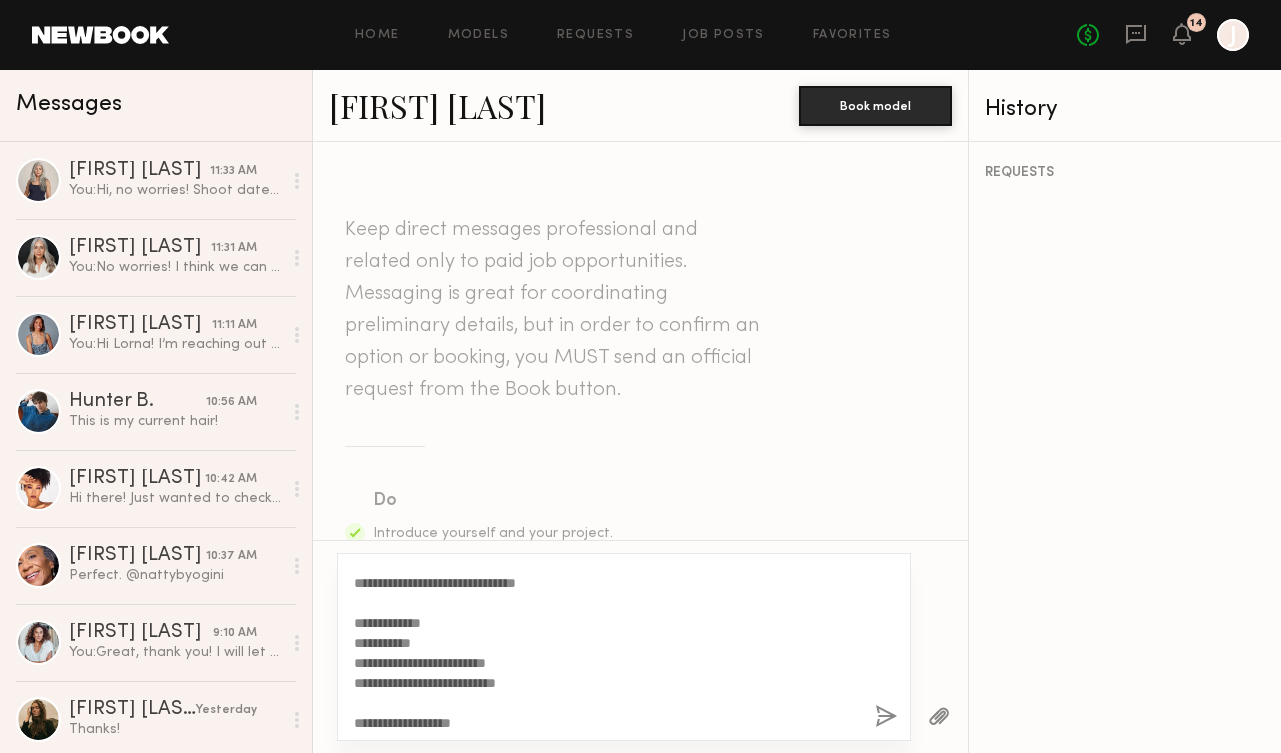 scroll, scrollTop: 95, scrollLeft: 0, axis: vertical 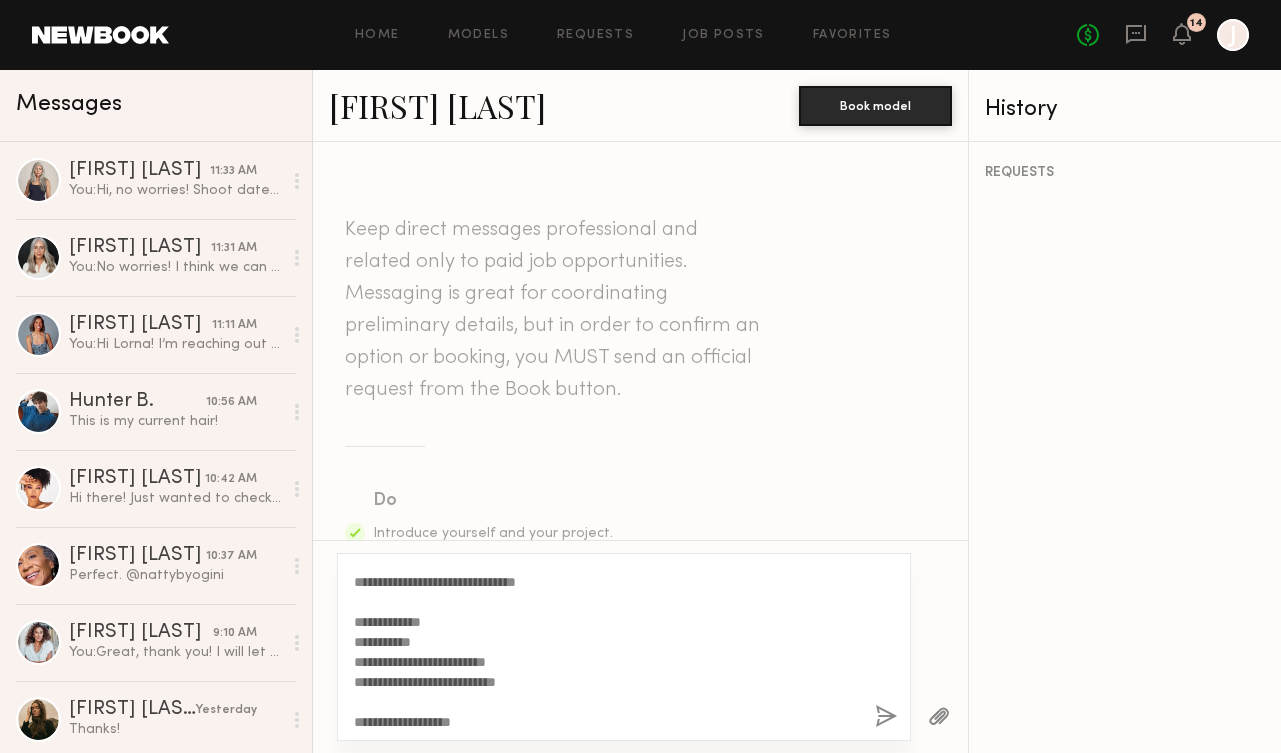 type on "**********" 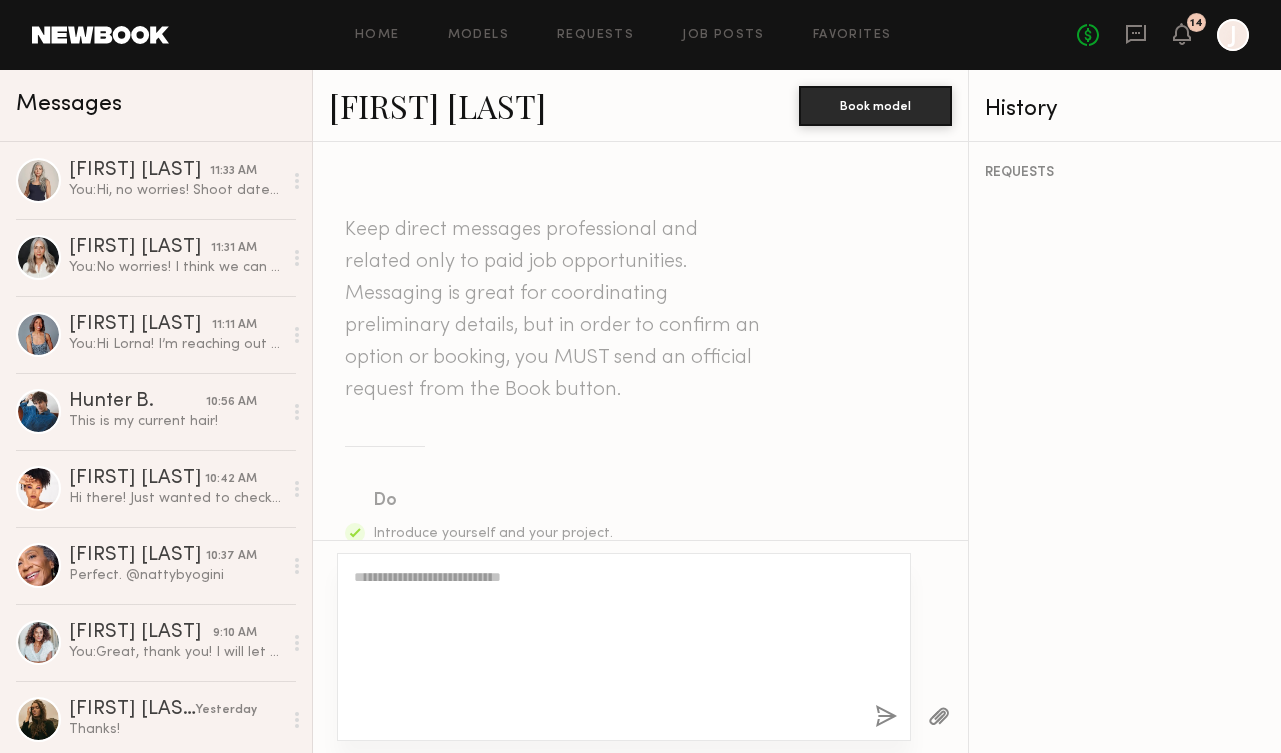 scroll, scrollTop: 1062, scrollLeft: 0, axis: vertical 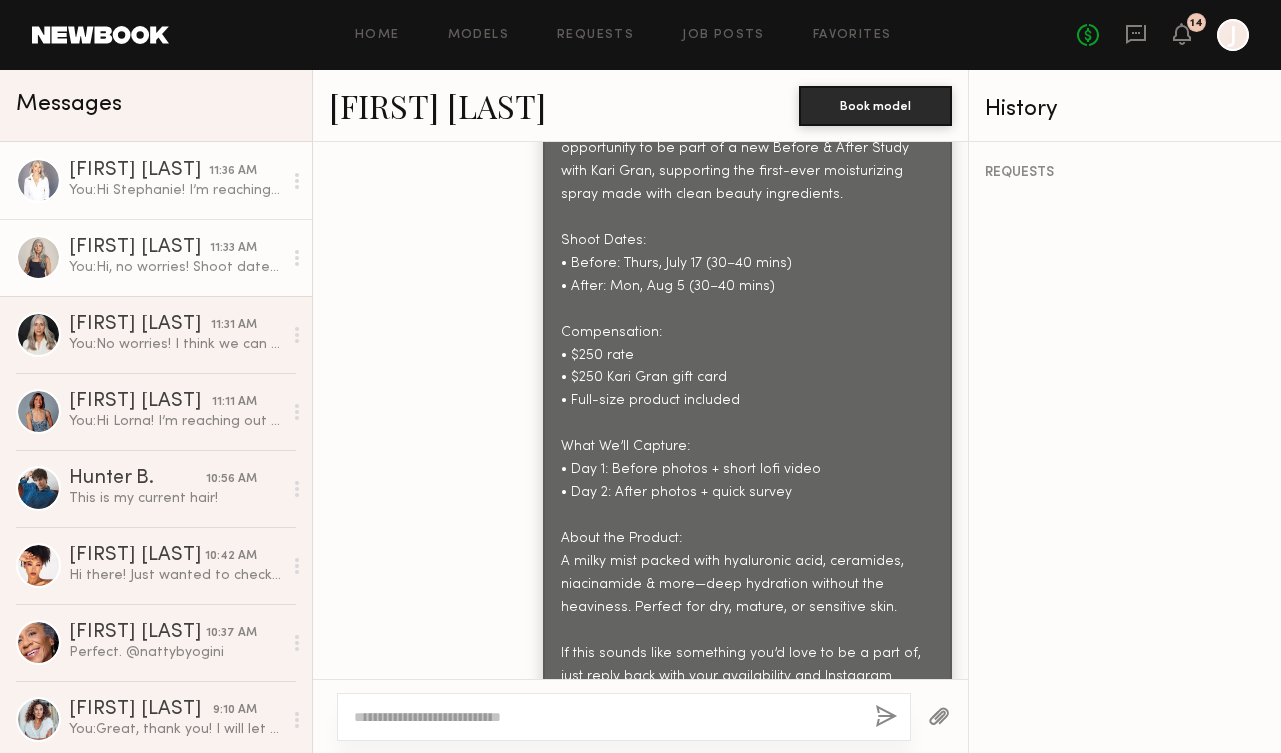 click on "You:  Hi, no worries! Shoot dates are locked in so we aren't able to do another day." 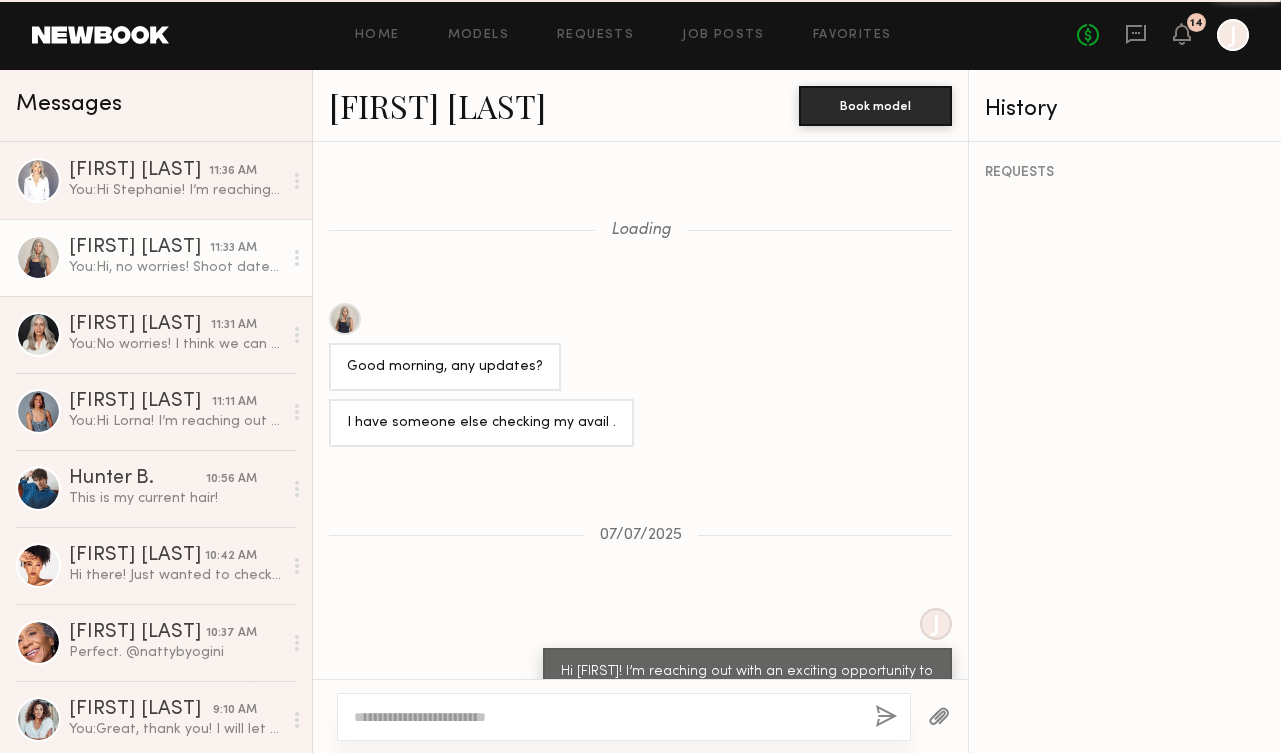 scroll, scrollTop: 1855, scrollLeft: 0, axis: vertical 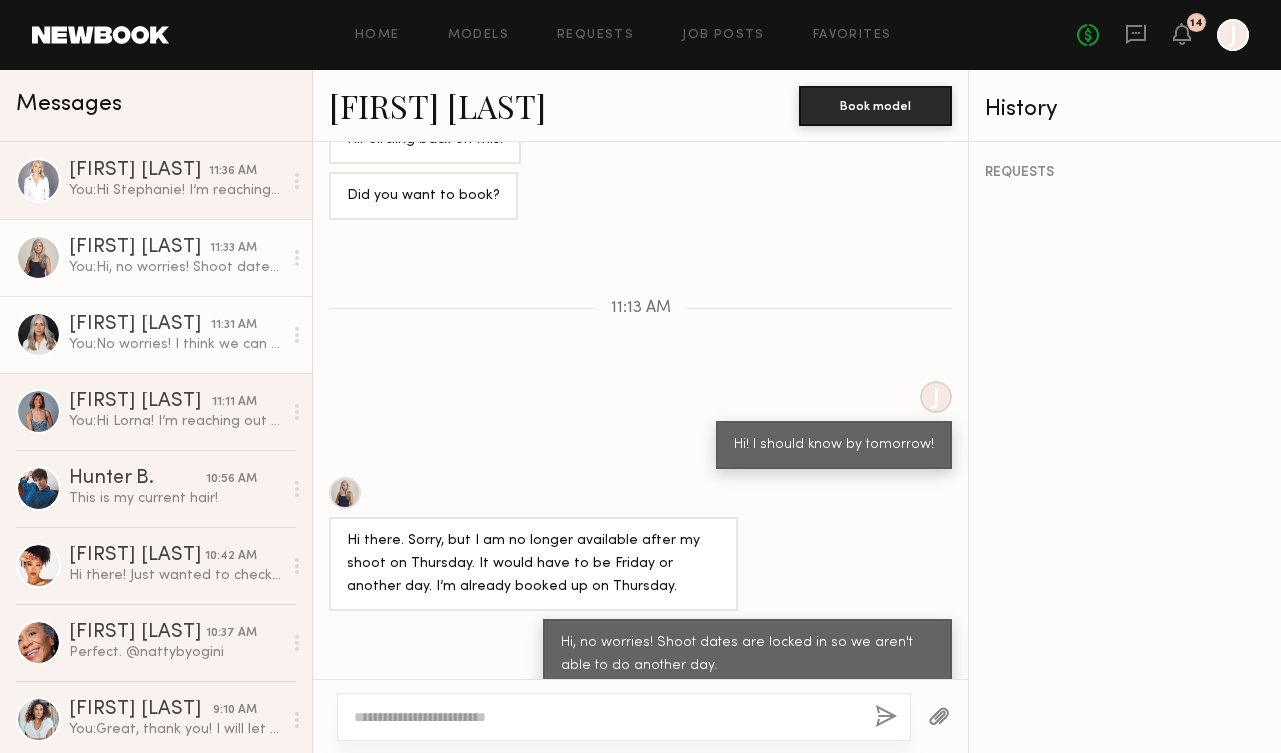 click on "You:  No worries! I think we can make $500 work. Let me get right back to you" 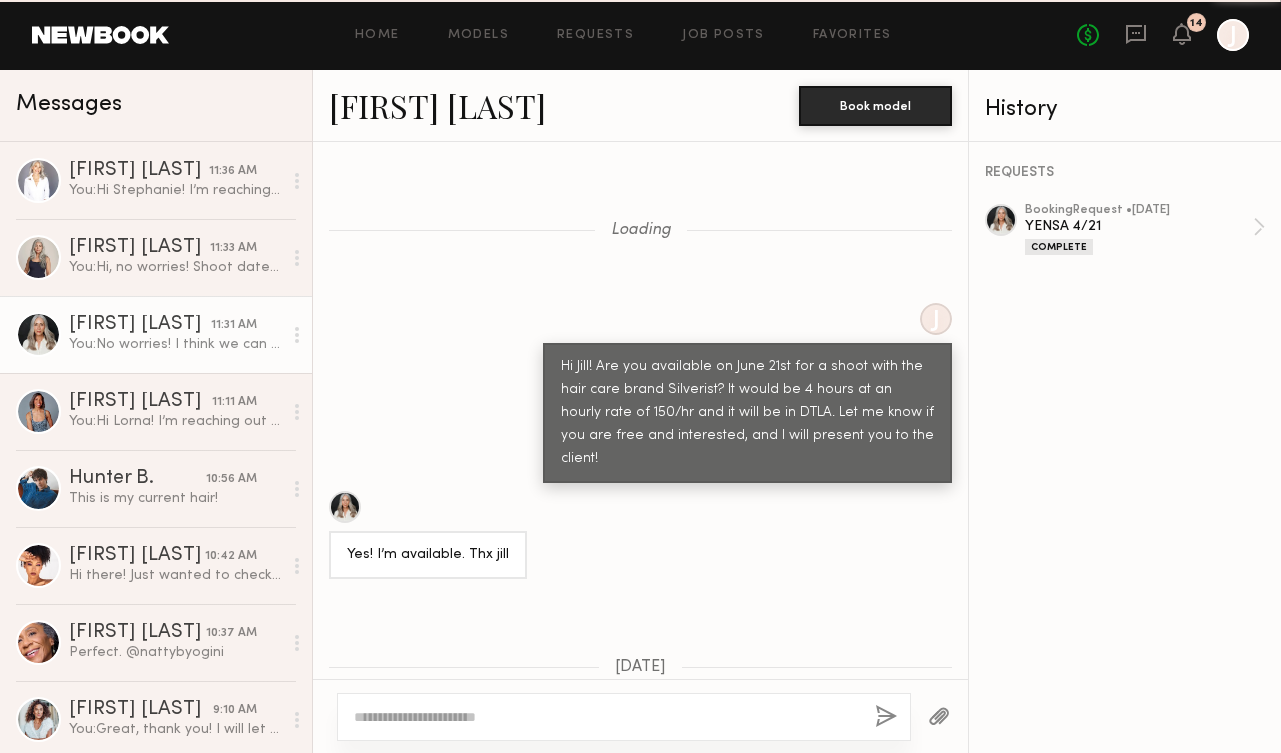 scroll, scrollTop: 2622, scrollLeft: 0, axis: vertical 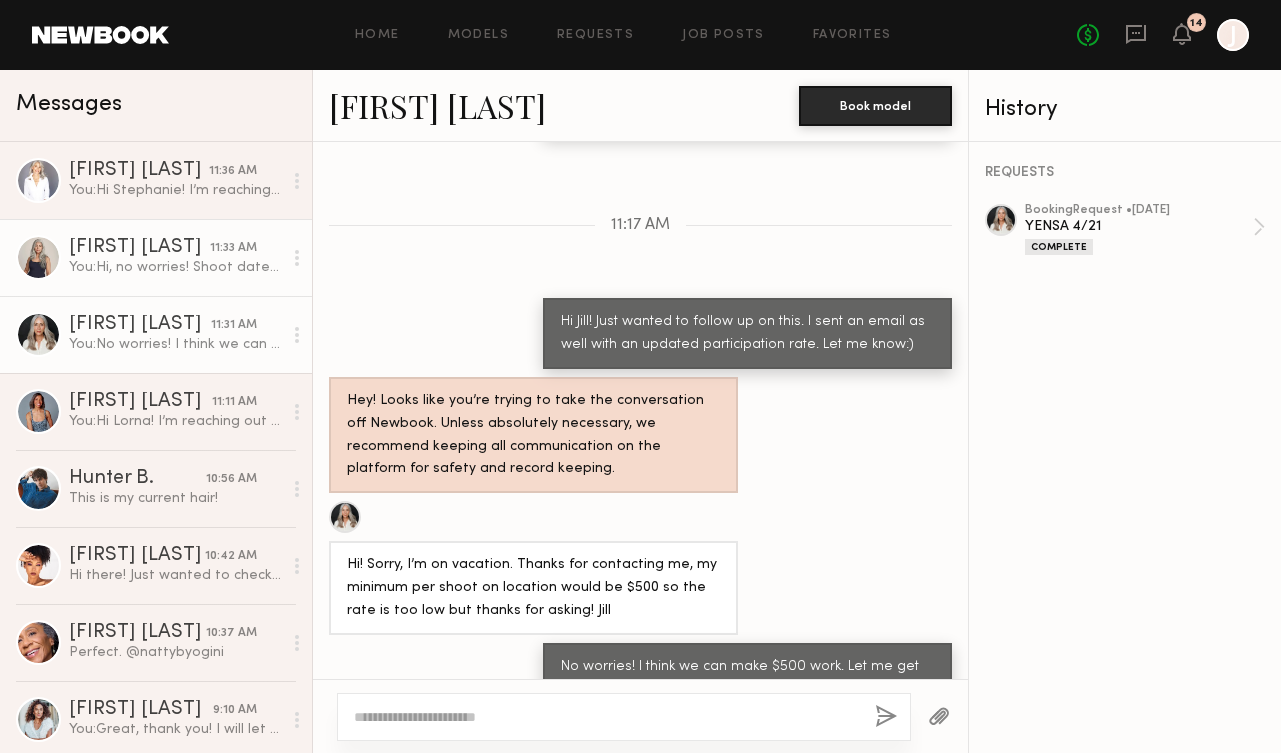 click on "[FIRST] [LAST]" 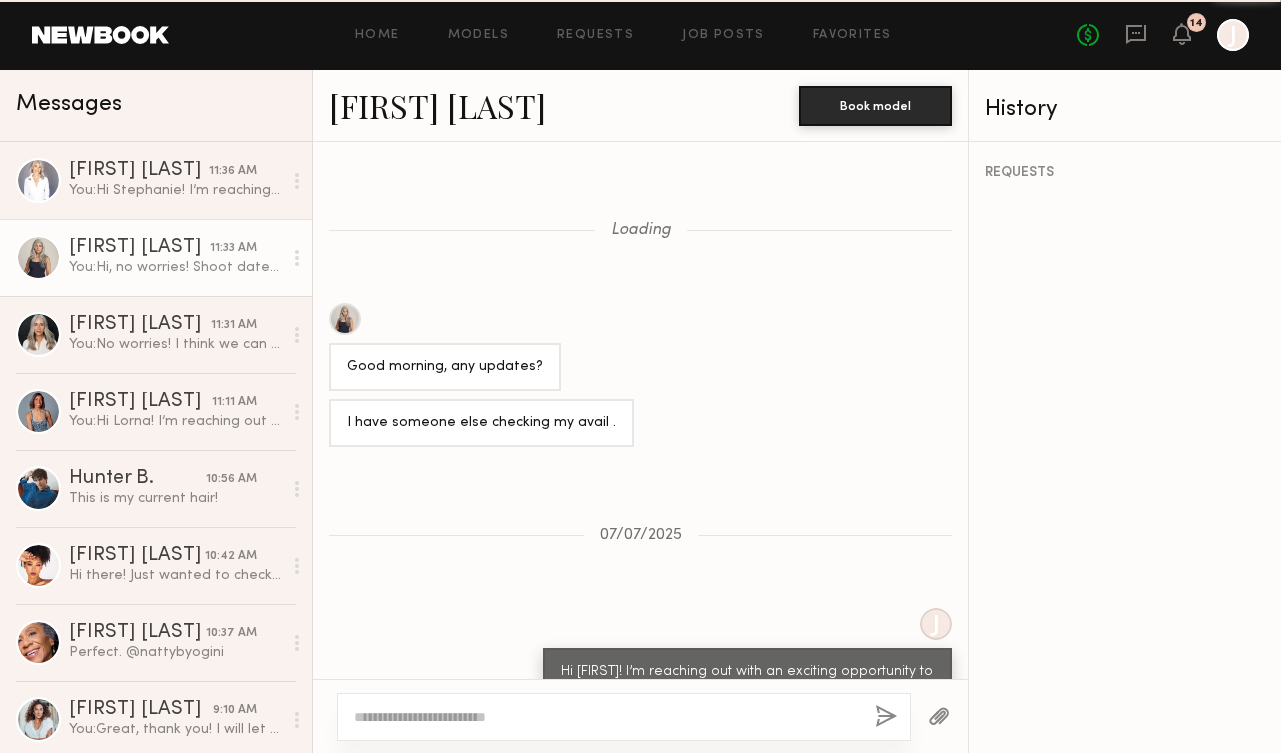 scroll, scrollTop: 1855, scrollLeft: 0, axis: vertical 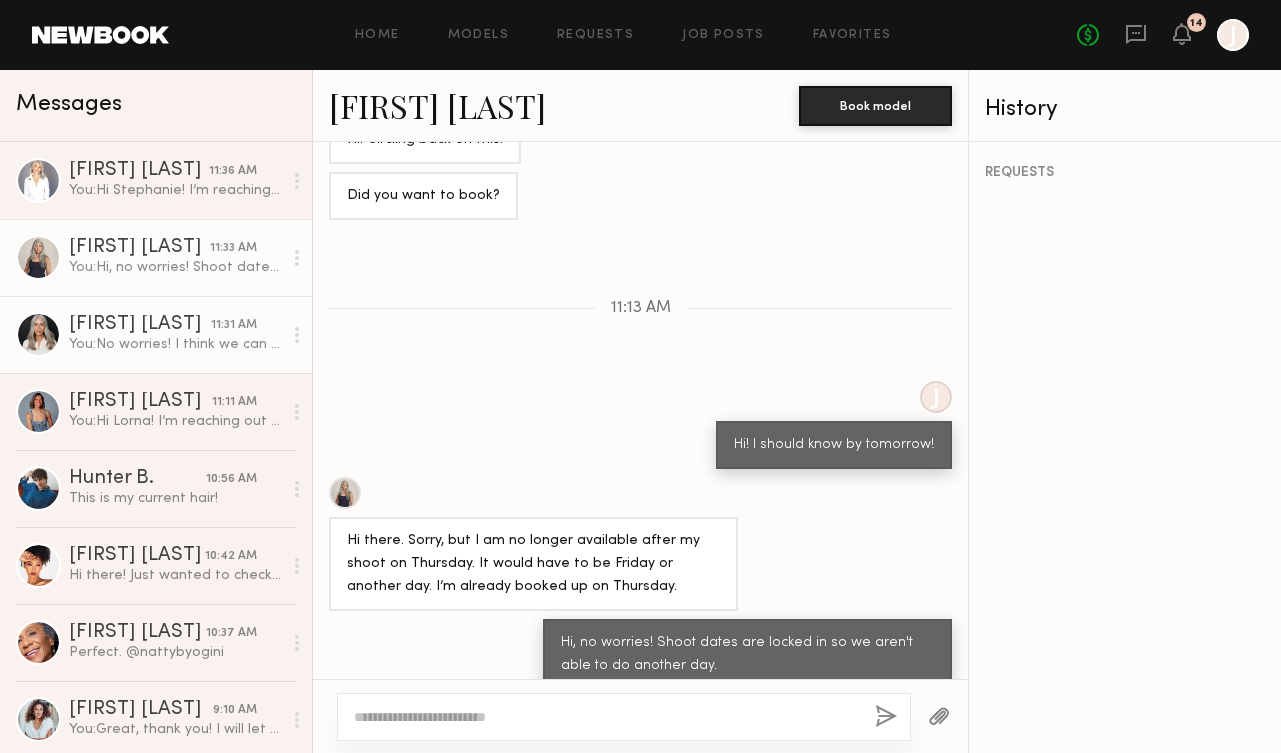 click on "Jill S. 11:31 AM You:  No worries! I think we can make $500 work. Let me get right back to you" 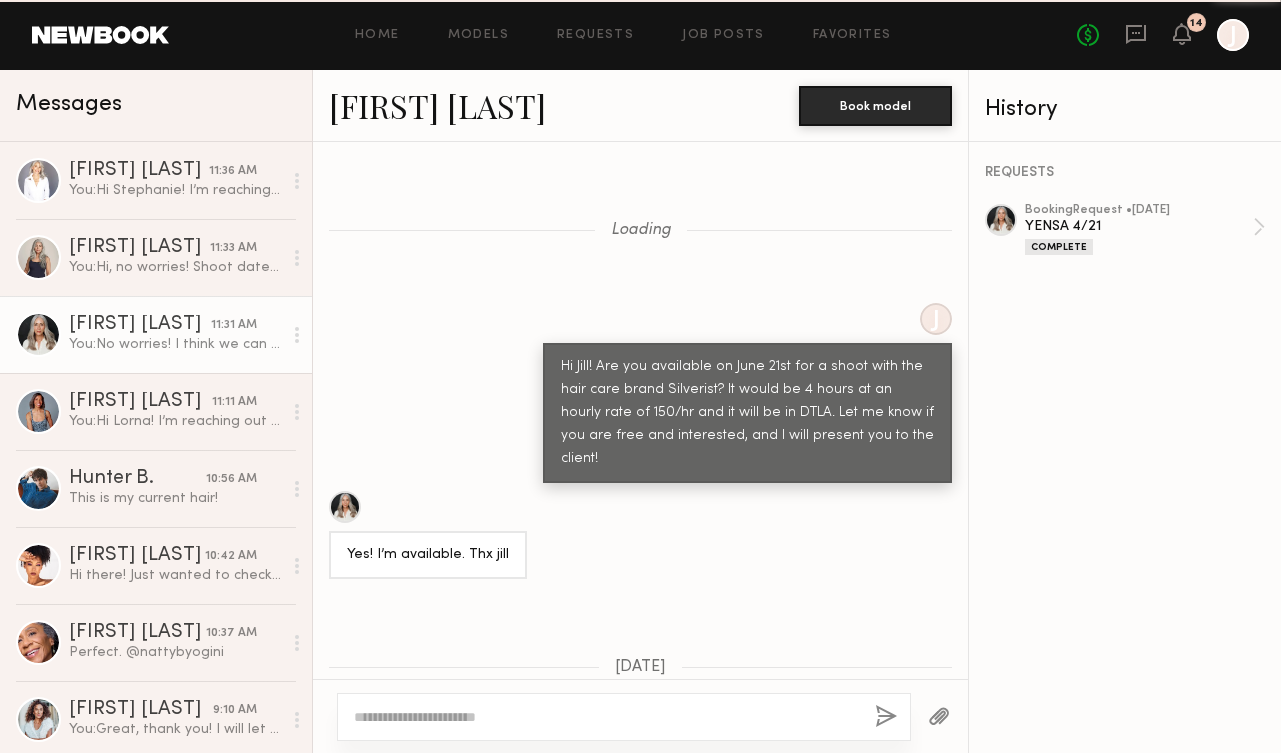 scroll, scrollTop: 2622, scrollLeft: 0, axis: vertical 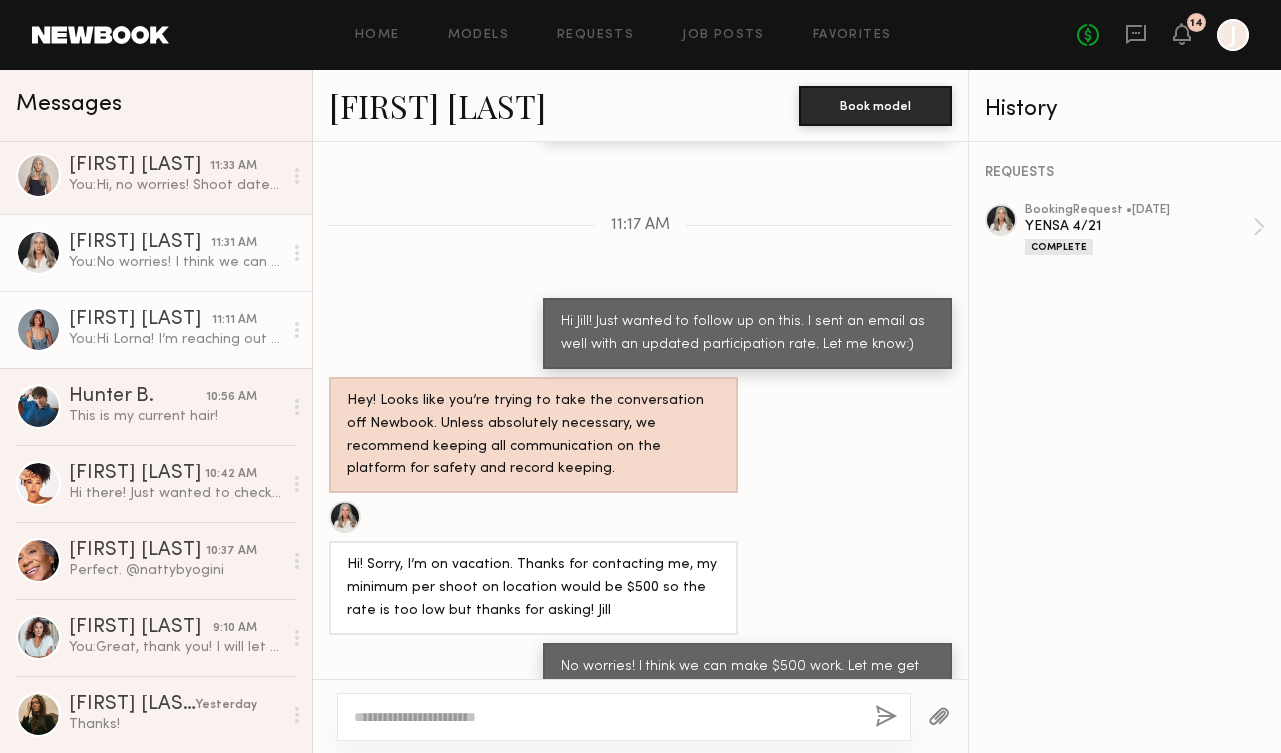 click on "You:  Hi Lorna! I’m reaching out with an exciting opportunity to be part of a new Before & After Study with Kari Gran, supporting the first-ever moisturizing spray made with clean beauty ingredients.
Shoot Dates:
• Before: Thurs, July 17 (30–40 mins)
• After: Mon, Aug 5 (30–40 mins)
Compensation:
• $250 participation rate
• $250 Kari Gran gift card
• Moisturizing product included
What We’ll Capture:
• Day 1: Before photos + short lofi video
• Day 2: After photos + quick survey
About the Product:
A milky mist packed with hyaluronic acid, ceramides, niacinamide & more—deep hydration without the heaviness. Perfect for dry, mature, or sensitive skin.
If this sounds like something you’d love to be a part of, just reply back with your availability and Instagram handle!" 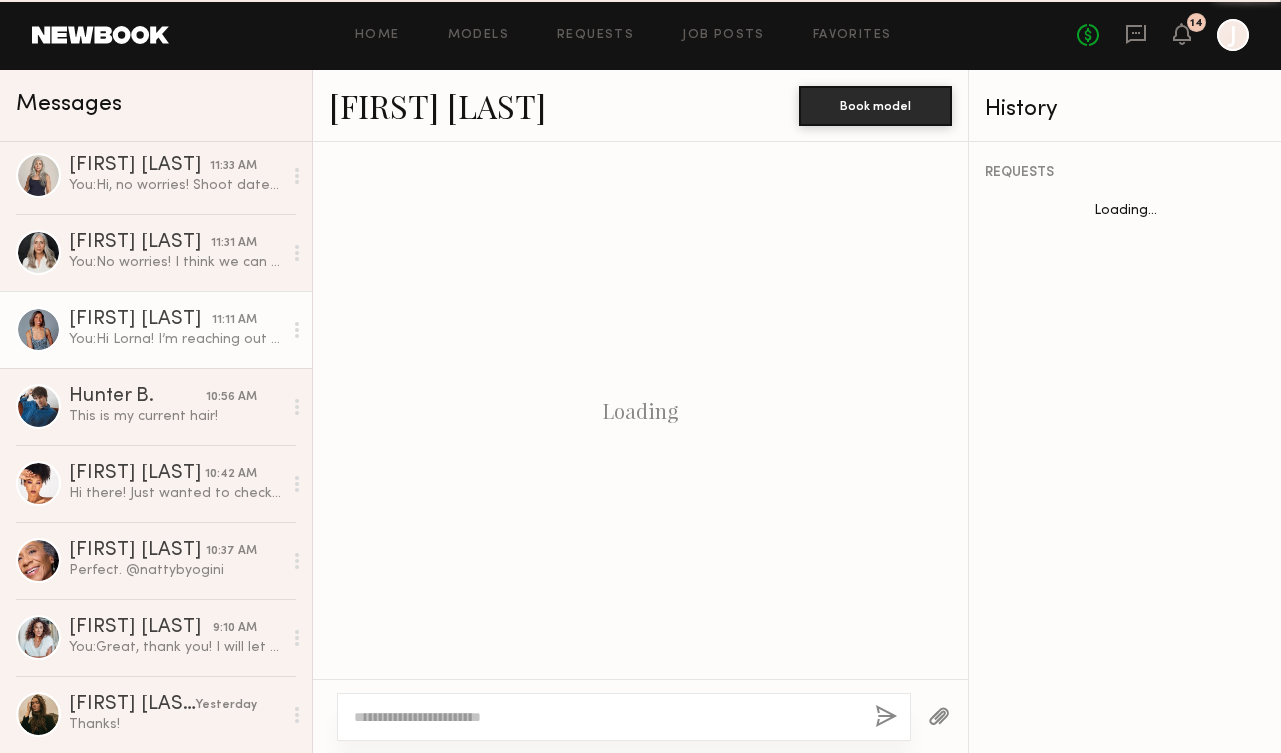 scroll, scrollTop: 1062, scrollLeft: 0, axis: vertical 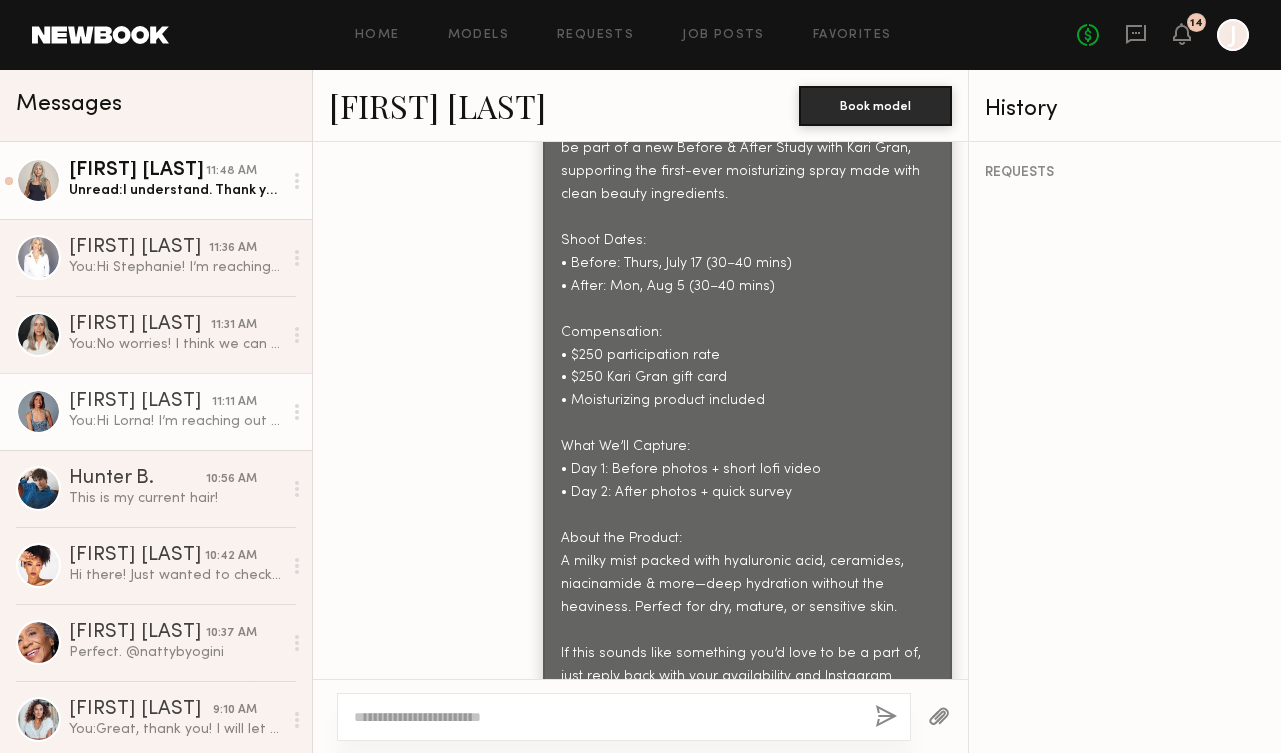 click on "Unread:  I understand. Thank you for thinking of me and I will see you on the next one." 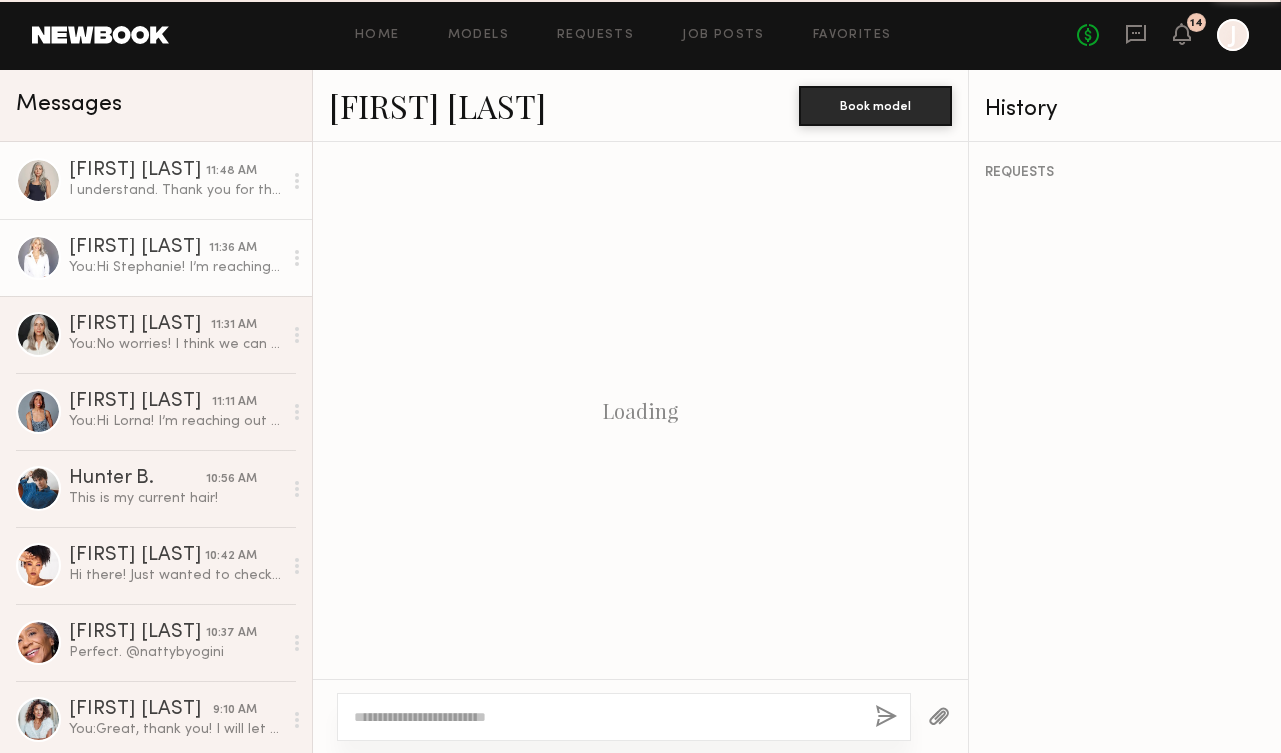 scroll, scrollTop: 1670, scrollLeft: 0, axis: vertical 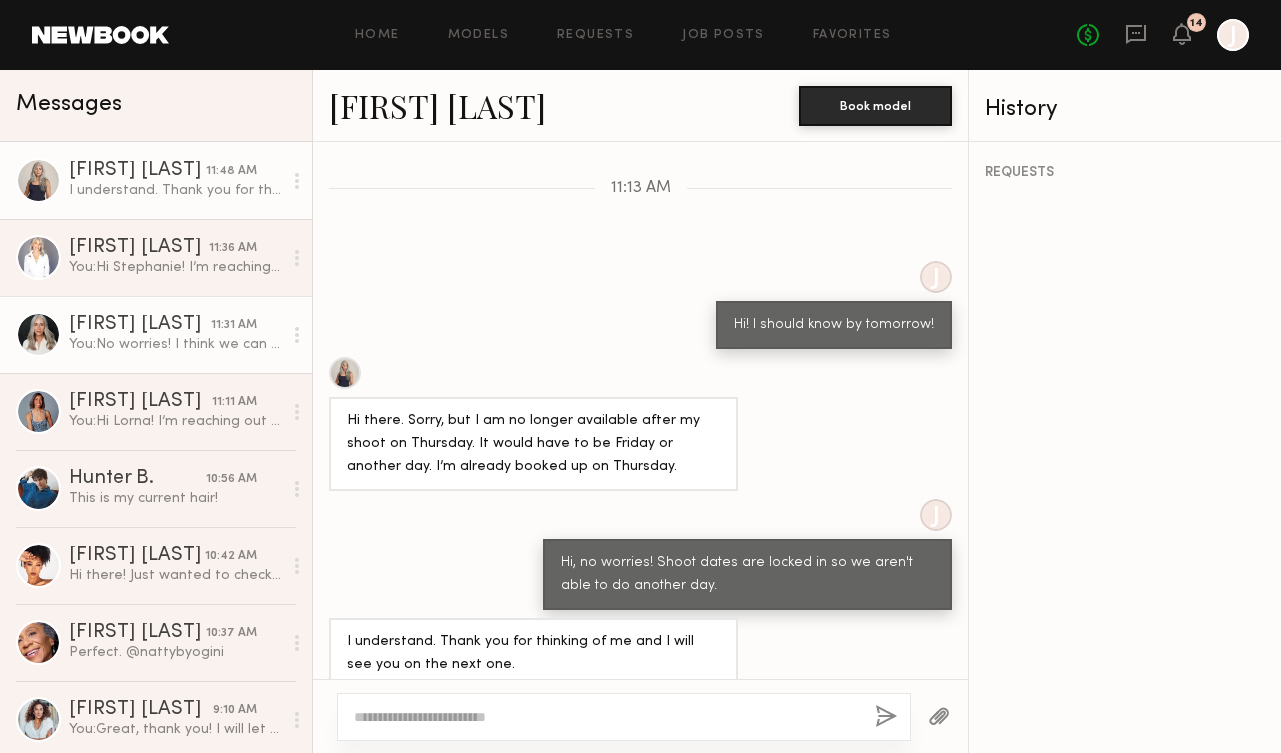 click on "You:  No worries! I think we can make $500 work. Let me get right back to you" 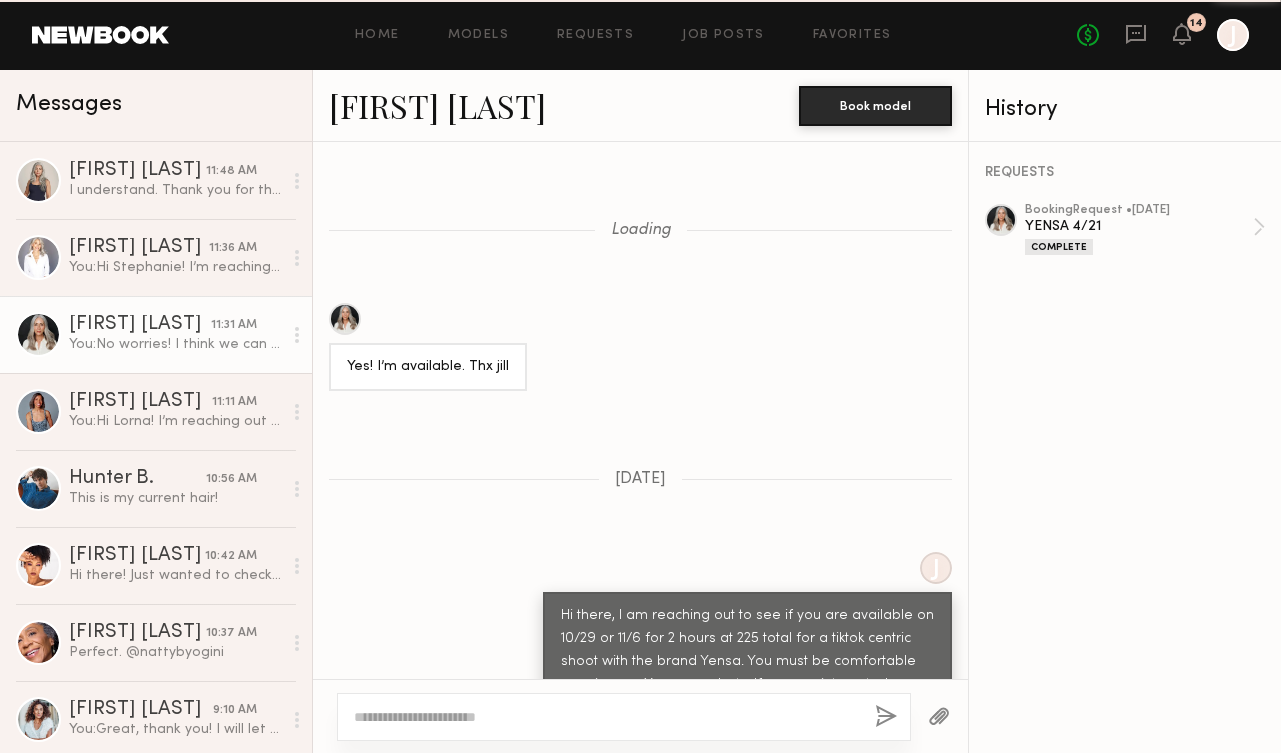 scroll, scrollTop: 2457, scrollLeft: 0, axis: vertical 